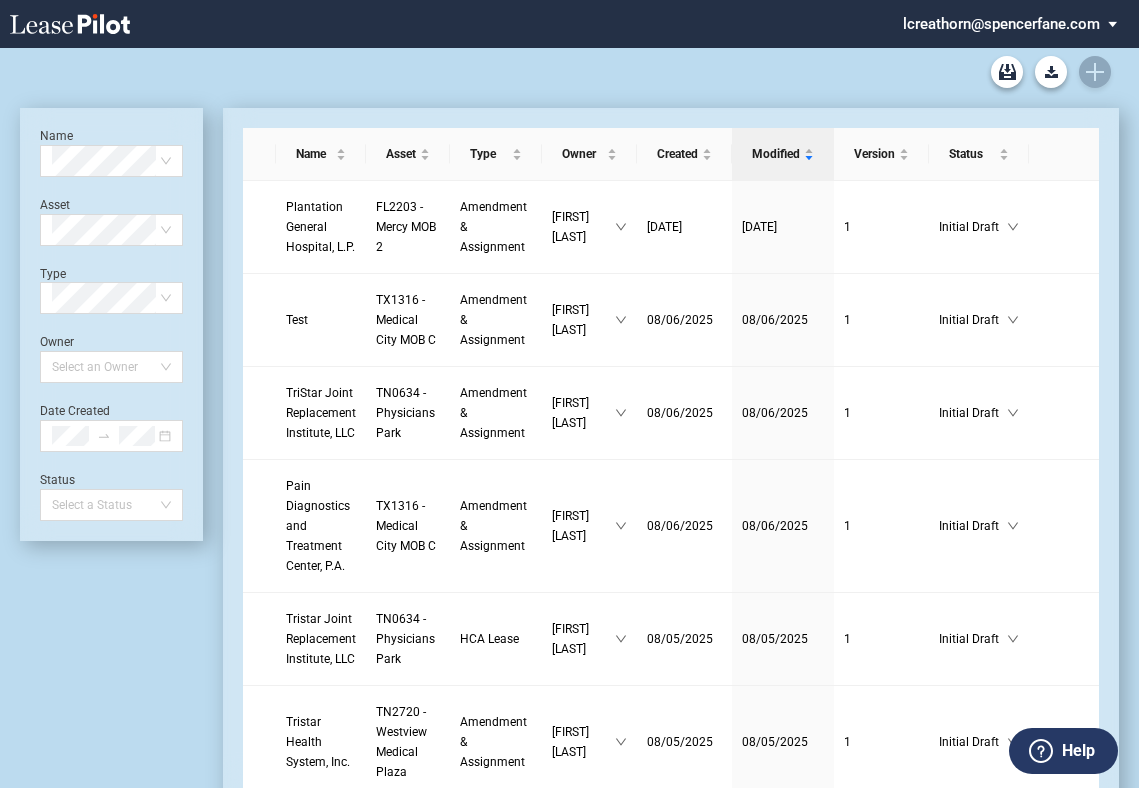 scroll, scrollTop: 0, scrollLeft: 0, axis: both 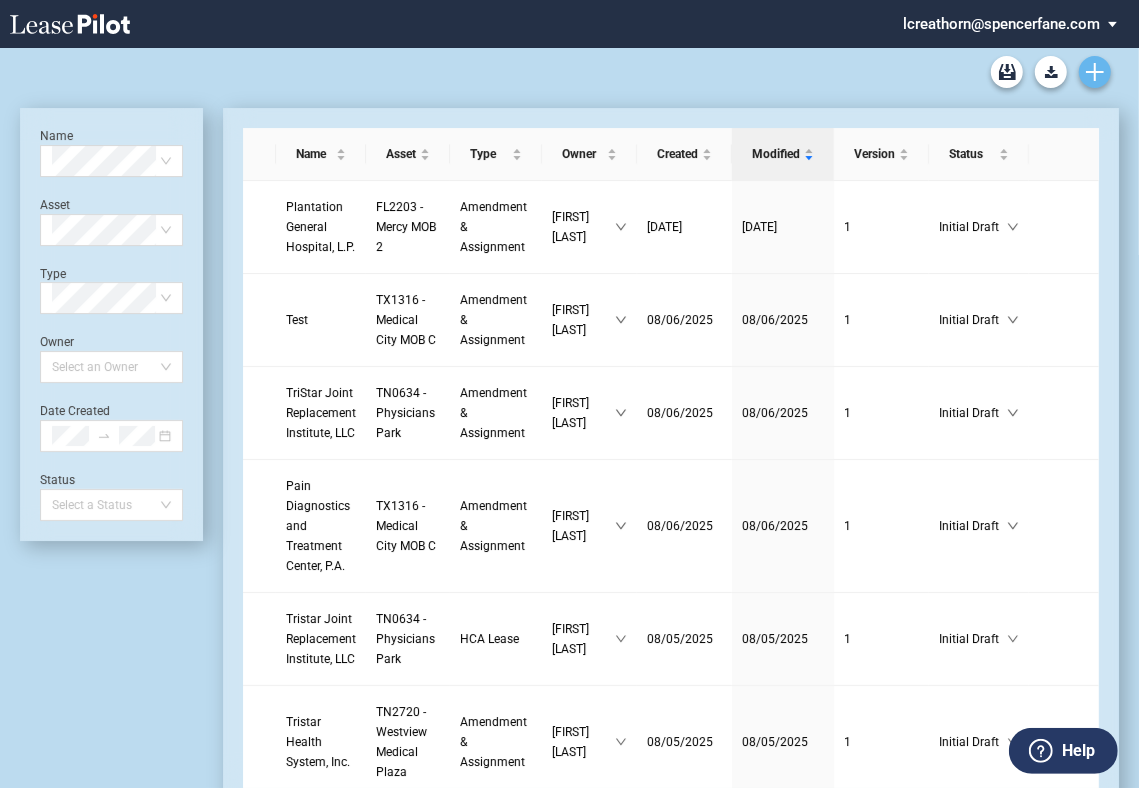 click 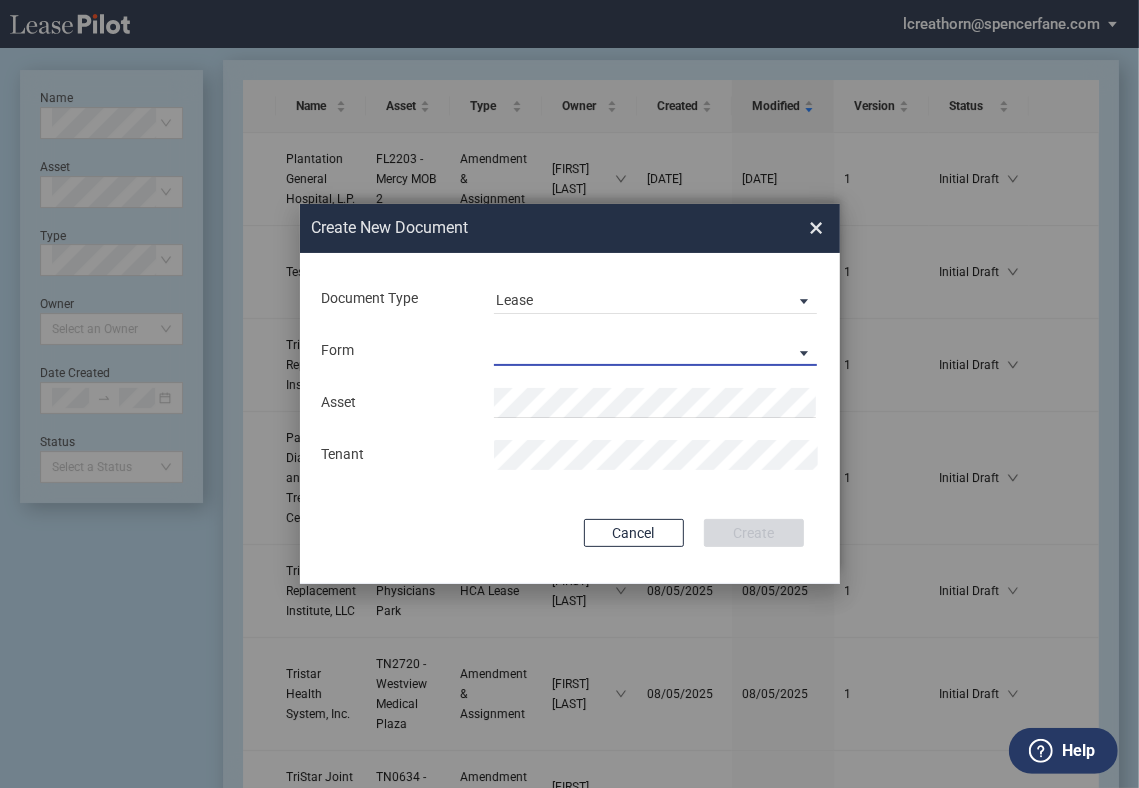 click on "Medical Office Lease
Scottsdale Lease
Louisville Lease
1370 Medical Place Lease
Medical City Lease
HCA Lease
Seattle Lease
Nordstrom Tower Lease" at bounding box center [655, 351] 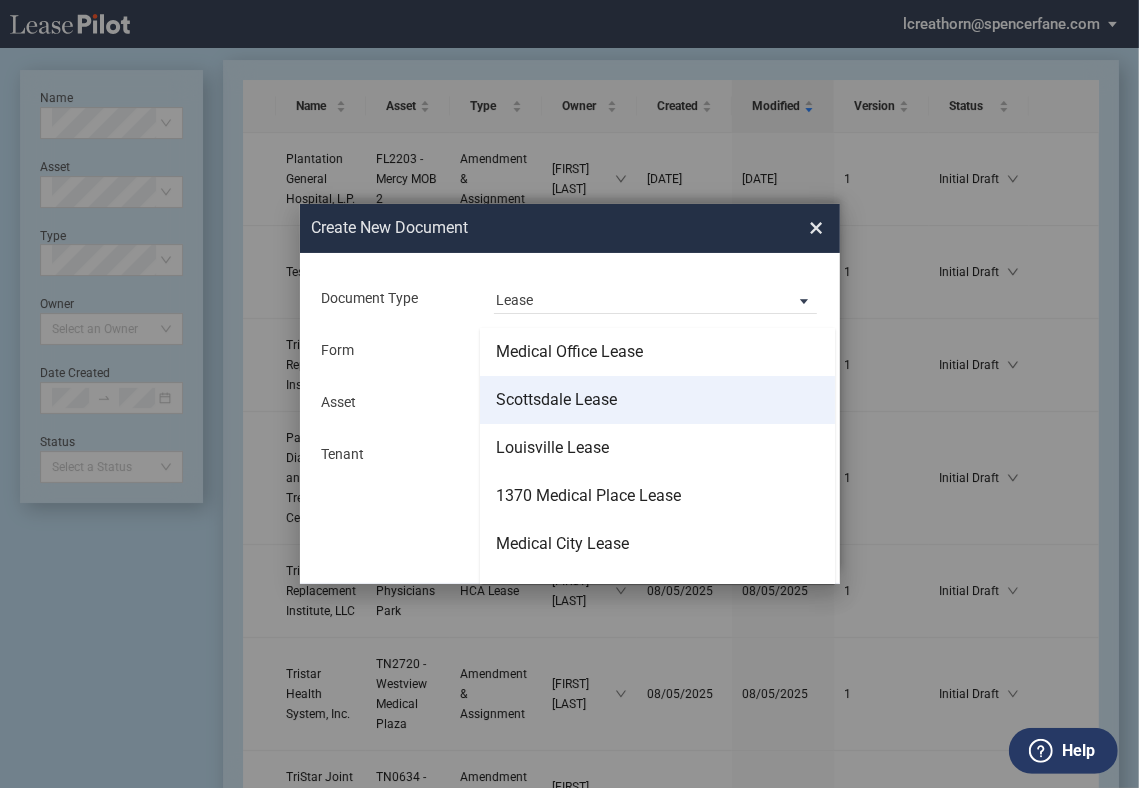 scroll, scrollTop: 127, scrollLeft: 0, axis: vertical 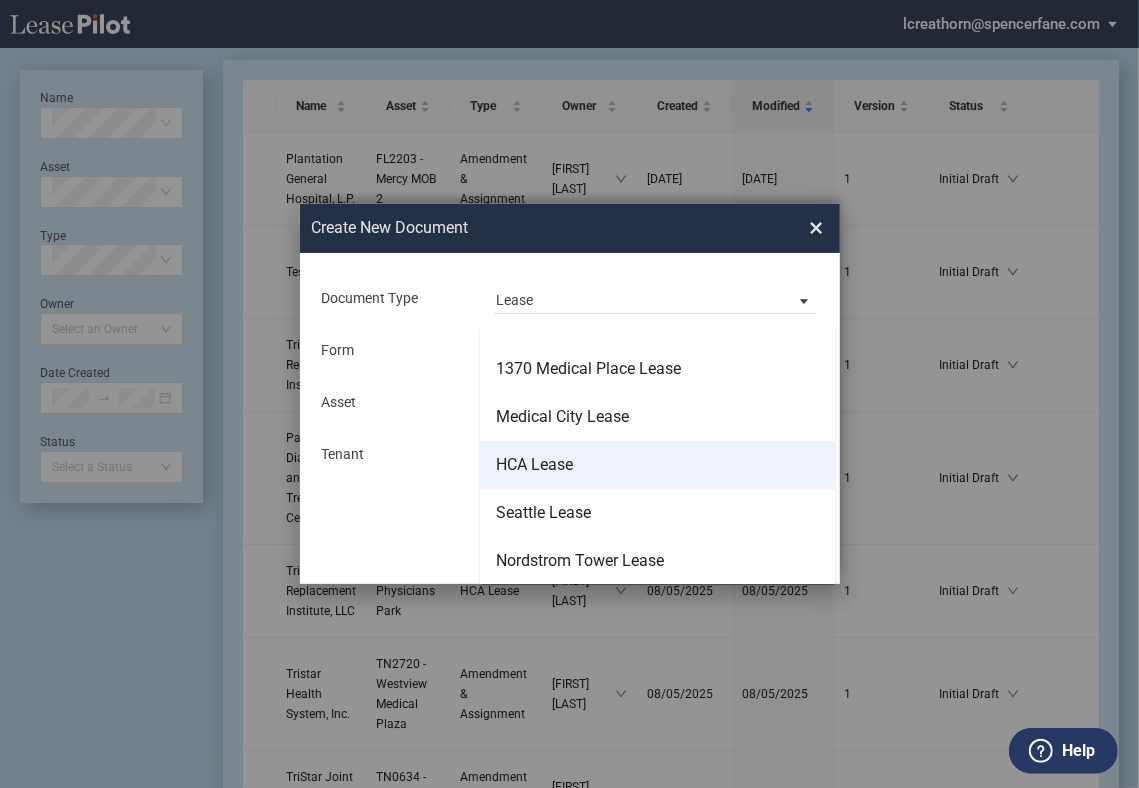 click on "HCA Lease" at bounding box center [657, 465] 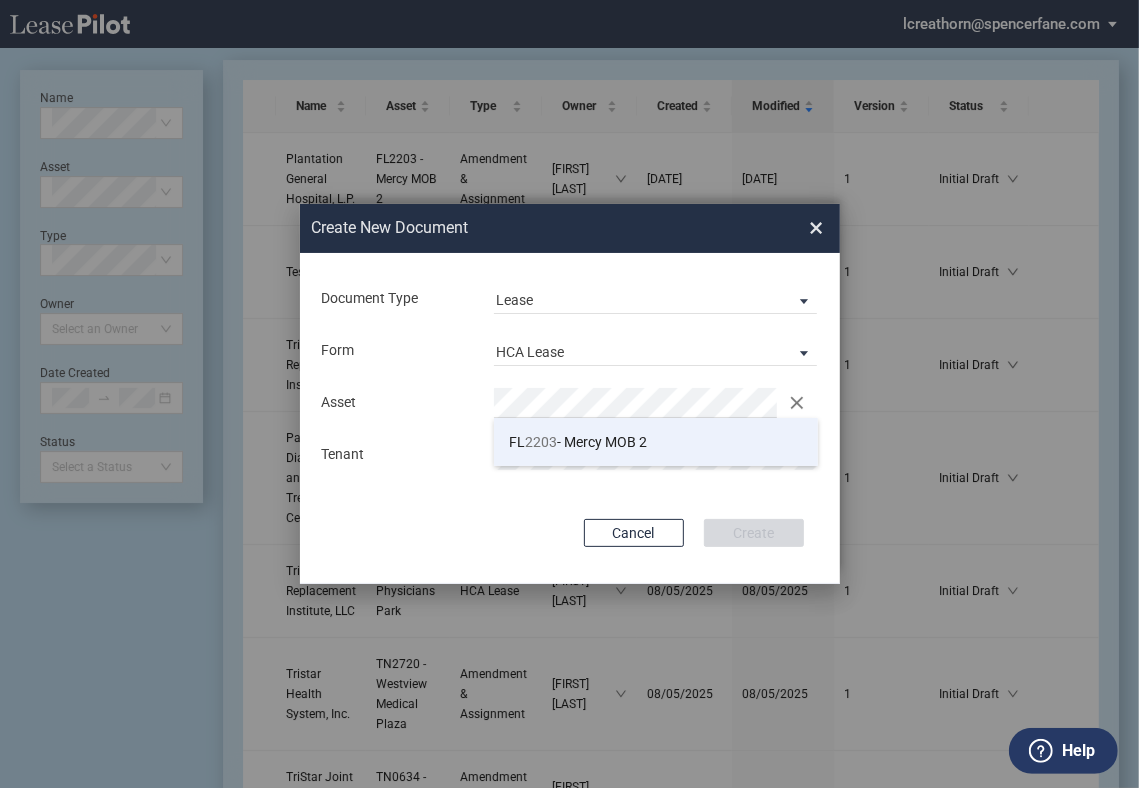 click on "FL 2203  - Mercy MOB 2" at bounding box center (578, 442) 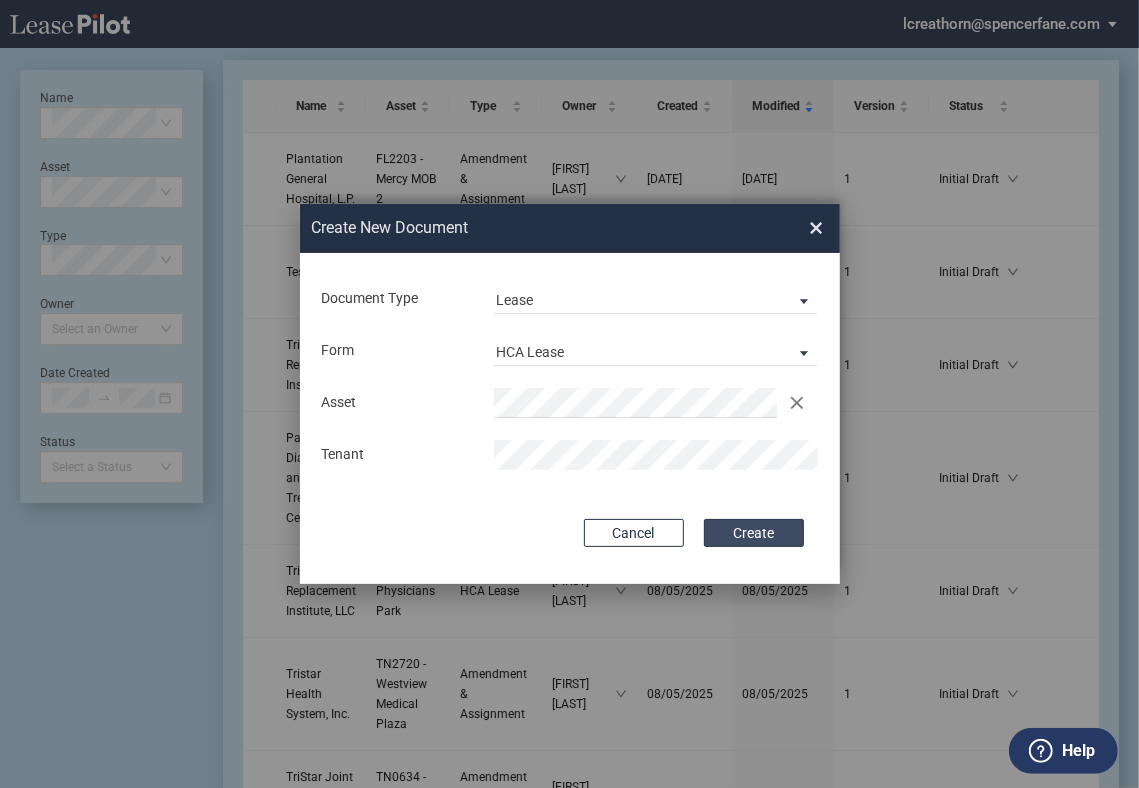 click on "Create" at bounding box center [754, 533] 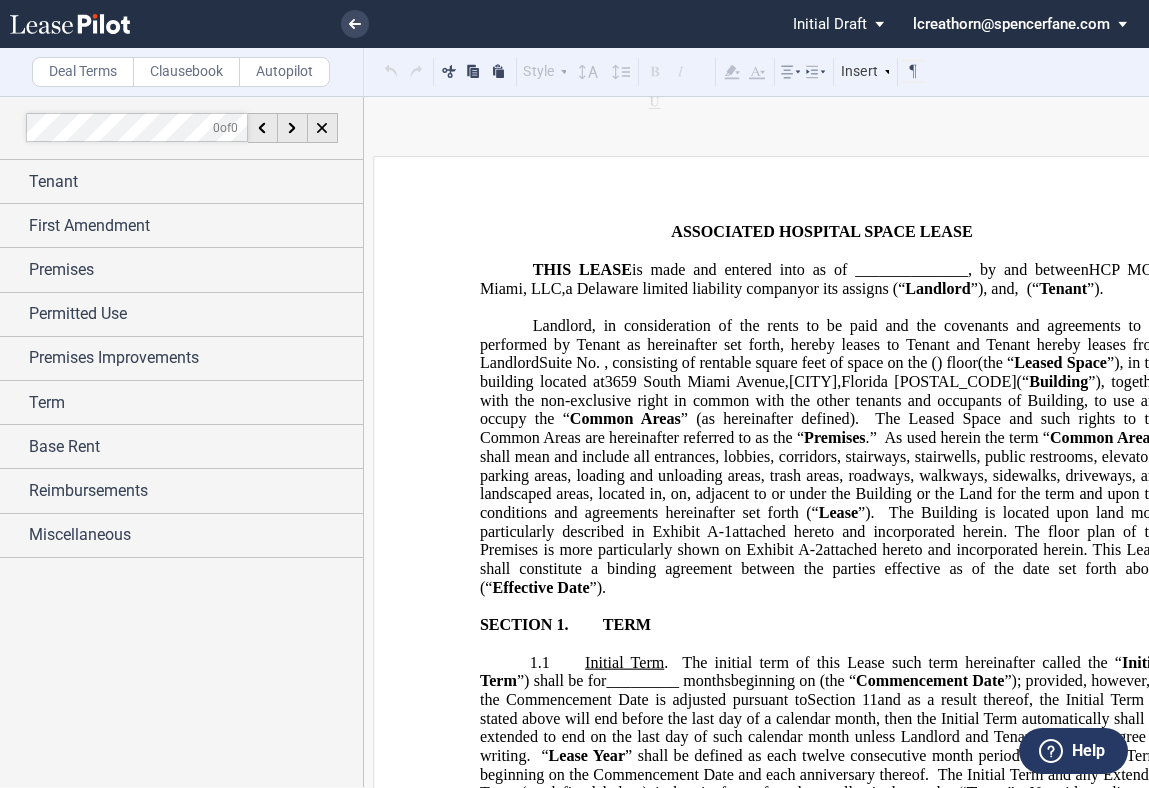 scroll, scrollTop: 0, scrollLeft: 0, axis: both 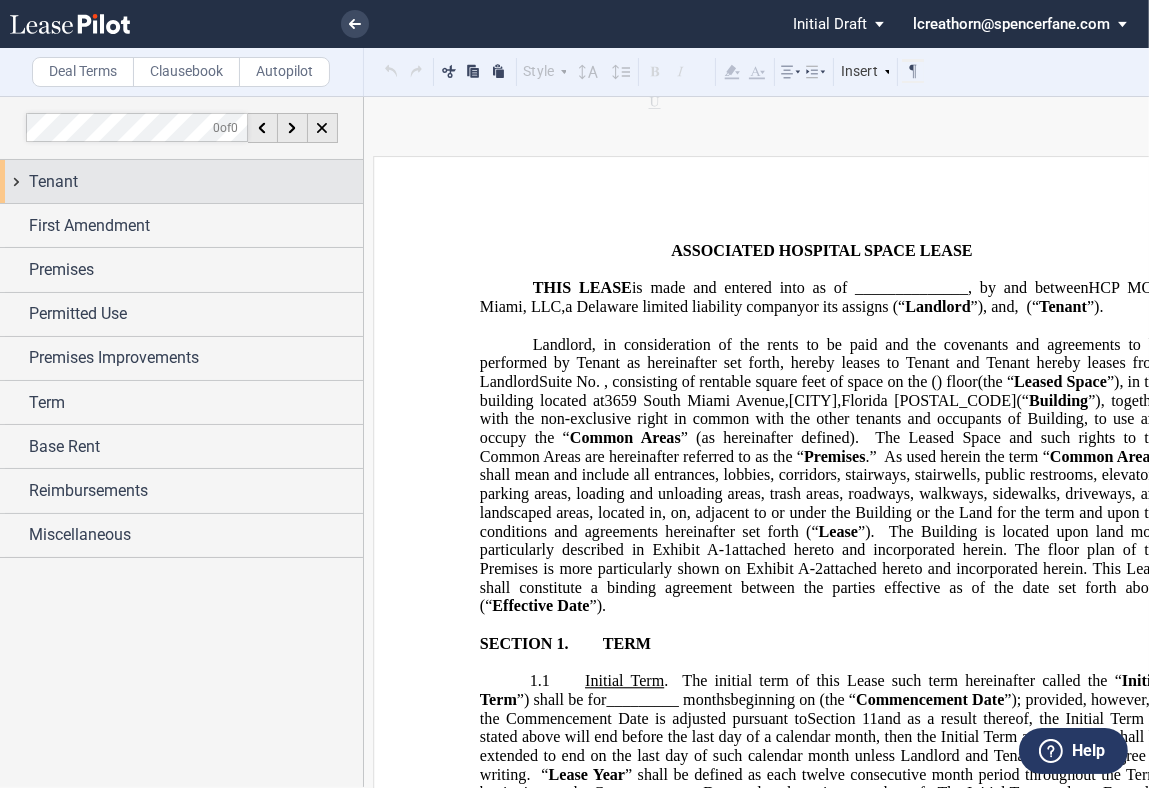 click on "Tenant" at bounding box center [196, 182] 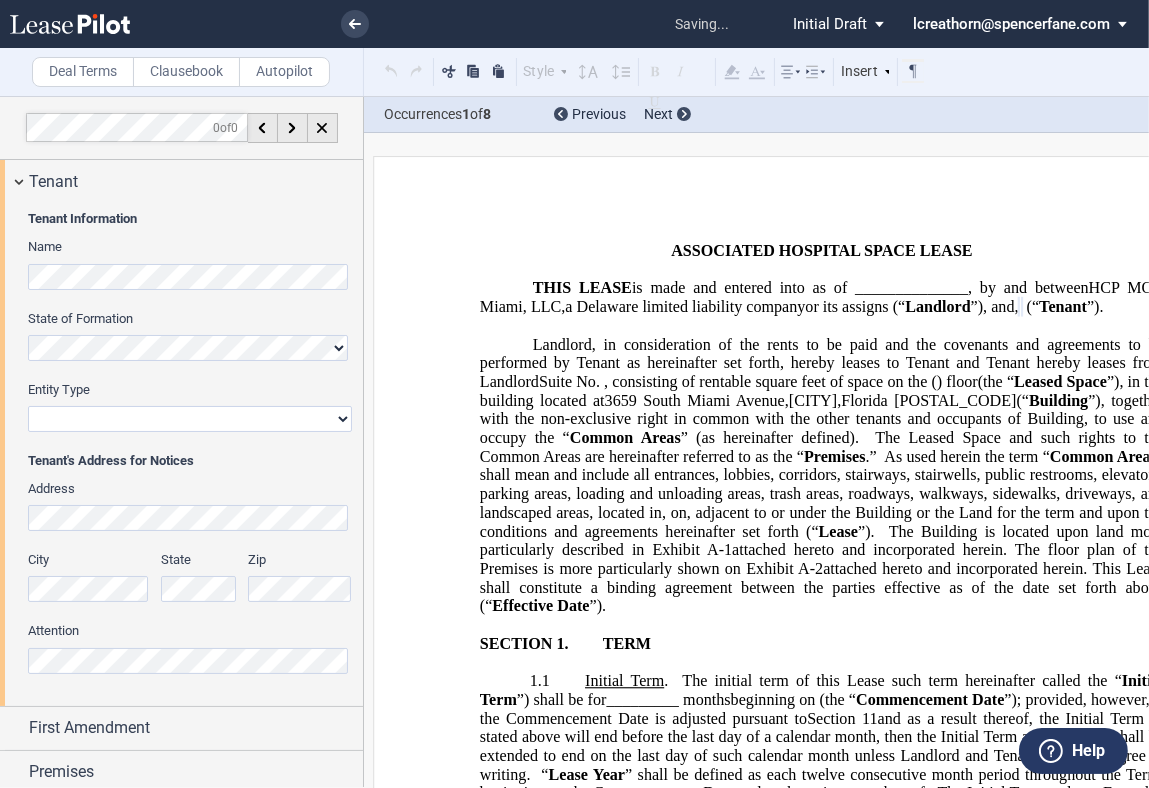click on "Corporation
Limited Liability Company
General Partnership
Limited Partnership
Other" at bounding box center (190, 419) 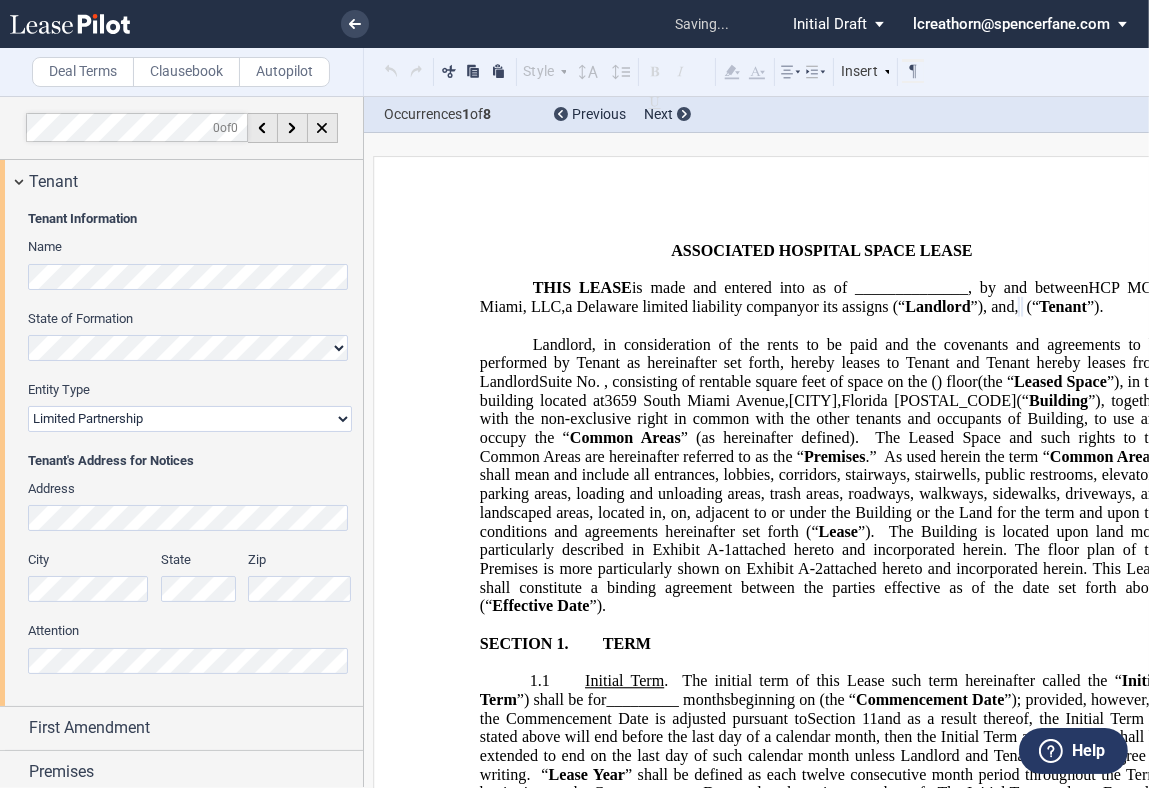 click on "Corporation
Limited Liability Company
General Partnership
Limited Partnership
Other" at bounding box center [190, 419] 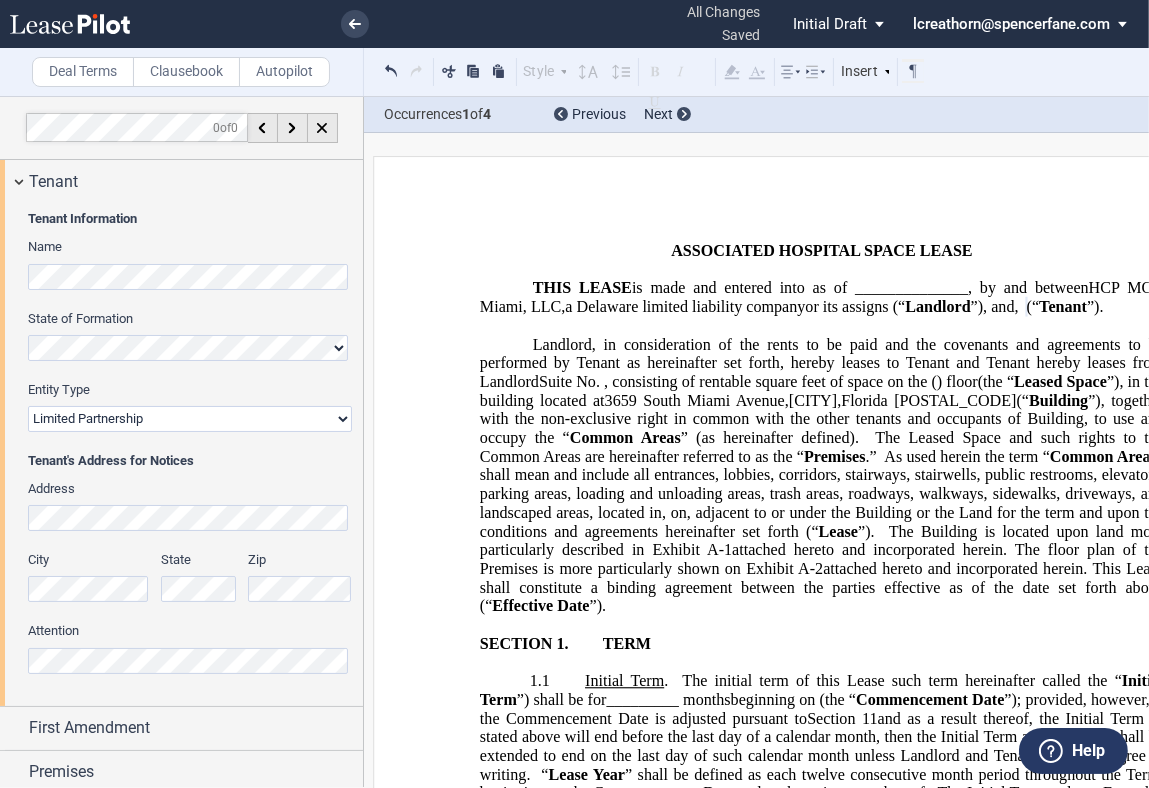 drag, startPoint x: 771, startPoint y: 327, endPoint x: 793, endPoint y: 330, distance: 22.203604 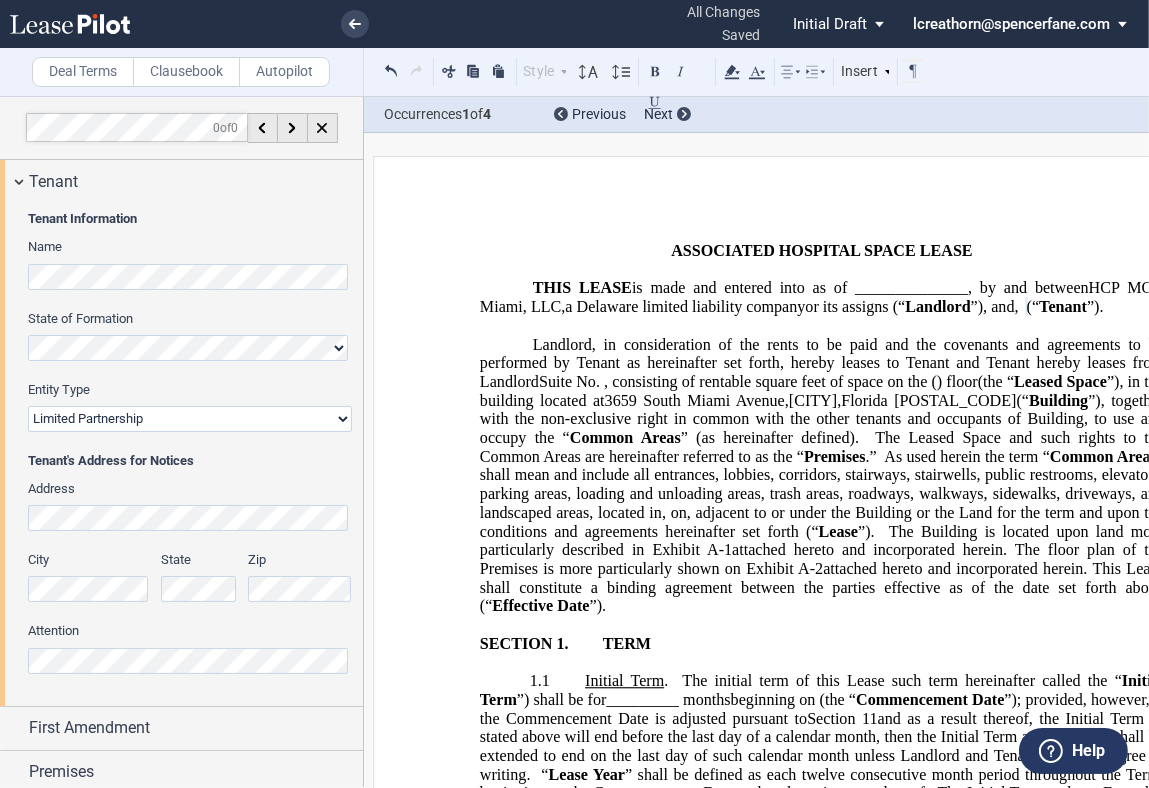 type 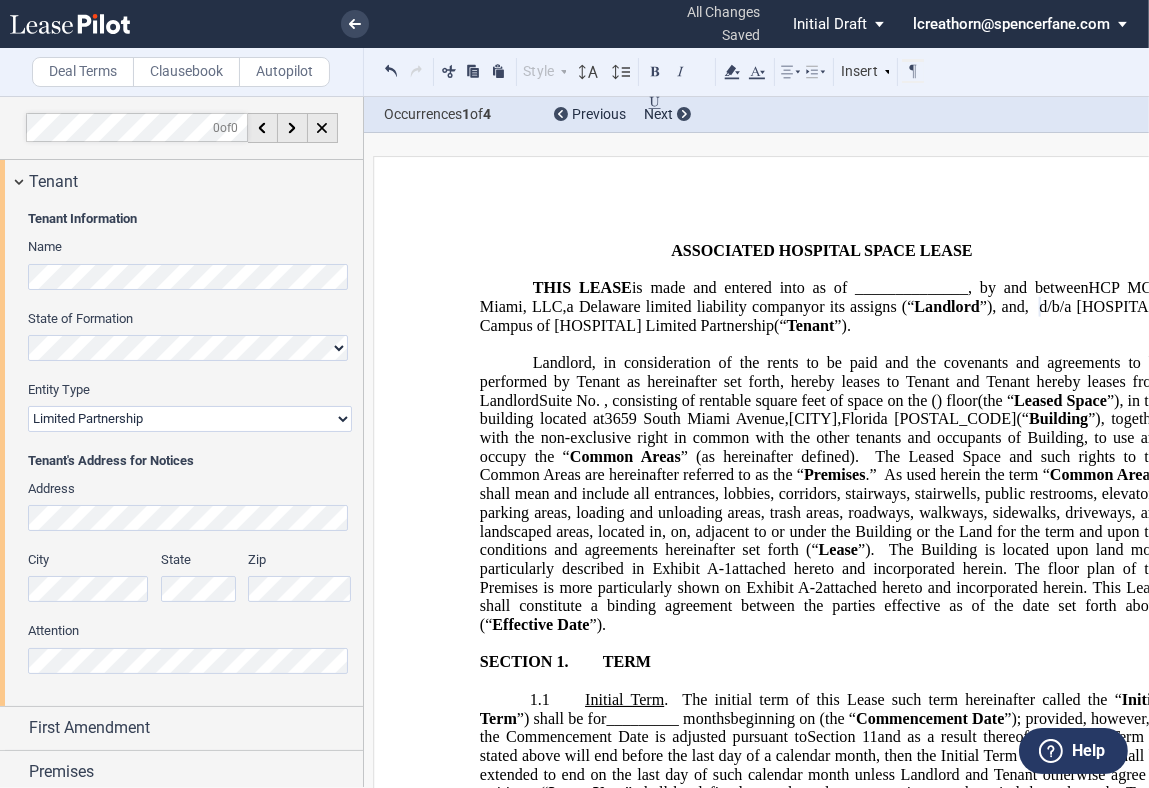 click on "THIS LEASE  is made and entered into as of ______________, by and between  HCP MOB Miami, LLC  ,  a  Delaware  limited liability company  or its assigns (“ Landlord ”), and    ,          d/b/a [HOSPITAL] Campus of [HOSPITAL] Limited Partnership(“ Tenant ”)." 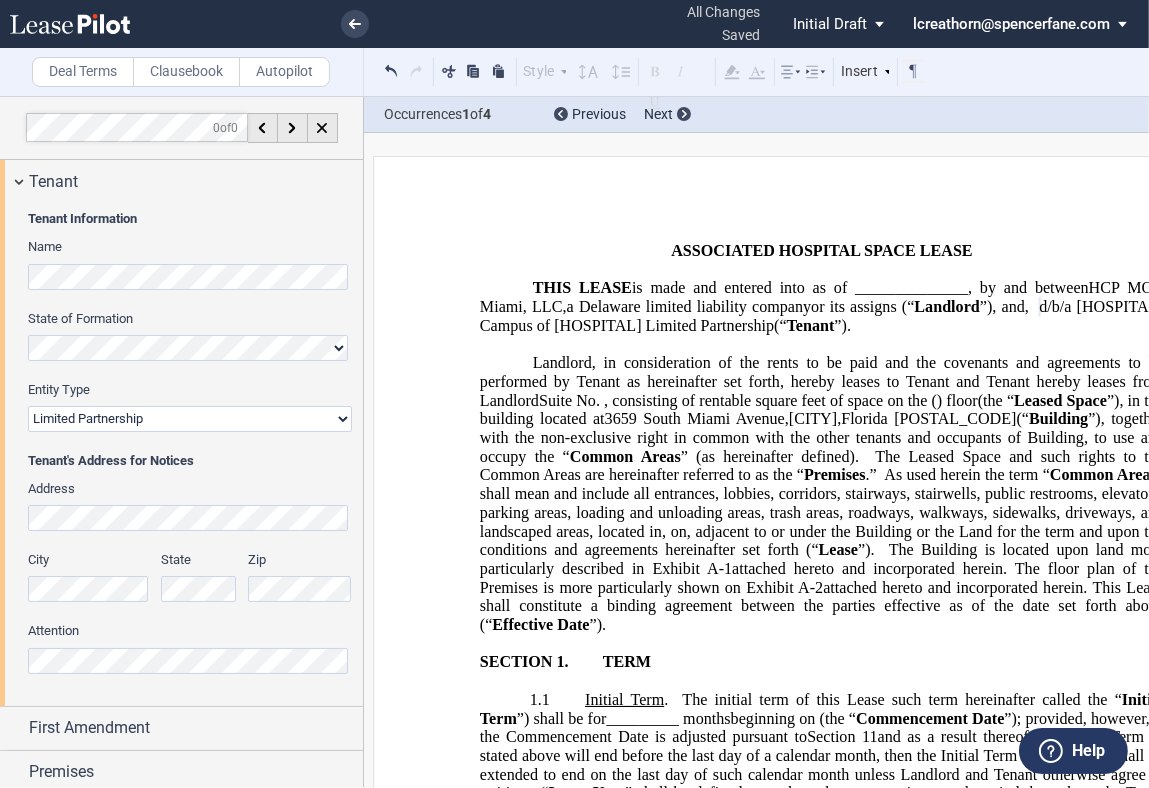 drag, startPoint x: 663, startPoint y: 350, endPoint x: 25, endPoint y: 278, distance: 642.04987 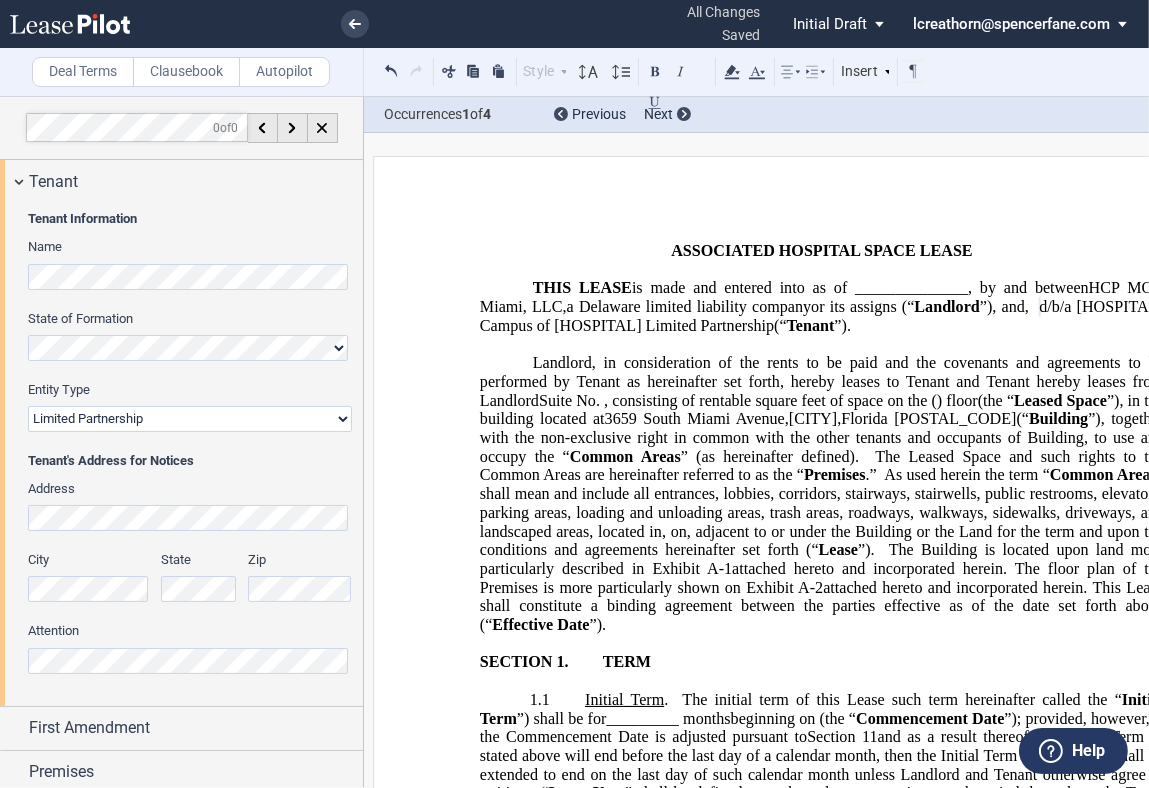 scroll, scrollTop: 0, scrollLeft: 526, axis: horizontal 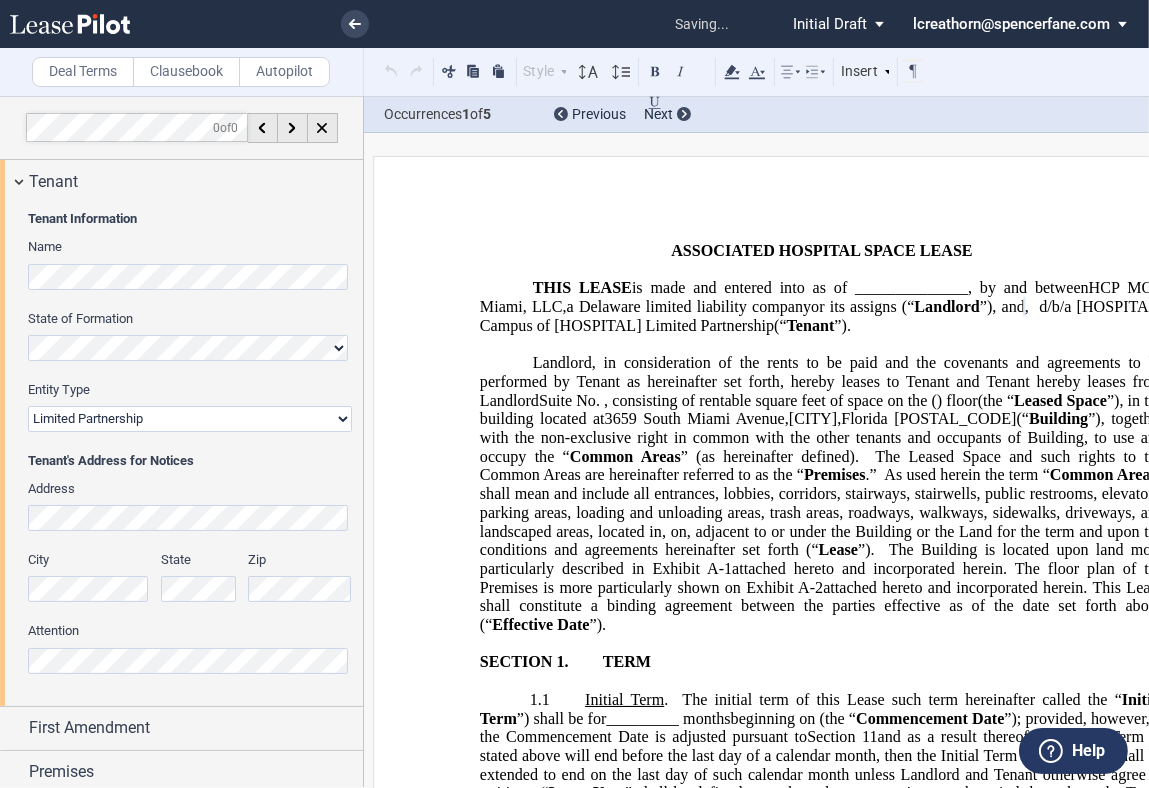 drag, startPoint x: 669, startPoint y: 350, endPoint x: 714, endPoint y: 370, distance: 49.24429 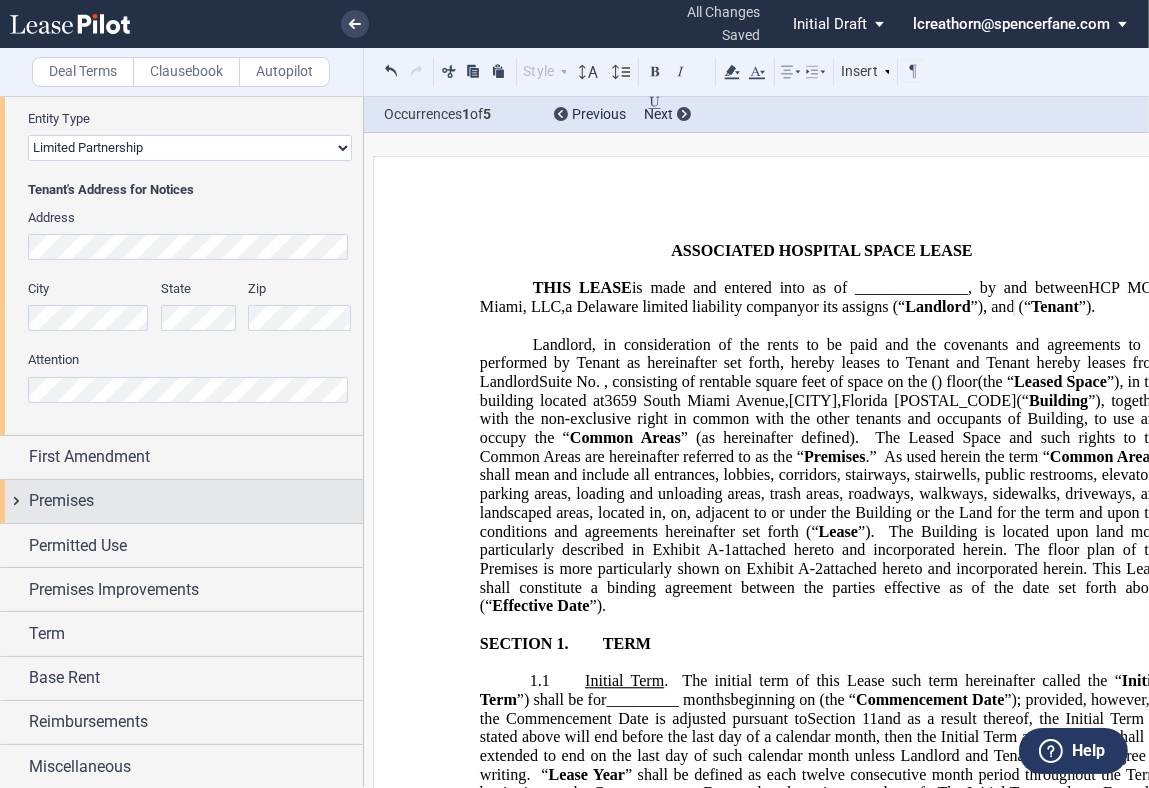 scroll, scrollTop: 272, scrollLeft: 0, axis: vertical 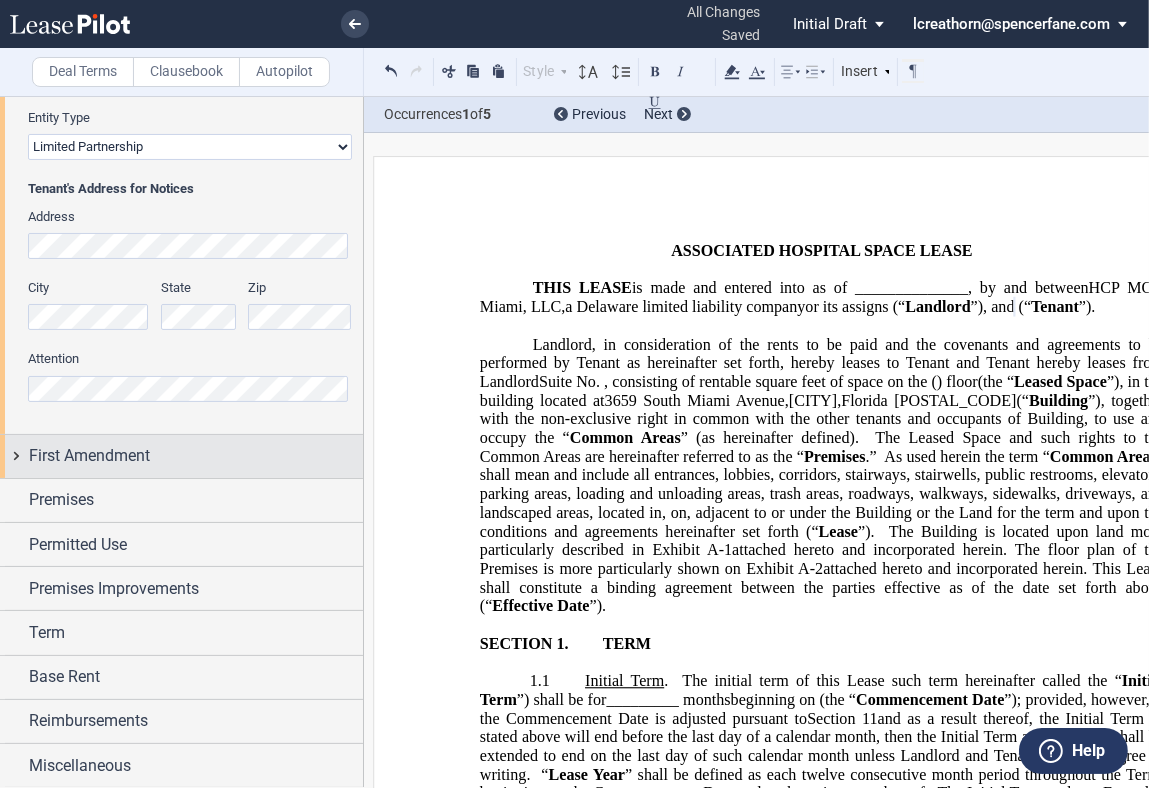 click on "First Amendment" at bounding box center [196, 456] 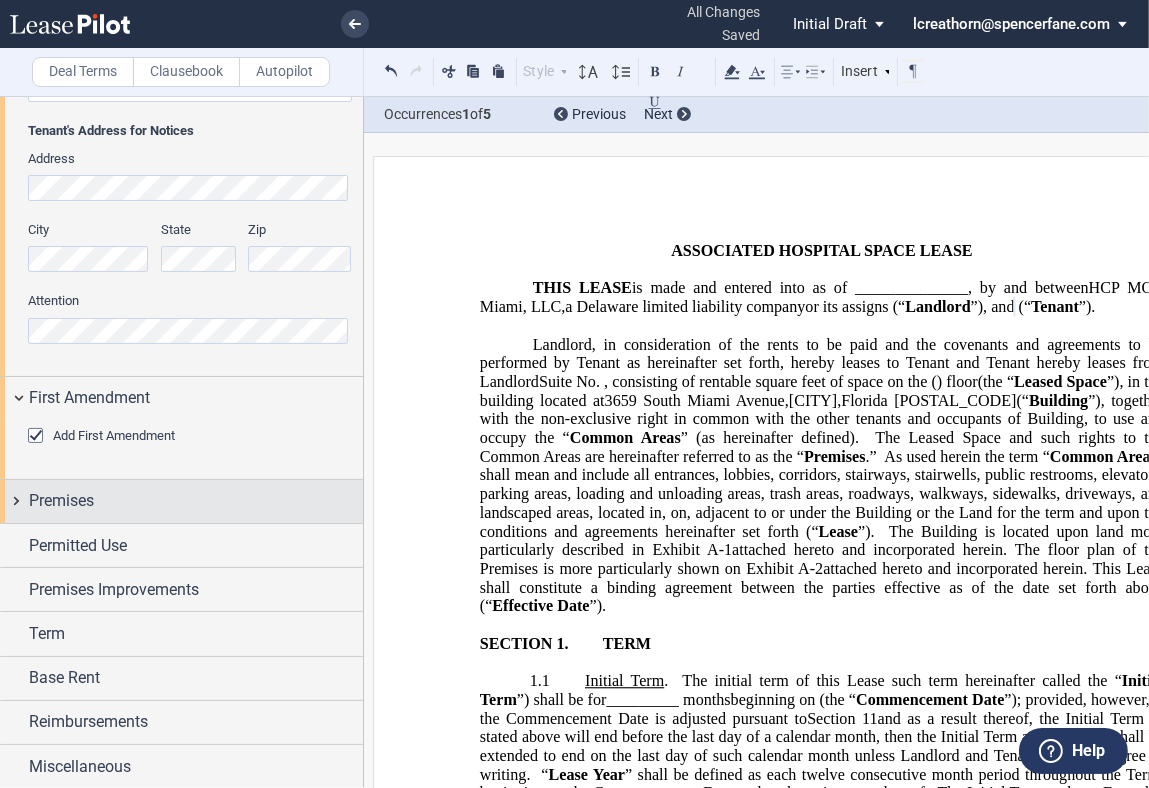 click on "Premises" at bounding box center (196, 501) 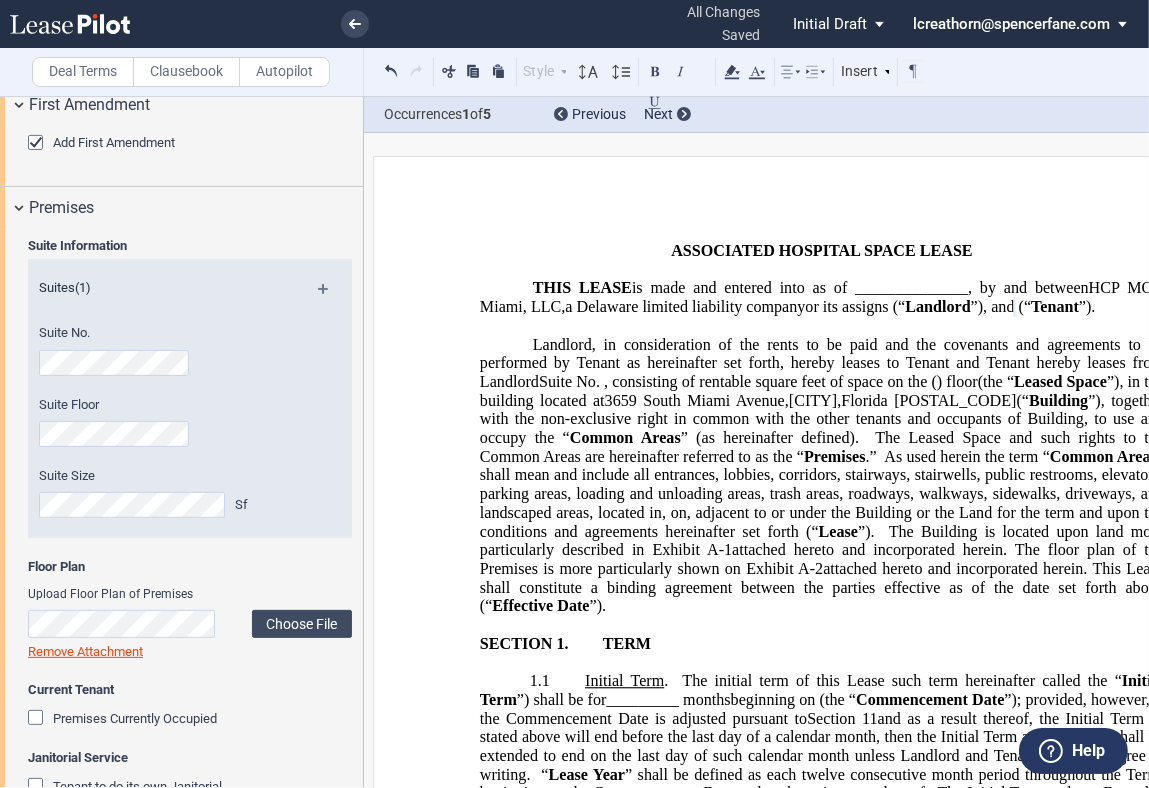 scroll, scrollTop: 663, scrollLeft: 0, axis: vertical 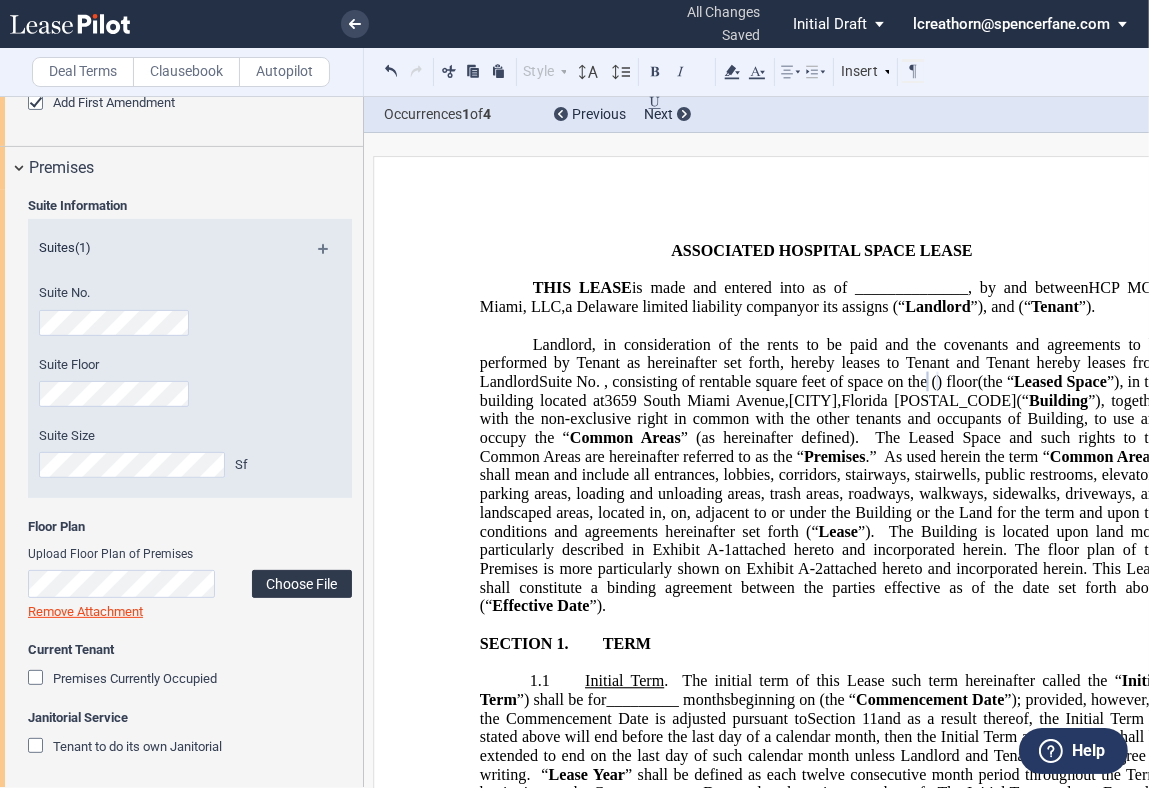 click on "Choose File" 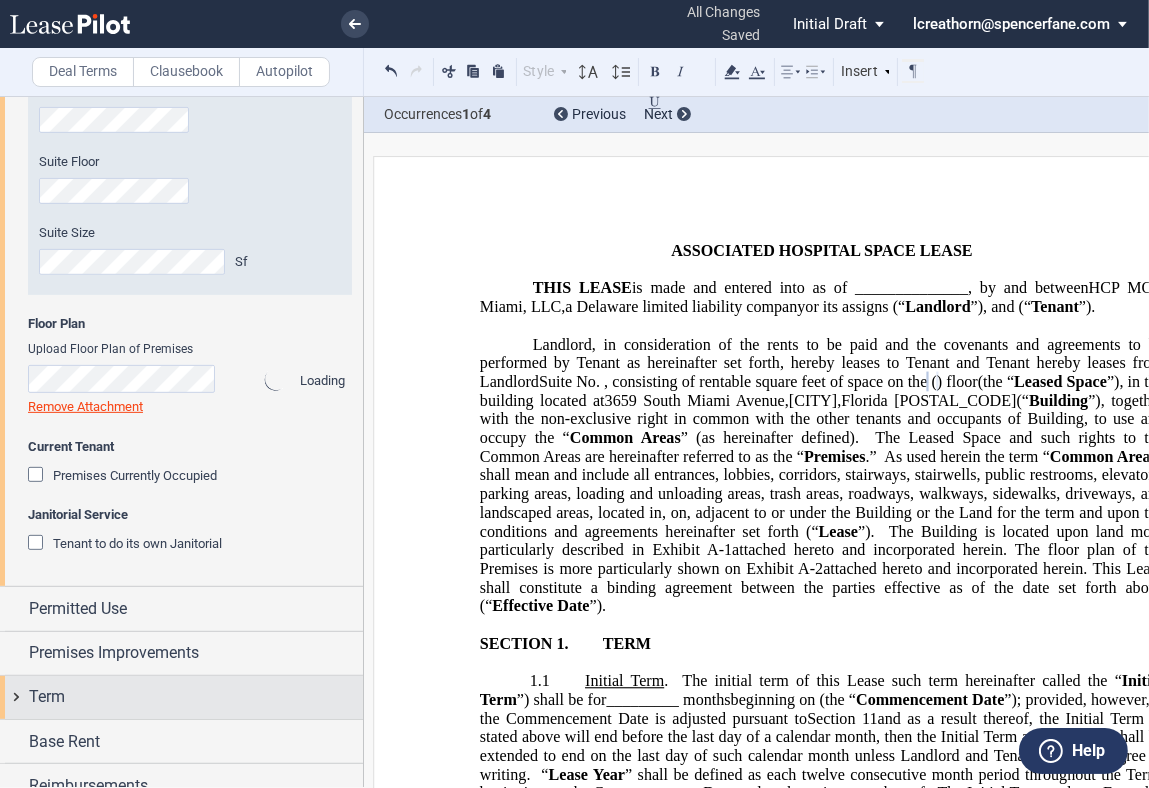 scroll, scrollTop: 885, scrollLeft: 0, axis: vertical 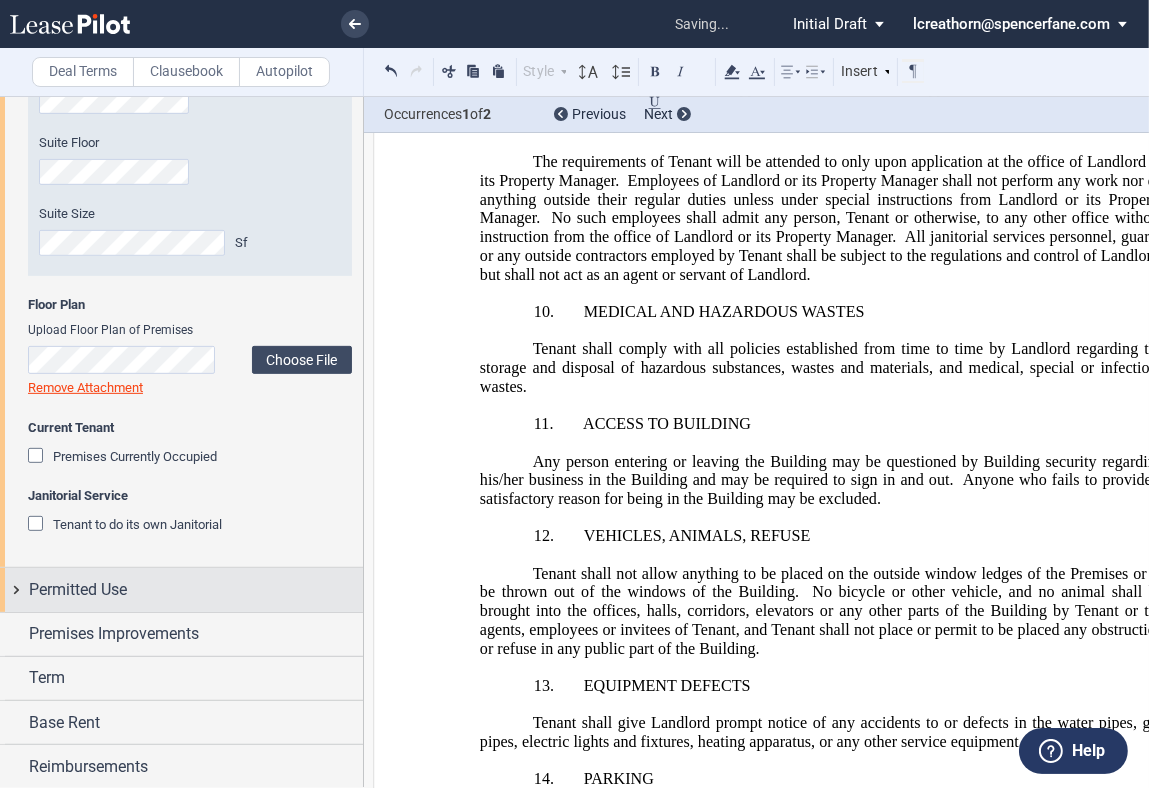 click on "Permitted Use" at bounding box center (196, 590) 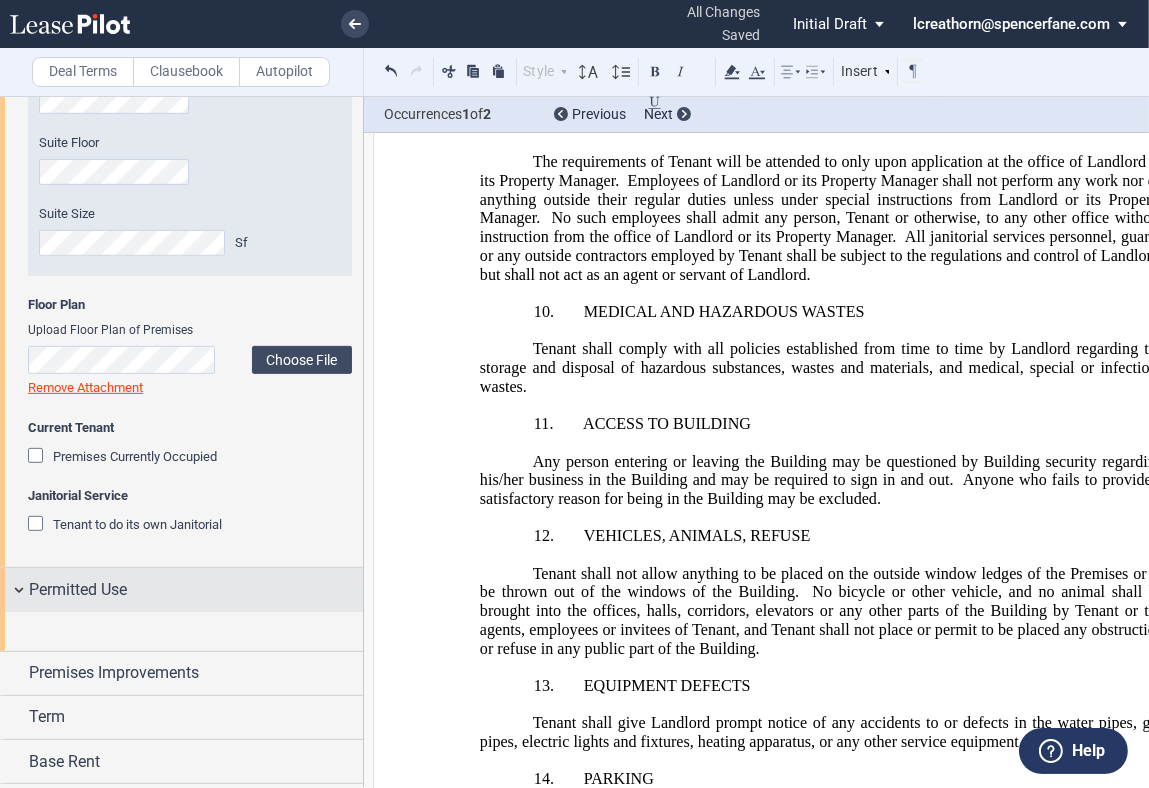 scroll, scrollTop: 1079, scrollLeft: 0, axis: vertical 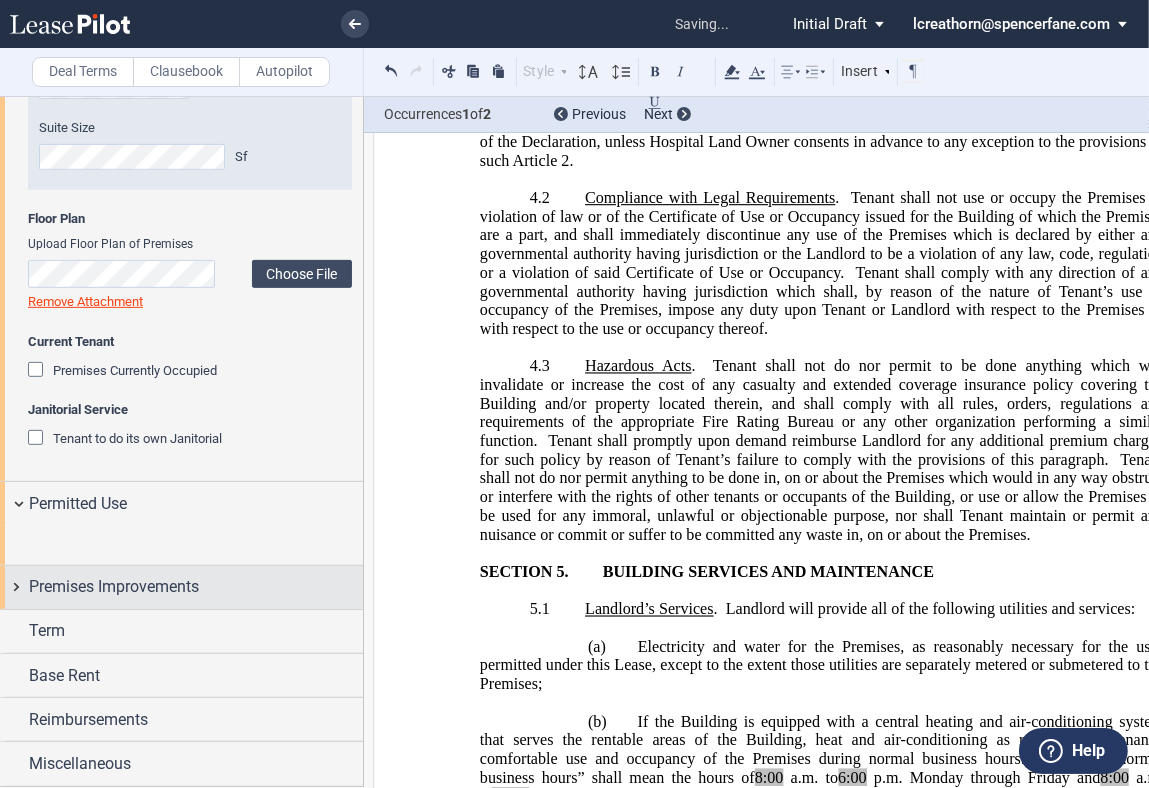 click on "Premises Improvements" at bounding box center [114, 587] 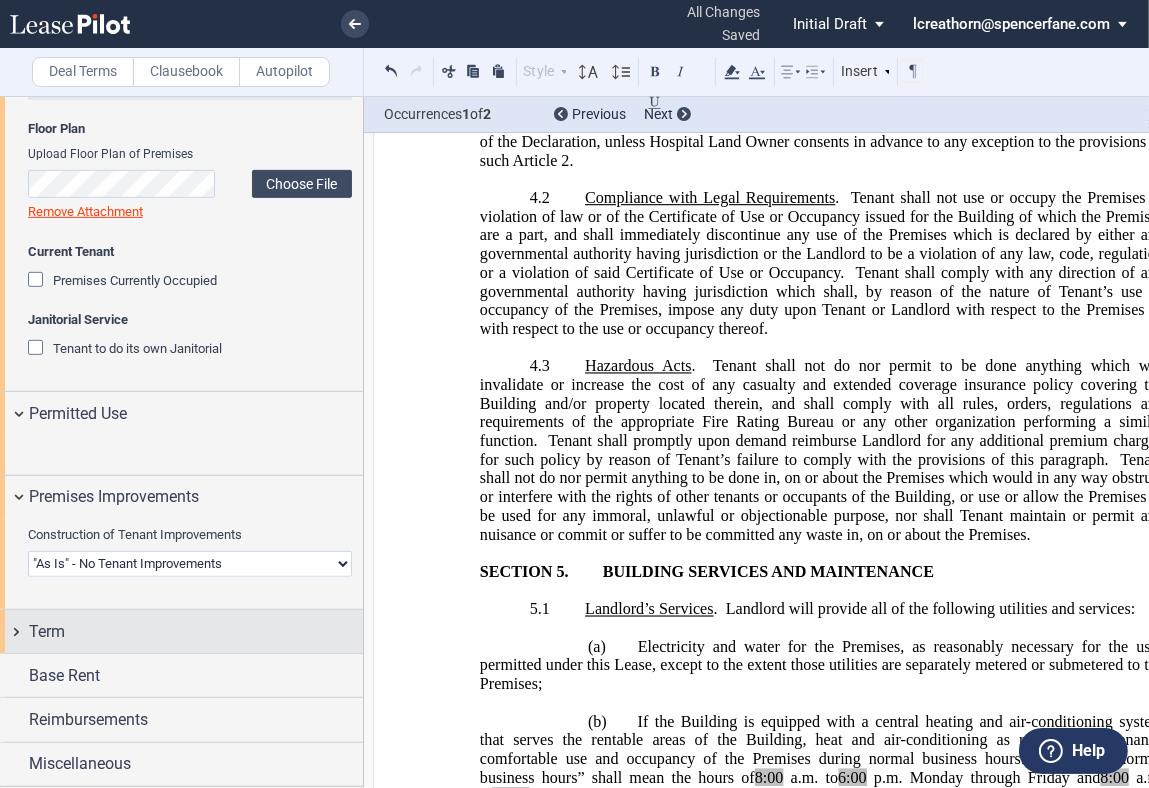 click on "Term" at bounding box center [181, 631] 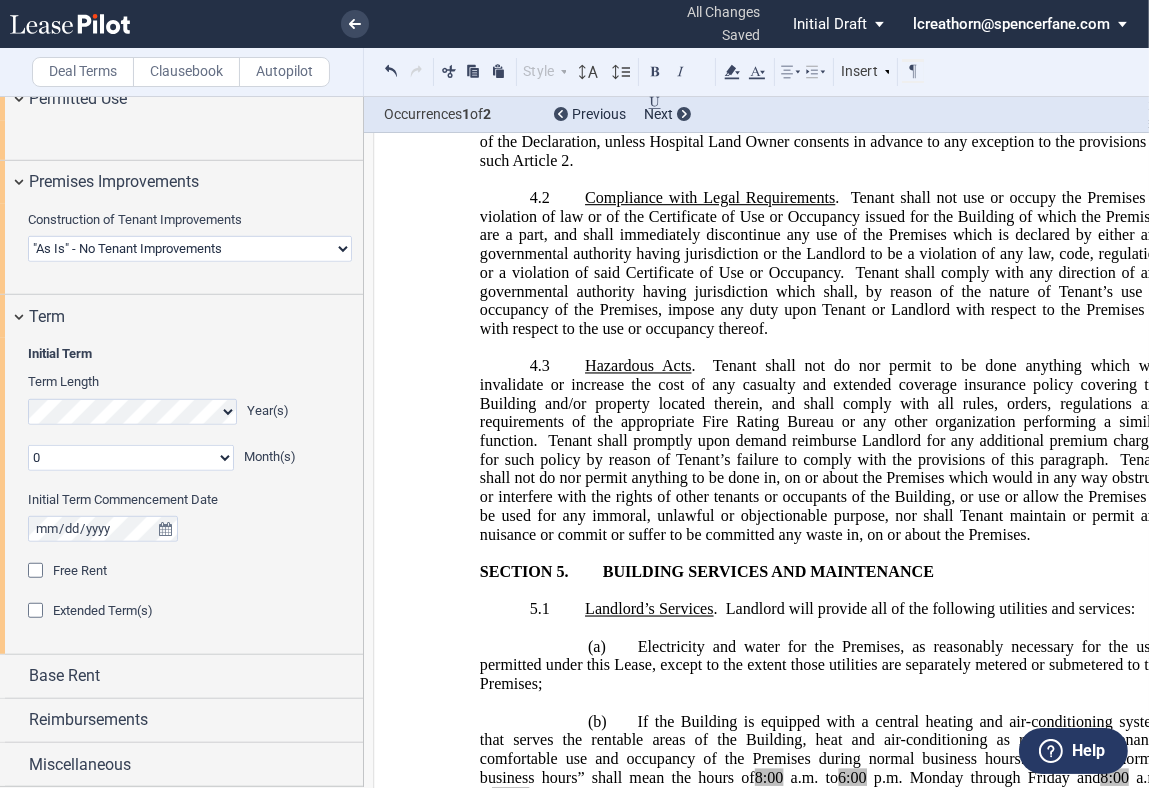 scroll, scrollTop: 1485, scrollLeft: 0, axis: vertical 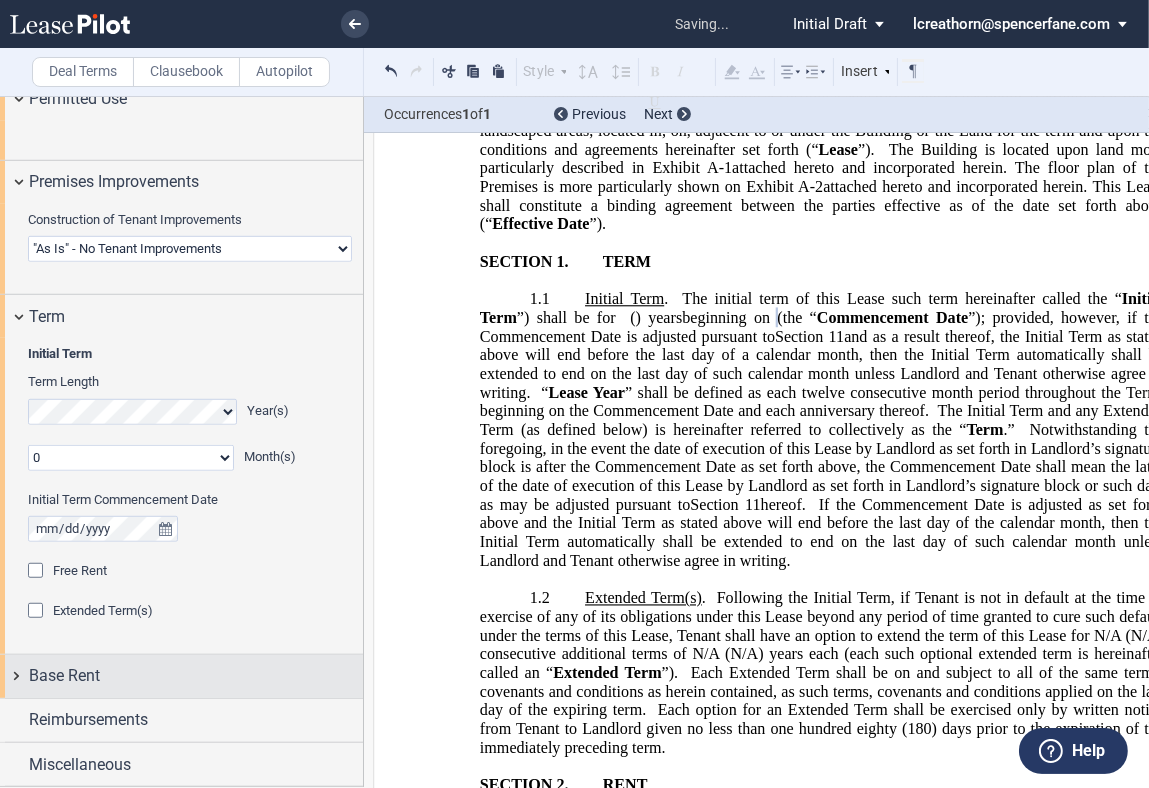 click on "Base Rent" at bounding box center [196, 676] 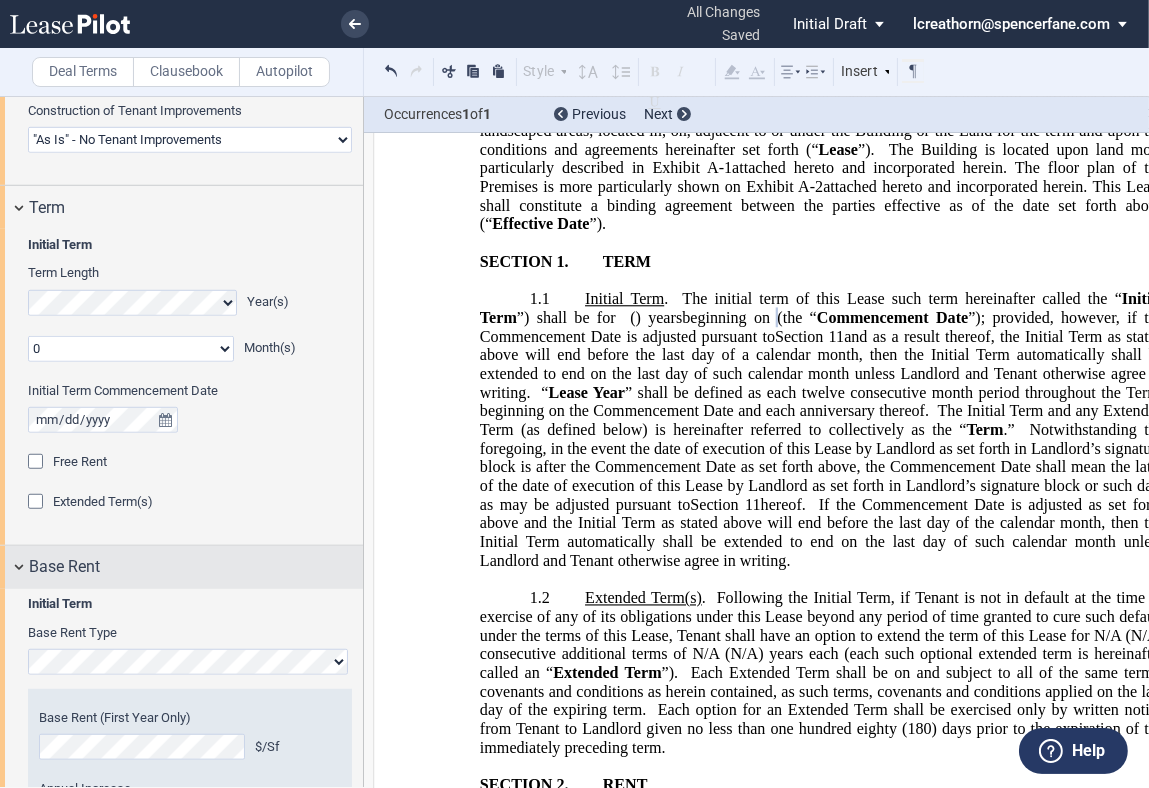 scroll, scrollTop: 1707, scrollLeft: 0, axis: vertical 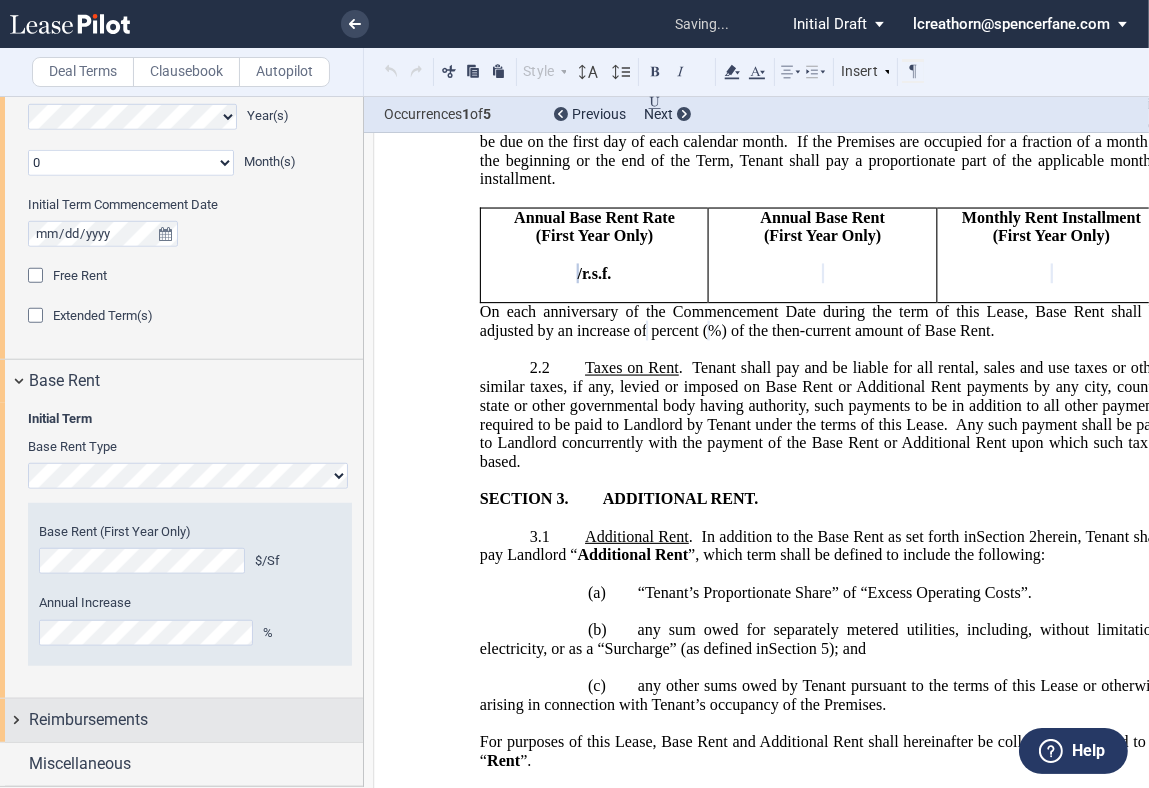 click on "Reimbursements" at bounding box center (88, 720) 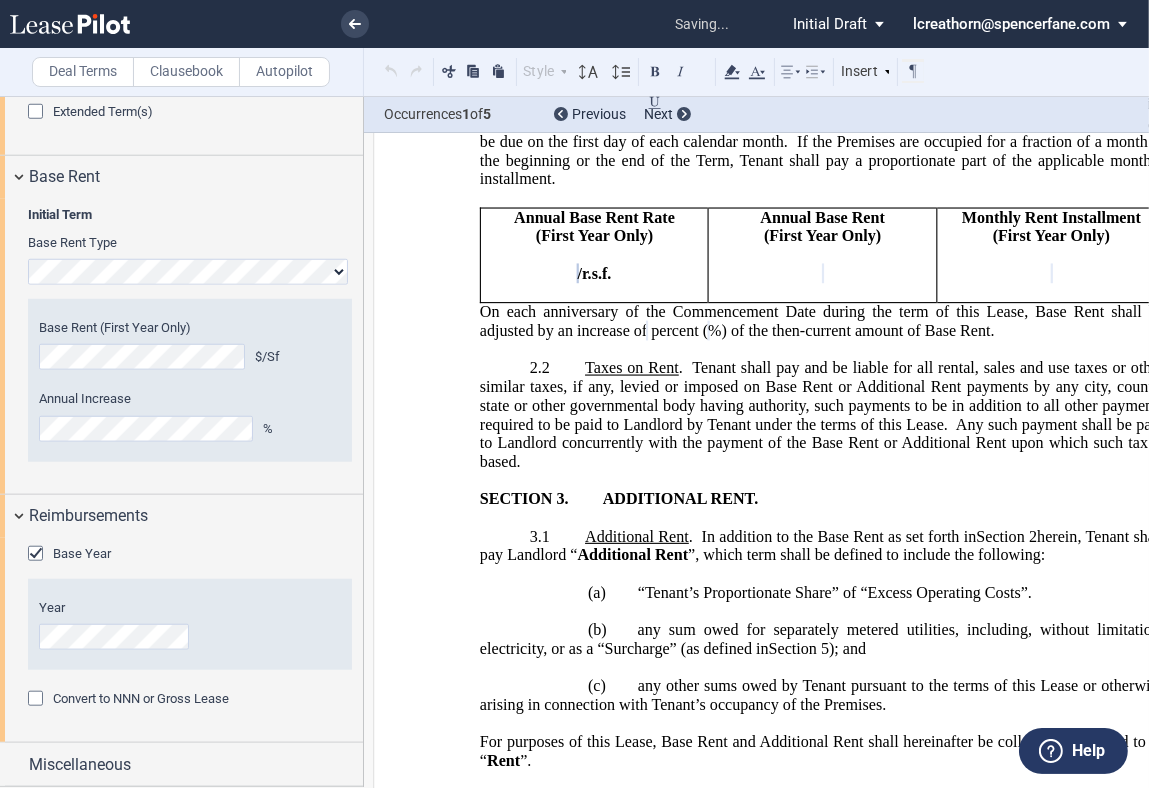 scroll, scrollTop: 1980, scrollLeft: 0, axis: vertical 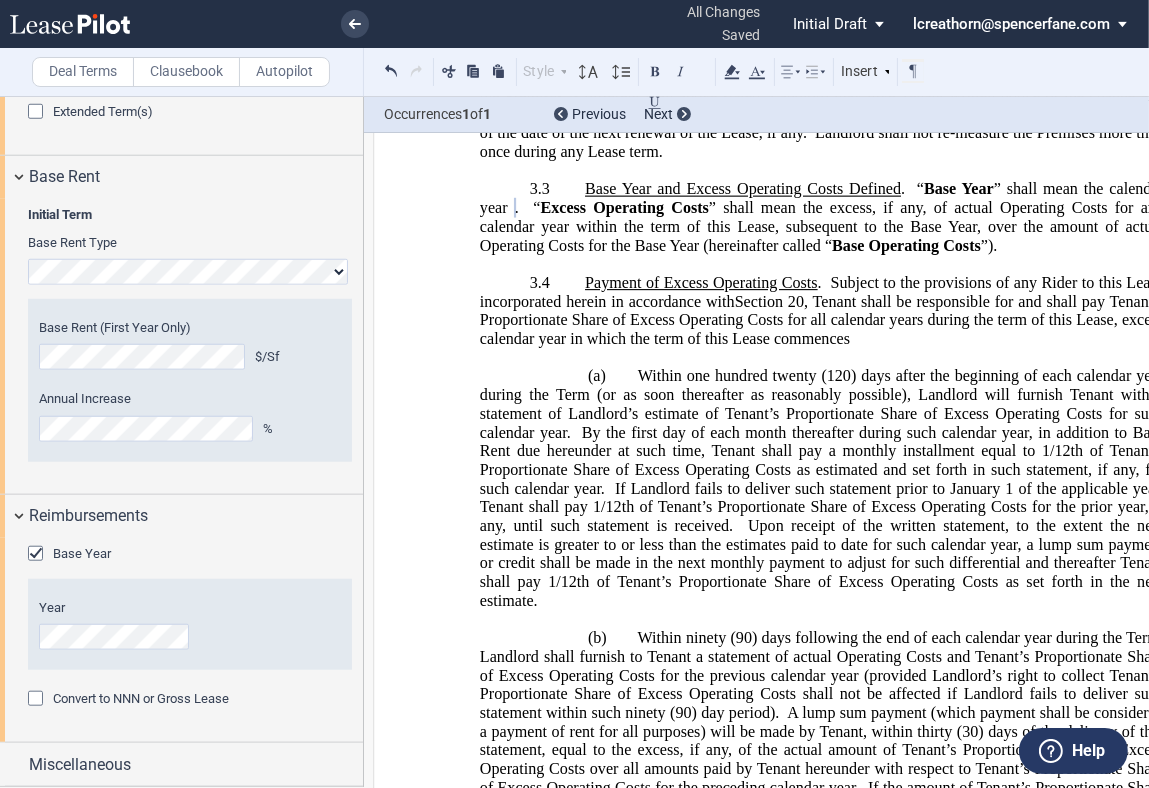 drag, startPoint x: 1029, startPoint y: 276, endPoint x: 1020, endPoint y: 283, distance: 11.401754 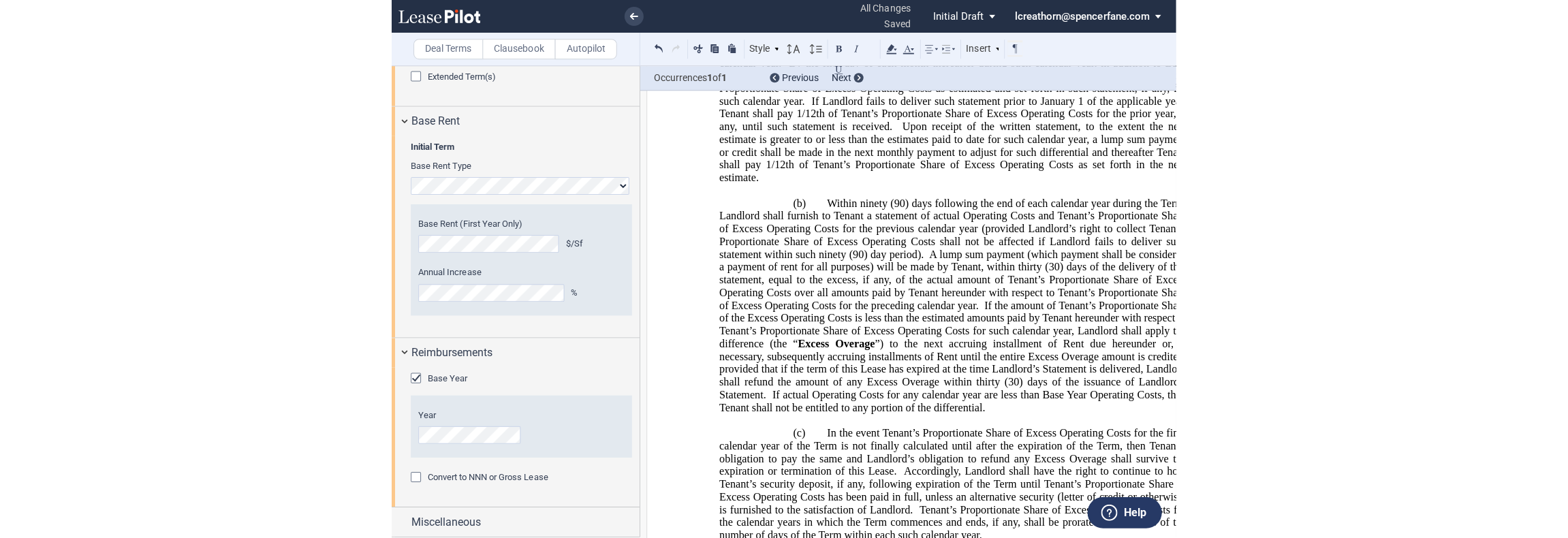 scroll, scrollTop: 1938, scrollLeft: 0, axis: vertical 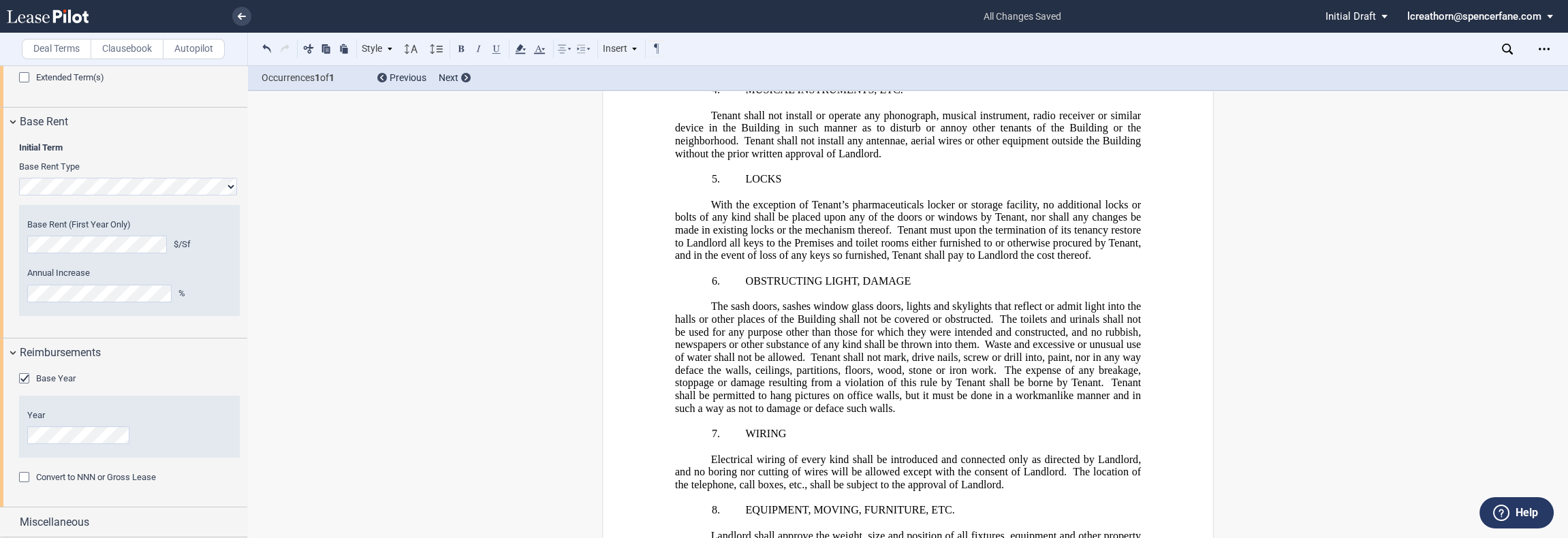 click on "ASSOCIATED HOSPITAL SPACE LEASE
THIS LEASE  is made and entered into as of ______________, by and between  HCP MOB Miami, LLC  ,  a  Delaware  limited liability company  or its assigns (“ Landlord ”), and          (“ Tenant ”).
Landlord, in consideration of the rents to be paid and the covenants and agreements to be performed by Tenant as hereinafter set forth, hereby leases to Tenant and Tenant hereby leases from Landlord  Suite No.    , consisting of       rentable square feet of space on the      (     ) floor    ,  and  Suite No.    , consisting of       rentable square feet of space on the      (     ) floor    , totaling       rentable square feet of space  (the “ Leased Space ”), in the building located at  3659 South Miami Avenue  ,  Miami  ,  Florida  33133  (“ Building Common Areas    ." at bounding box center (908, -8237) 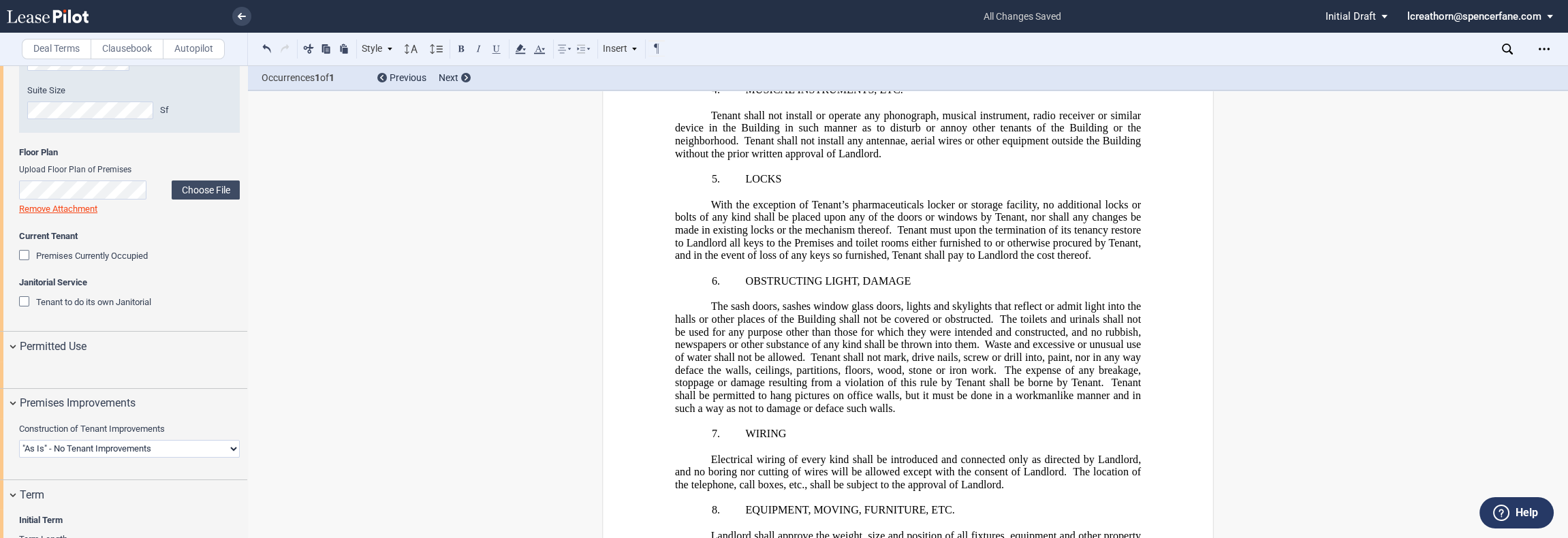 scroll, scrollTop: 667, scrollLeft: 0, axis: vertical 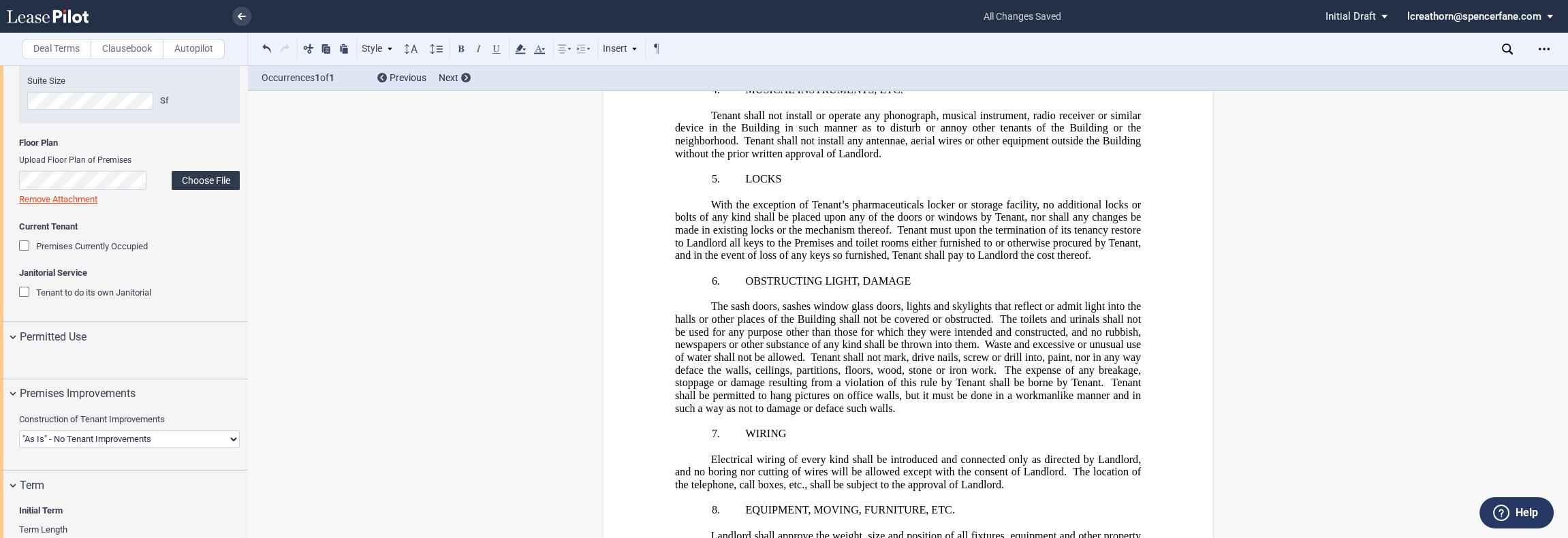 click on "Choose File" 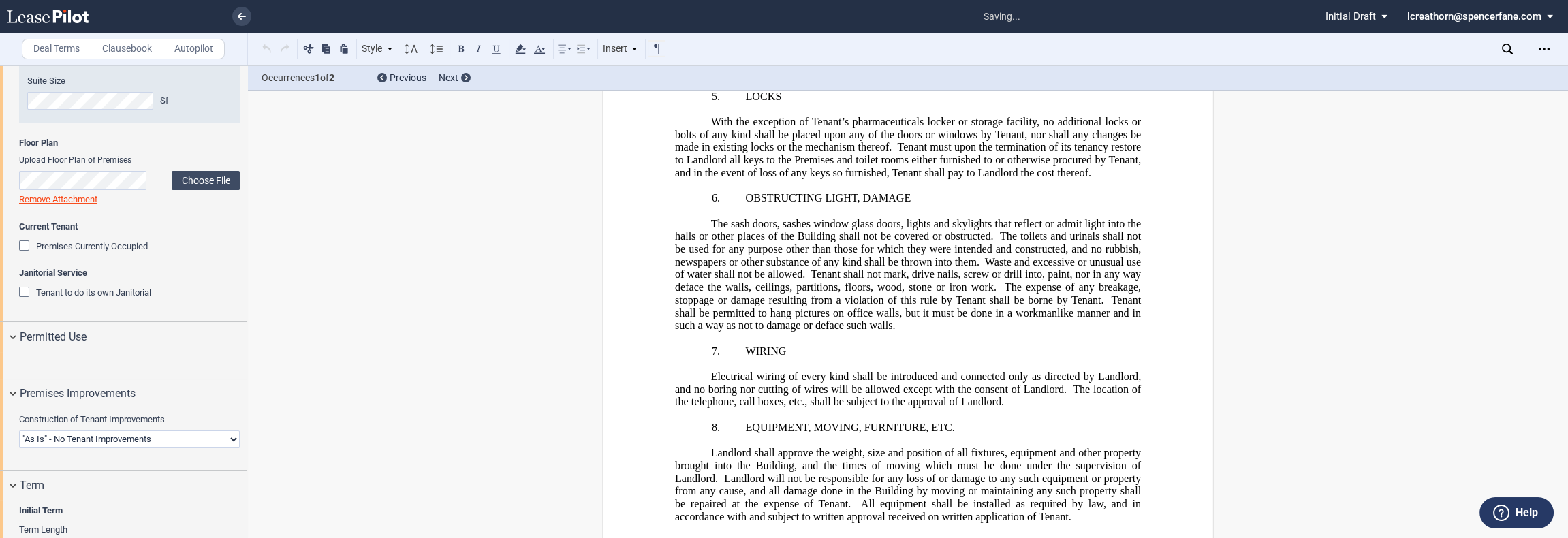 scroll, scrollTop: 17341, scrollLeft: 0, axis: vertical 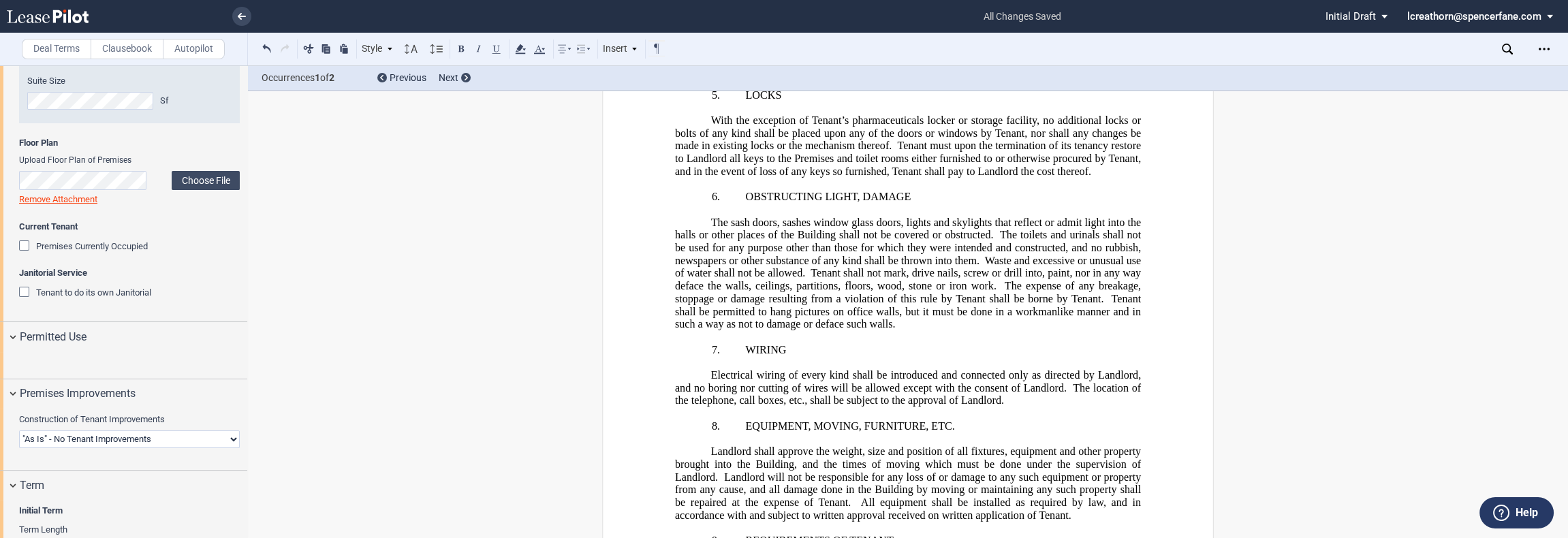 click on "ASSOCIATED HOSPITAL SPACE LEASE
THIS LEASE  is made and entered into as of ______________, by and between  HCP MOB Miami, LLC  ,  a  Delaware  limited liability company  or its assigns (“ Landlord ”), and          (“ Tenant ”).
Landlord, in consideration of the rents to be paid and the covenants and agreements to be performed by Tenant as hereinafter set forth, hereby leases to Tenant and Tenant hereby leases from Landlord  Suite No.    , consisting of       rentable square feet of space on the      (     ) floor    ,  and  Suite No.    , consisting of       rentable square feet of space on the      (     ) floor    , totaling       rentable square feet of space  (the “ Leased Space ”), in the building located at  3659 South Miami Avenue  ,  Miami  ,  Florida  33133  (“ Building Common Areas    ." at bounding box center [908, -8323] 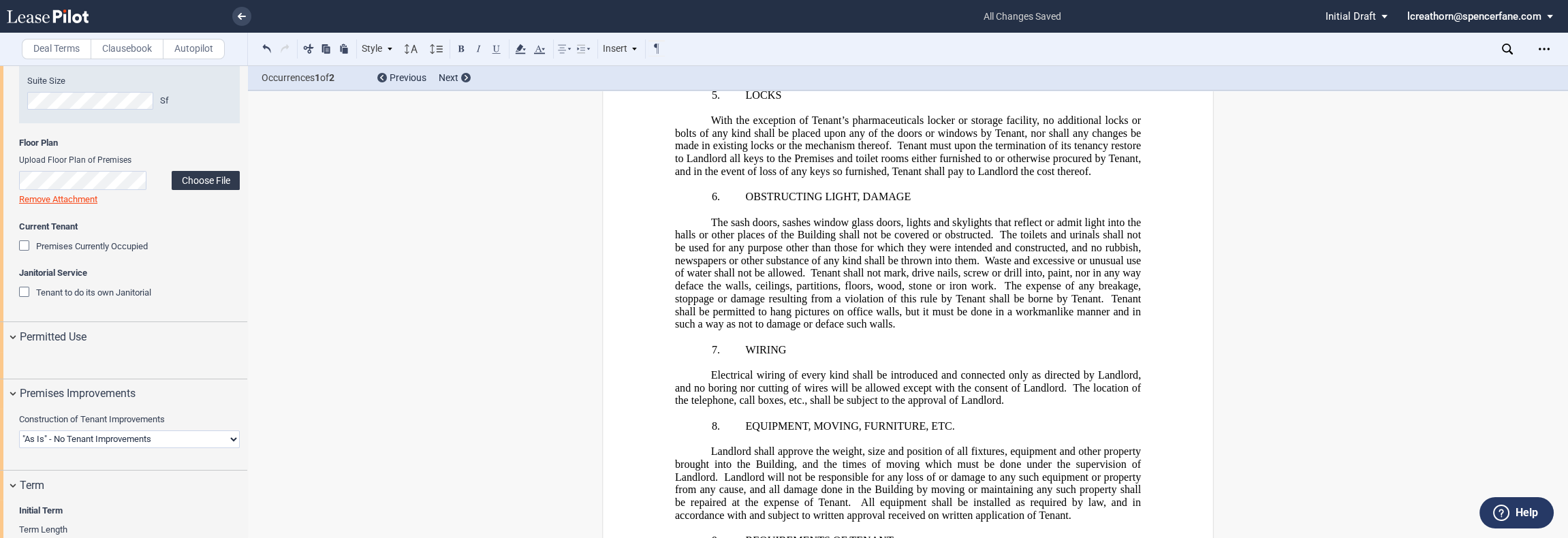 click on "Choose File" 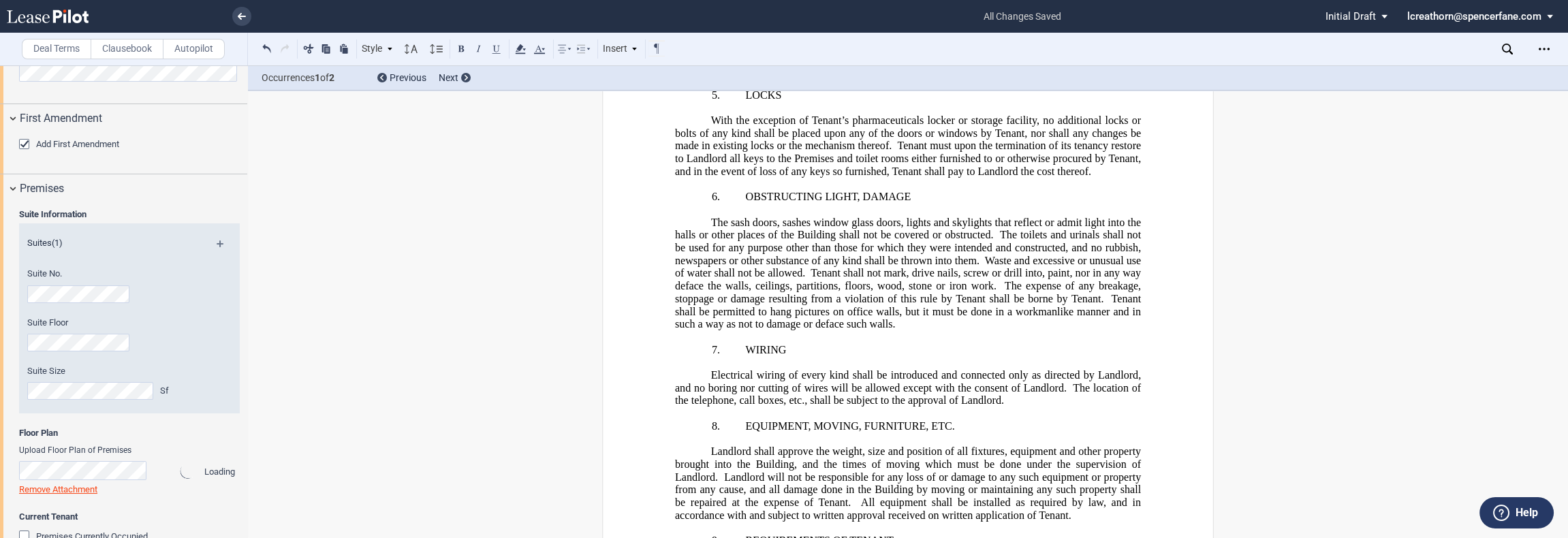scroll, scrollTop: 378, scrollLeft: 0, axis: vertical 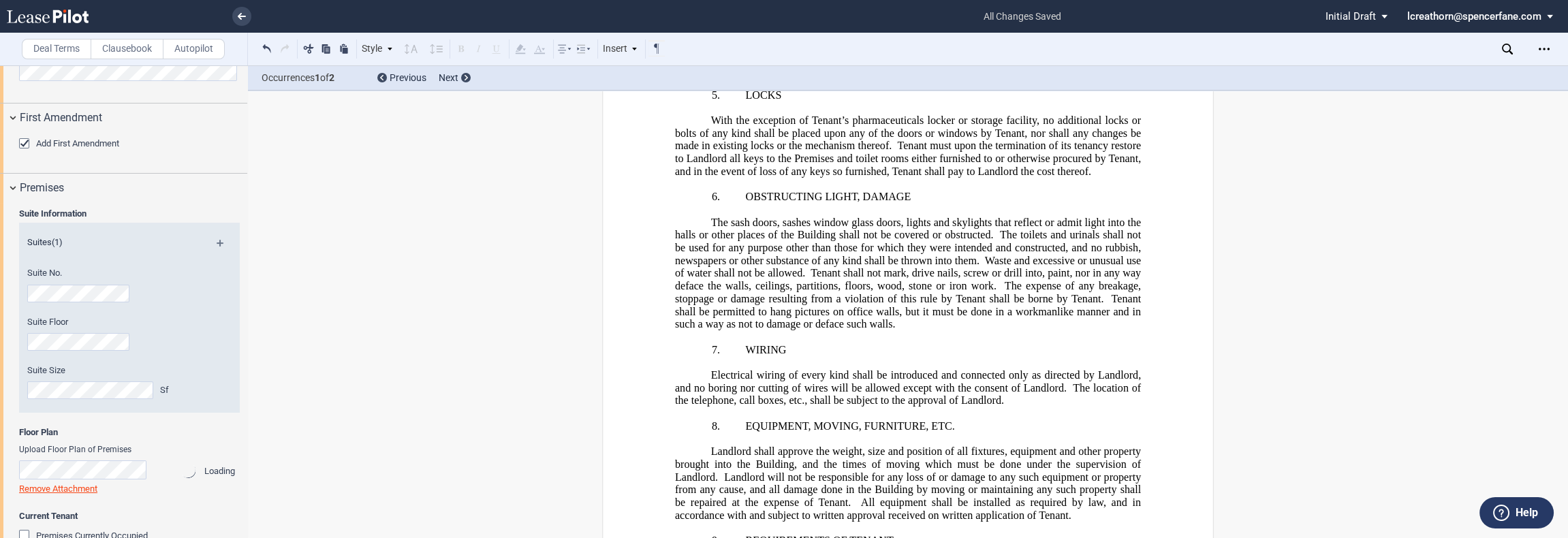 click on "Suite No." at bounding box center (111, 291) 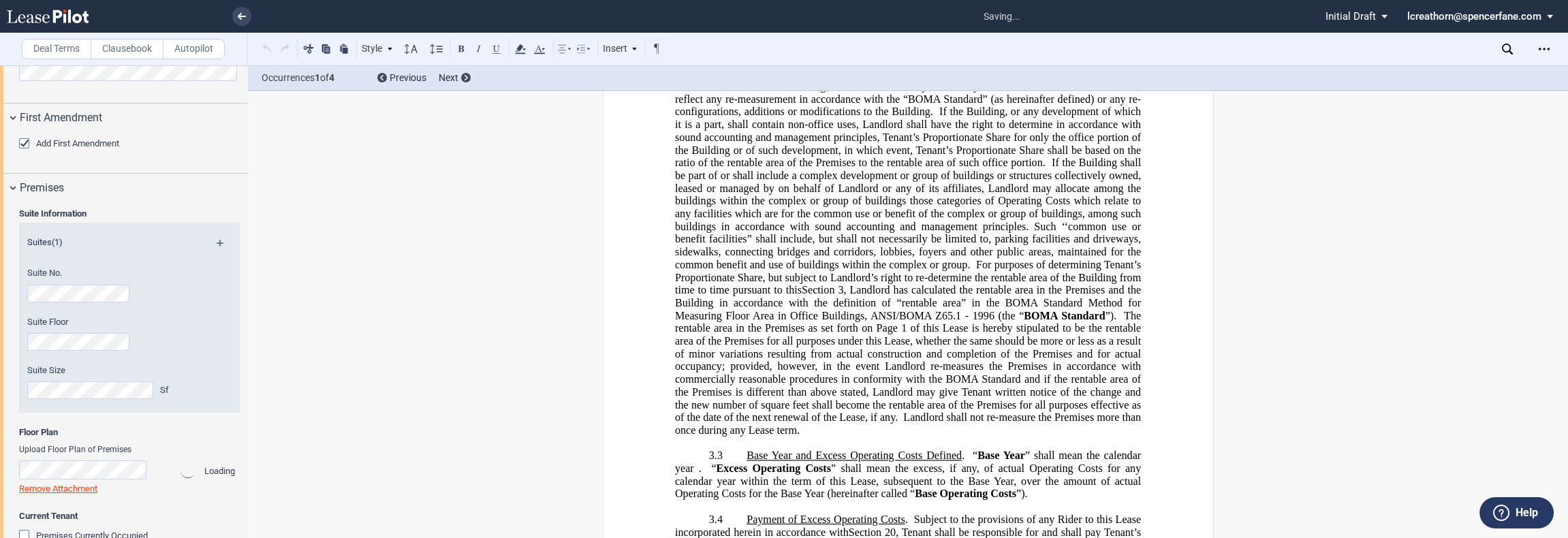 scroll, scrollTop: 39, scrollLeft: 0, axis: vertical 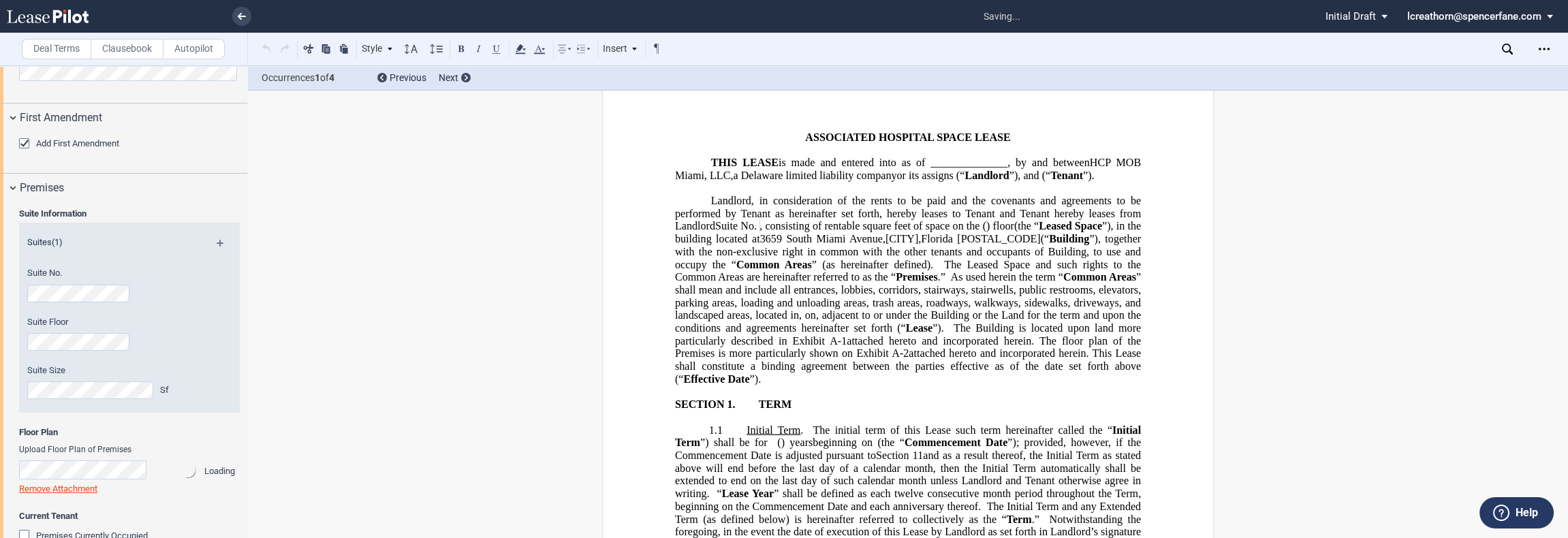 click on "Suite Information
Suites
(1)
Suite No.
Suite Floor
Suite Size
Sf
Floor Plan" at bounding box center (123, 407) 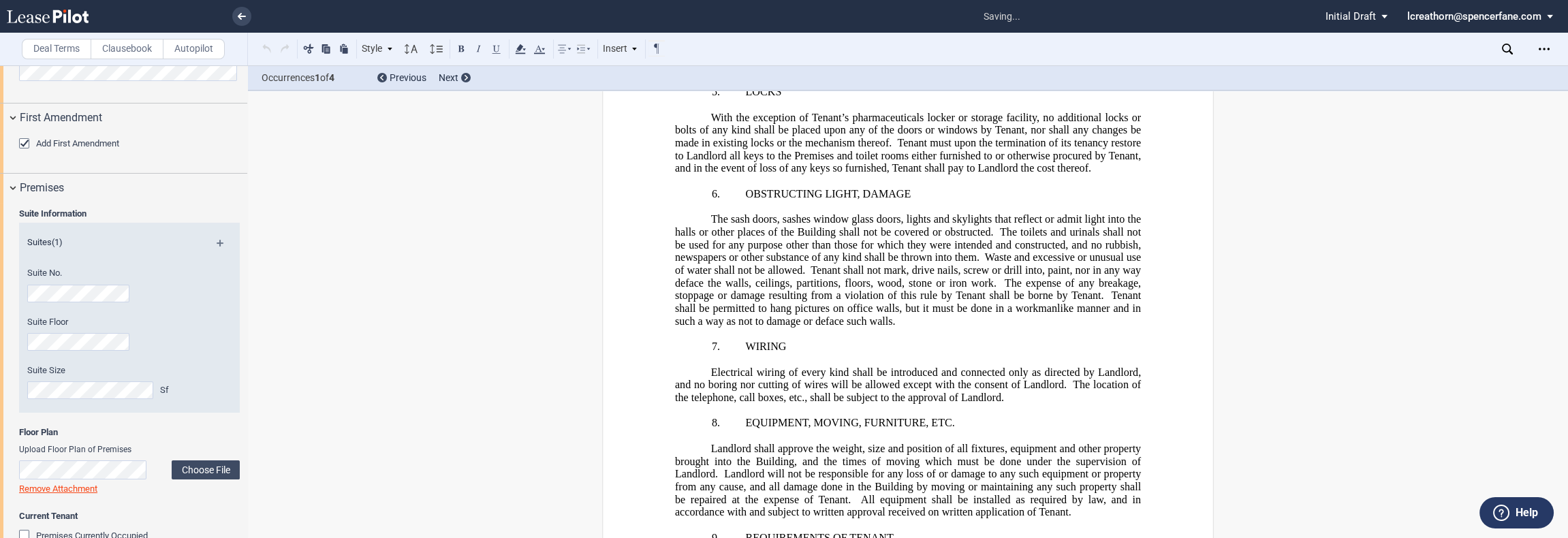 click on "Suite Floor" at bounding box center [111, 340] 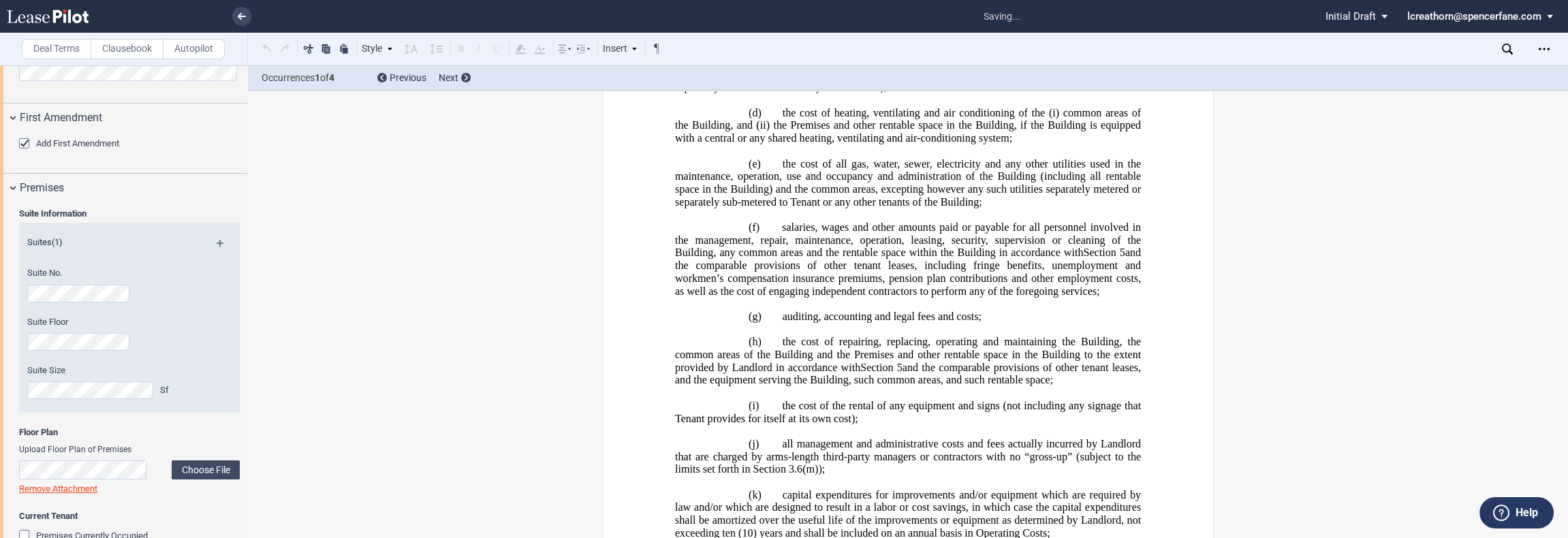 scroll, scrollTop: 39, scrollLeft: 0, axis: vertical 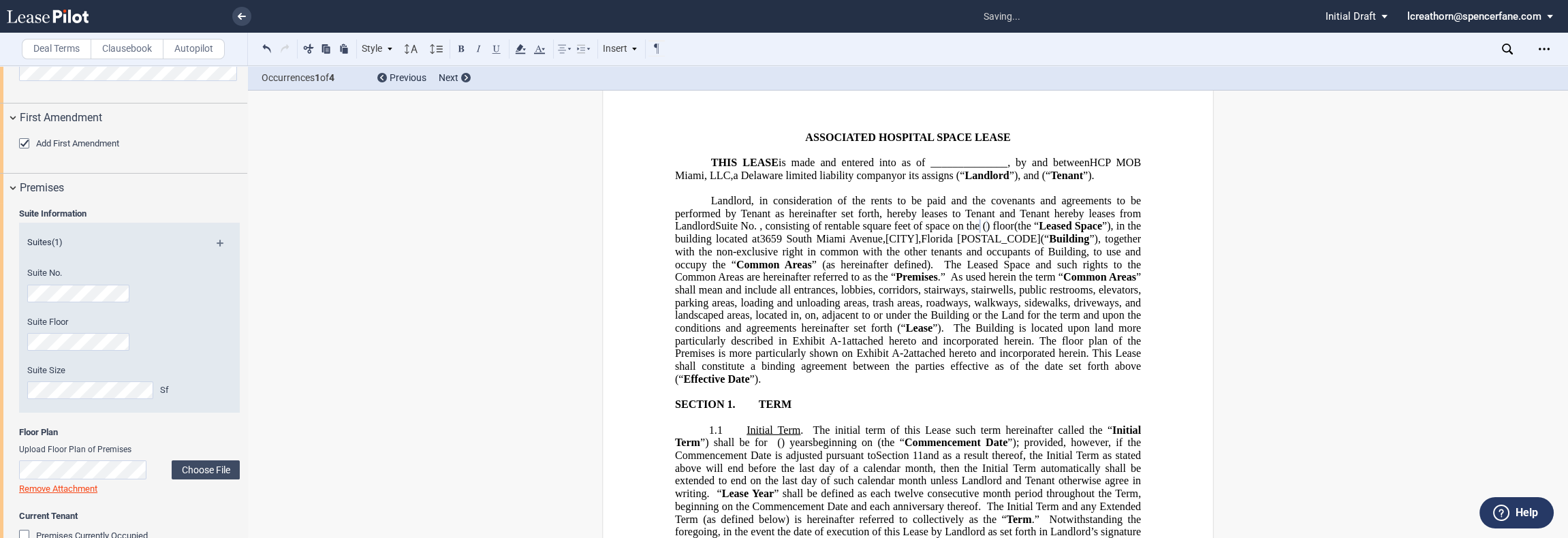 click on "﻿" at bounding box center [908, 125] 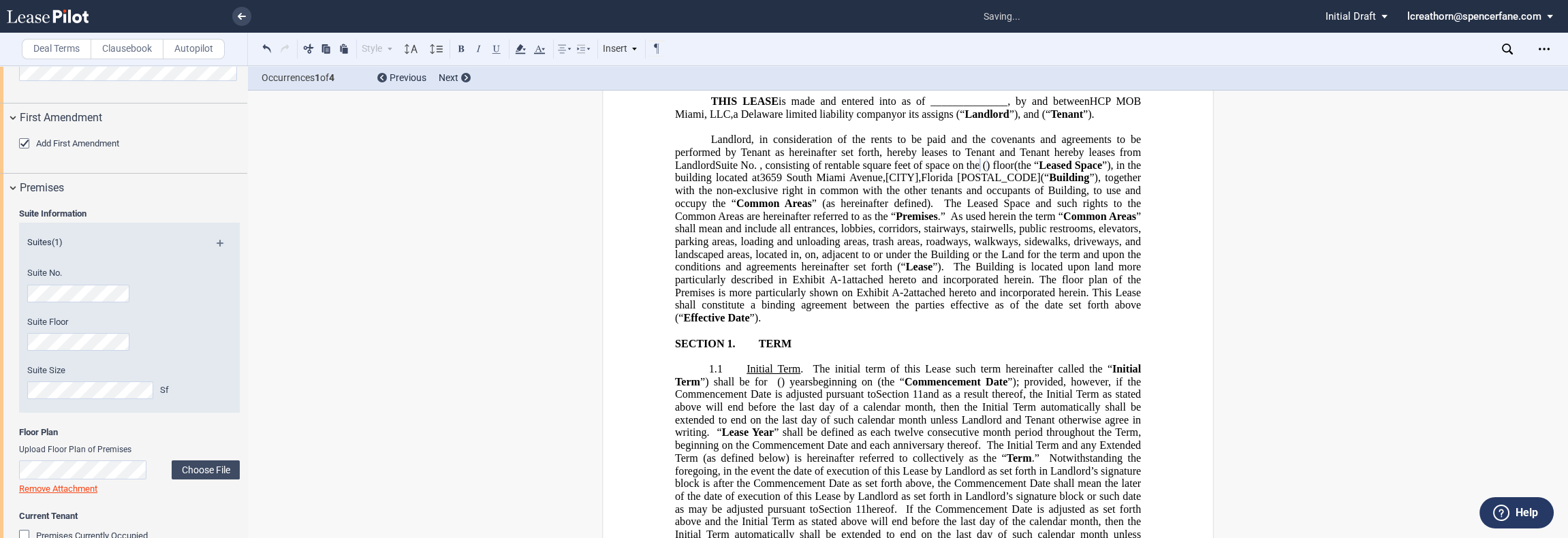 scroll, scrollTop: 101, scrollLeft: 0, axis: vertical 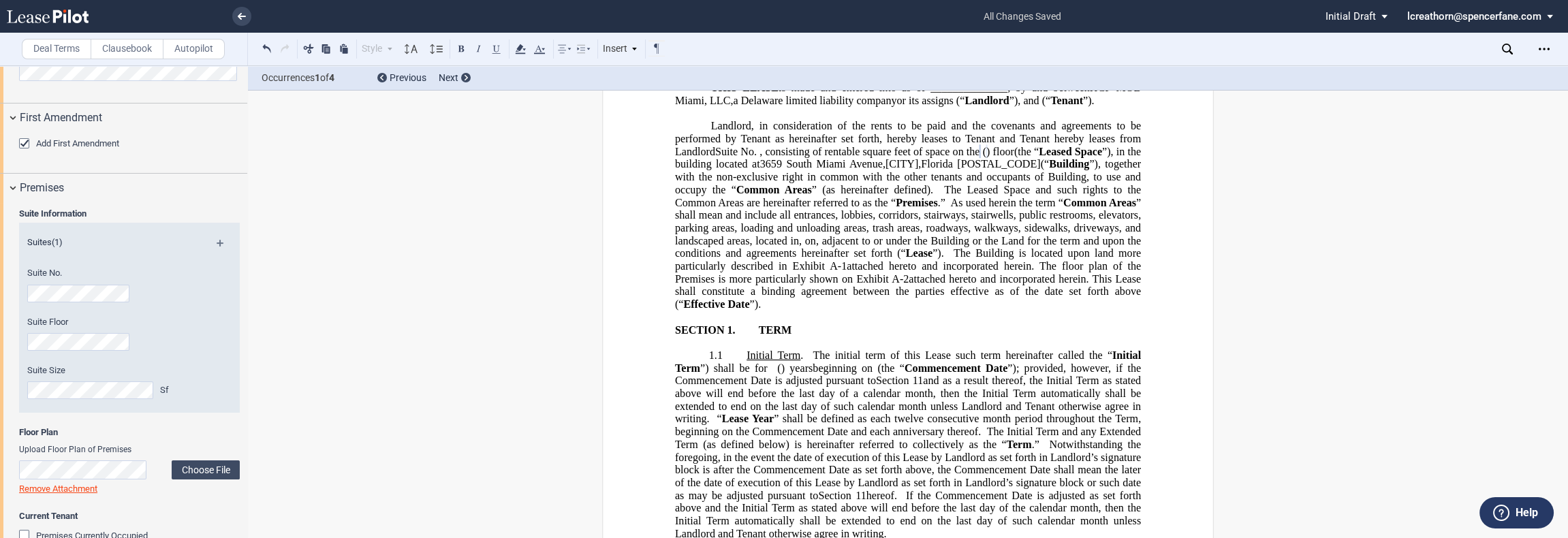 click on "ASSOCIATED HOSPITAL SPACE LEASE
﻿
THIS LEASE  is made and entered into as of ______________, by and between  HCP MOB Miami, LLC ,  a   Delaware   limited liability company  or its assigns (“ Landlord ”), and  [NAME] ﻿ ﻿ ﻿ ﻿ ﻿ ﻿ ﻿  ﻿ (“ Tenant ”).
﻿
Landlord, in consideration of the rents to be paid and the covenants and agreements to be performed by Tenant as hereinafter set forth, hereby leases to Tenant and Tenant hereby leases from Landlord  Suite No.   ﻿ ﻿ , consisting of  ﻿ ﻿   rentable square feet of space on the  ﻿ ﻿   ( ﻿ ﻿ ) floor   ,    and  Suite No.   ﻿ ﻿ , consisting of  ﻿ ﻿   rentable square feet of space on the  ﻿ ﻿   ( ﻿ ﻿ ) floor , totaling  ﻿ ﻿   rentable square feet of space  (the “ Leased Space ”), in the building located at  3659 South Miami Avenue ,  [CITY] ,  Florida   33133  (“ Building Common Areas    .”)" at bounding box center (908, 8909) 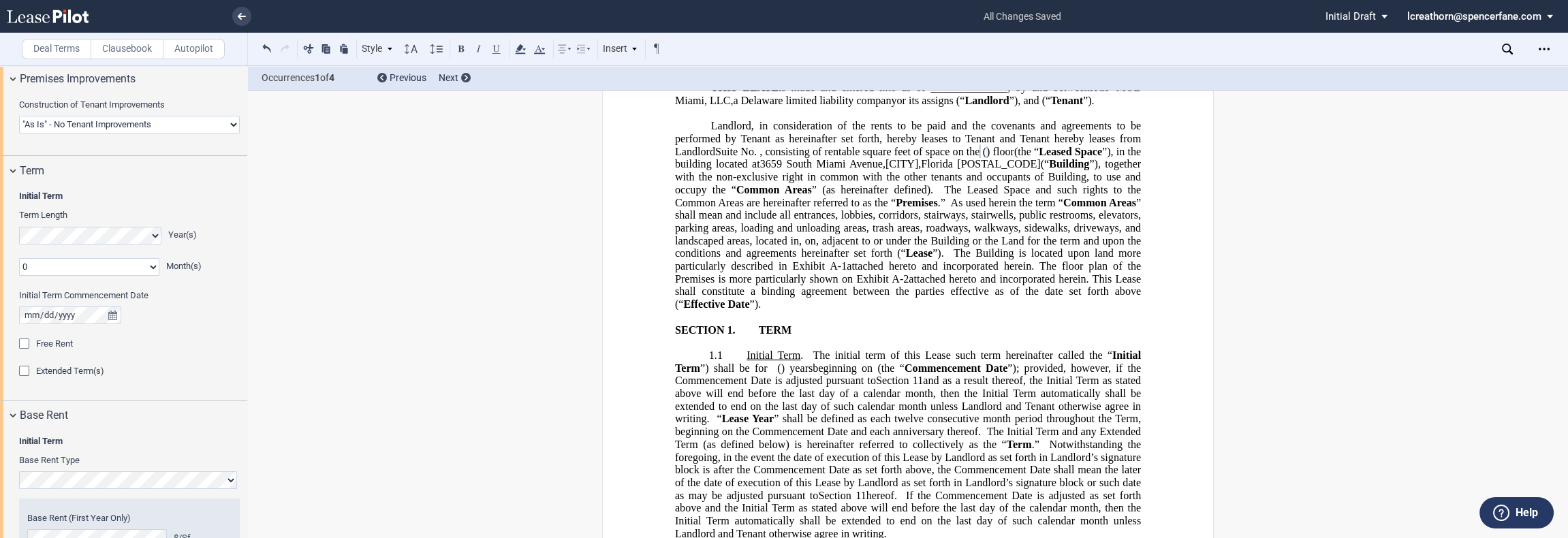 scroll, scrollTop: 983, scrollLeft: 0, axis: vertical 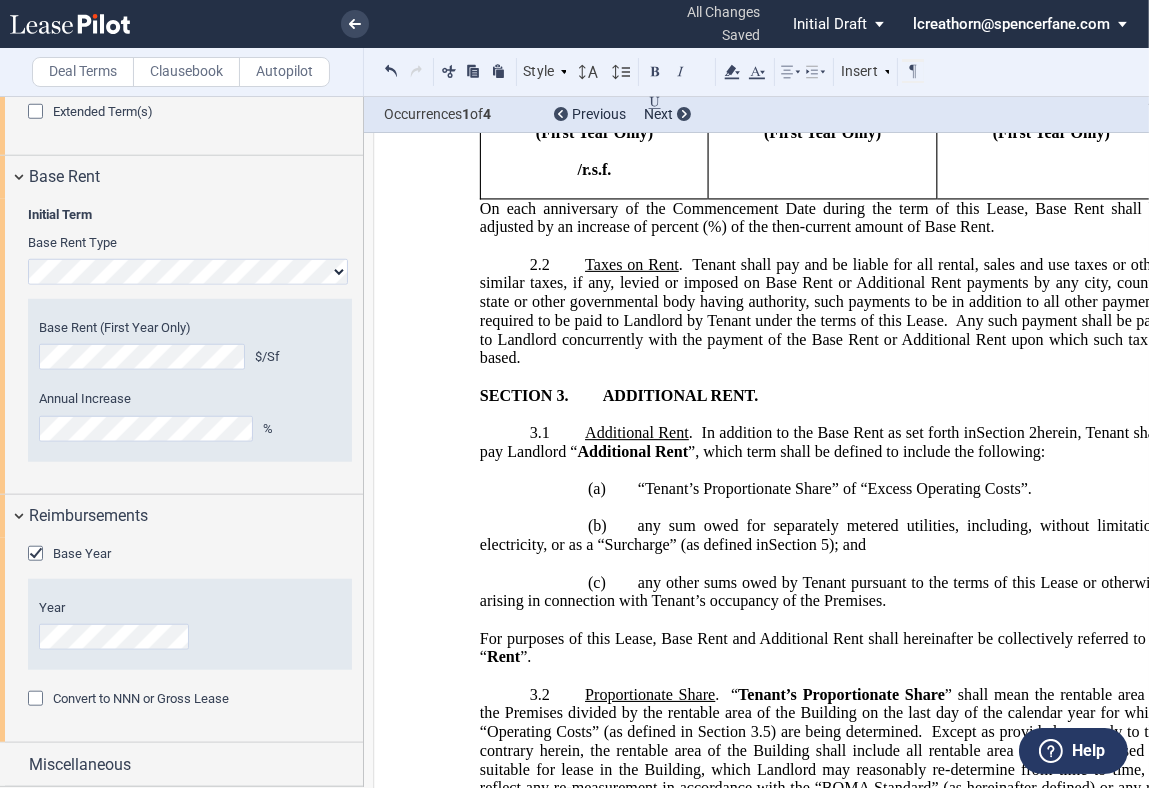 click on "2.2                   Taxes on Rent .    Tenant shall pay and be liable for all rental, sales and use taxes or other similar taxes, if any, levied or imposed on Base Rent or Additional Rent payments by any city, county, state or other governmental body having authority, such payments to be in addition to all other payments required to be paid to Landlord by Tenant under the terms of this Lease.    Any such payment shall be paid to Landlord concurrently with the payment of the Base Rent or Additional Rent upon which such tax is based." at bounding box center [822, 312] 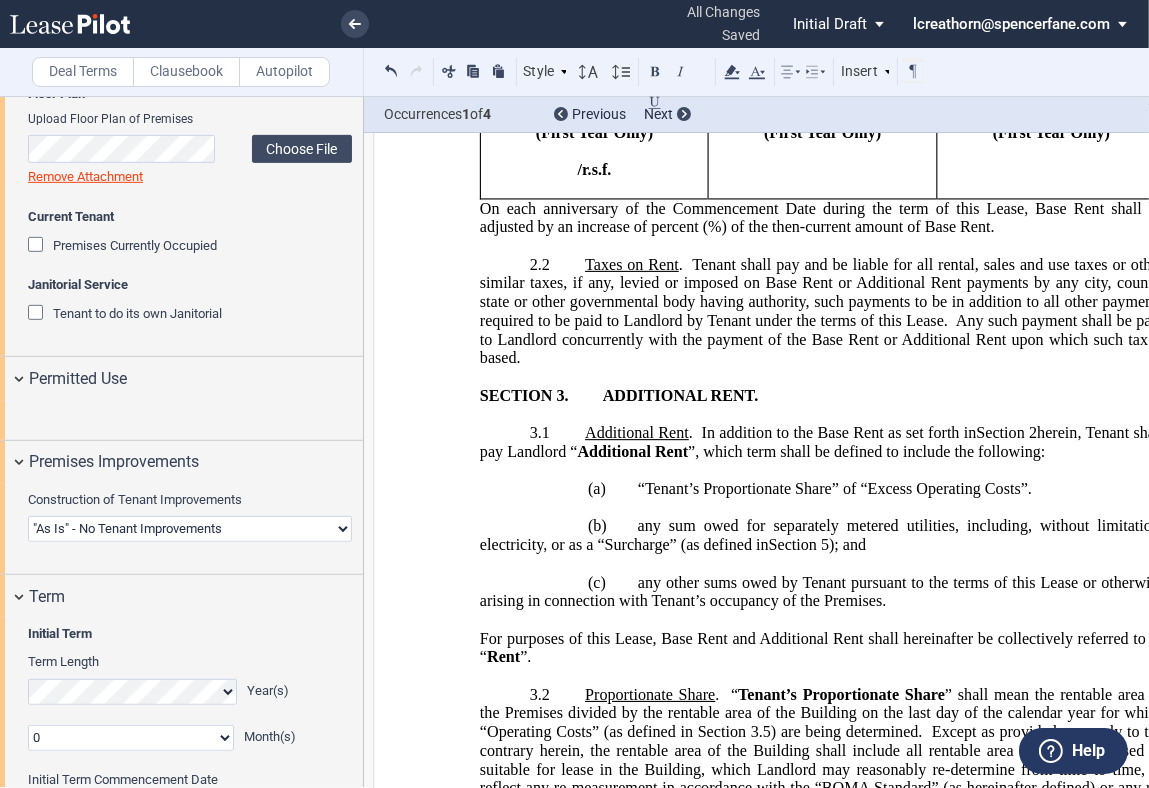 scroll, scrollTop: 1095, scrollLeft: 0, axis: vertical 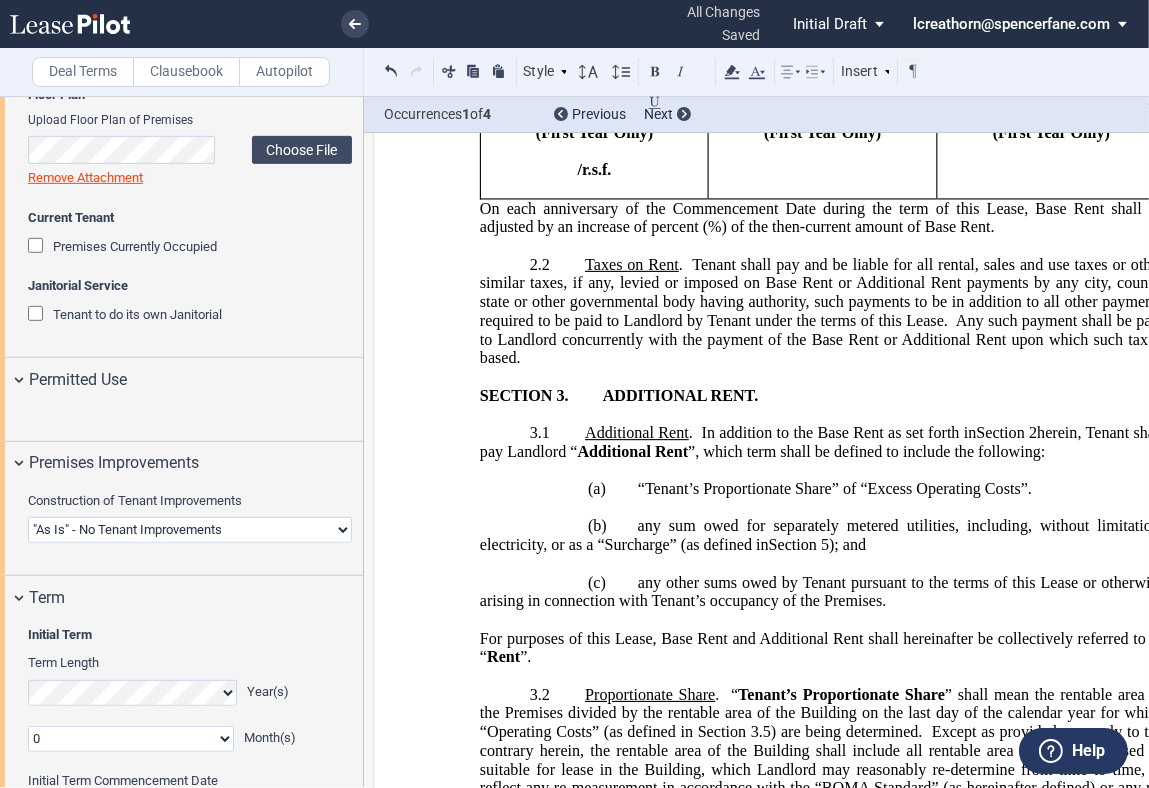 click on "Landlord Constructs Tenant Improvements
Tenant Constructs Tenant Improvements
"As Is" - No Tenant Improvements" at bounding box center (190, 530) 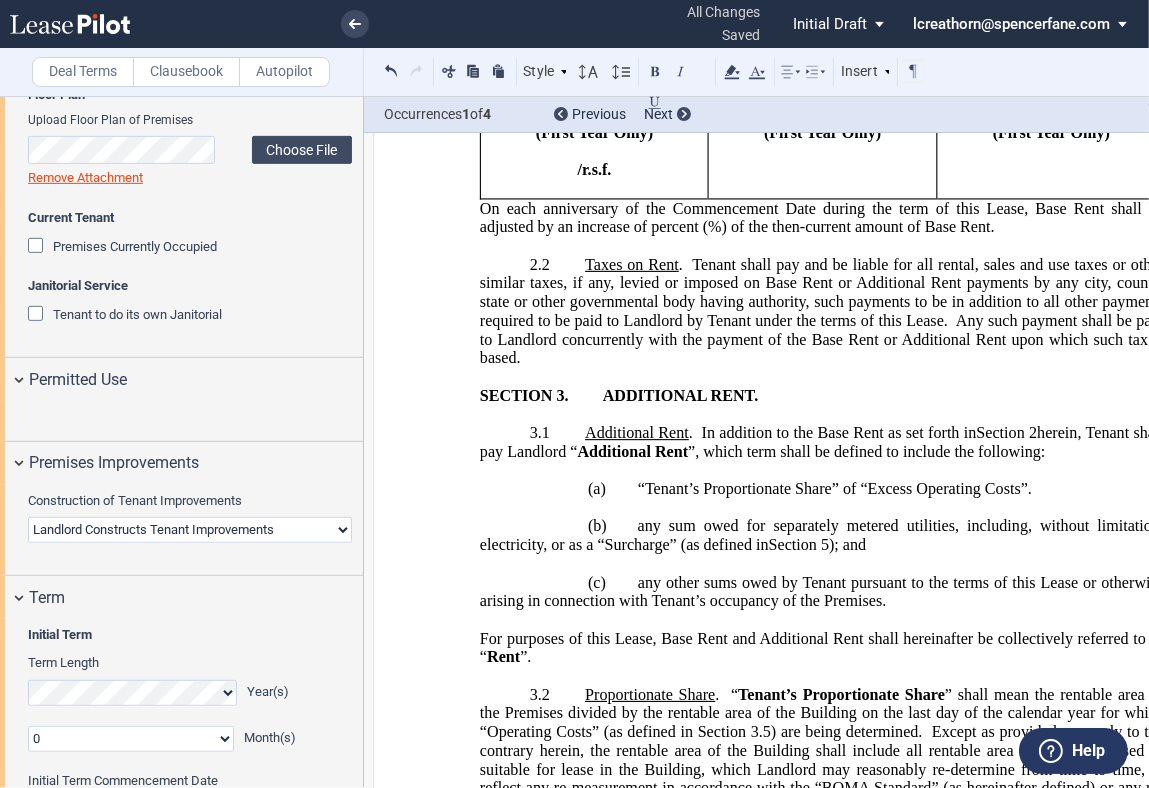 click on "Landlord Constructs Tenant Improvements
Tenant Constructs Tenant Improvements
"As Is" - No Tenant Improvements" at bounding box center [190, 530] 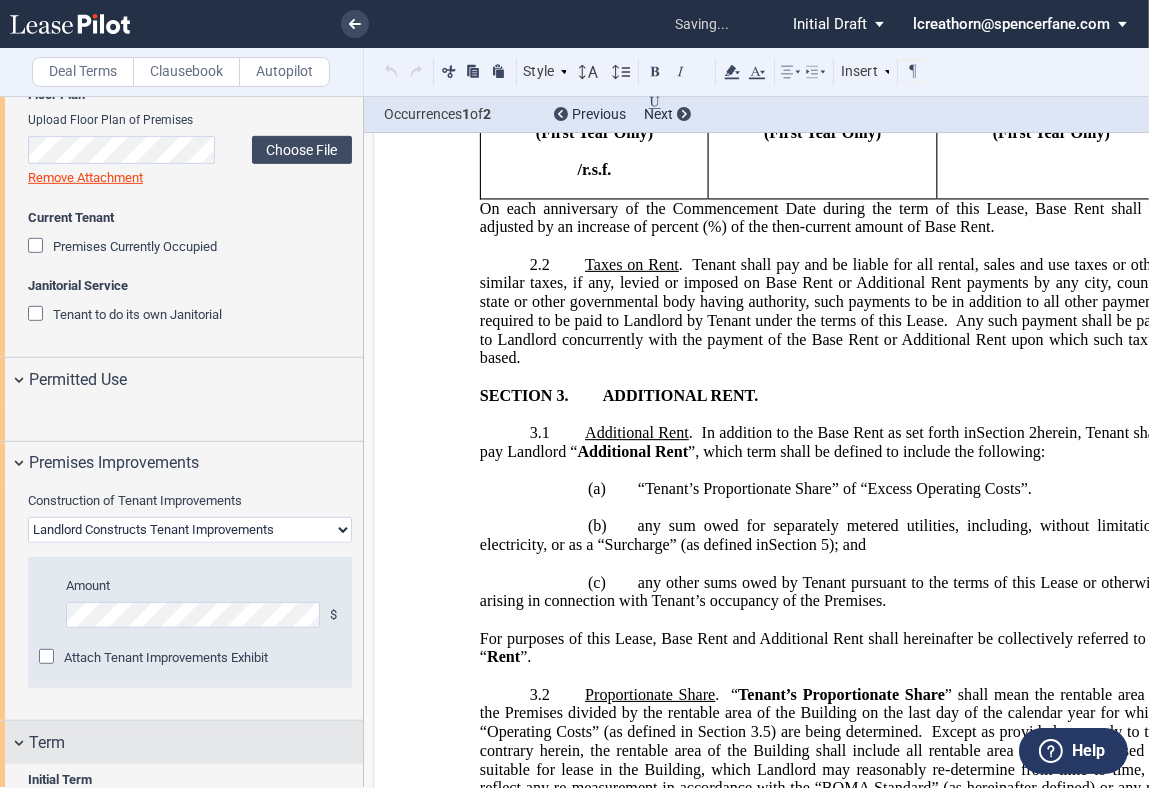 scroll, scrollTop: 1293, scrollLeft: 0, axis: vertical 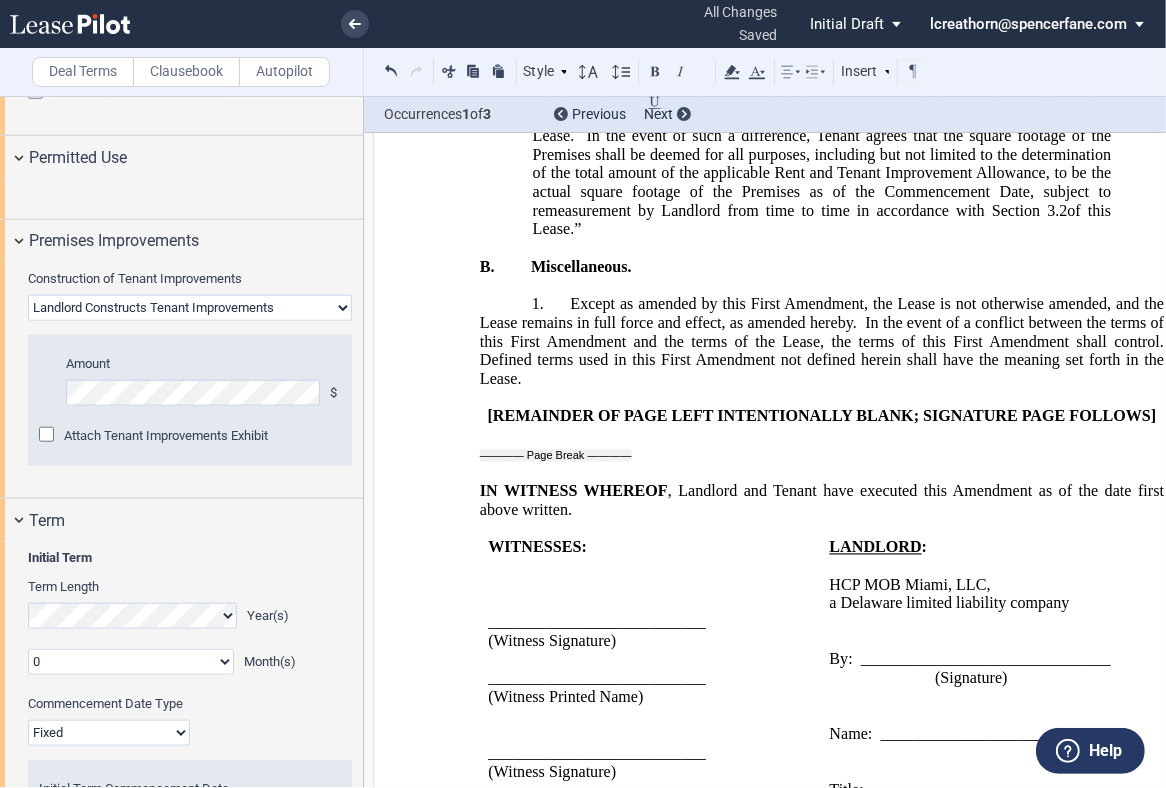 click on "Clausebook" at bounding box center [186, 72] 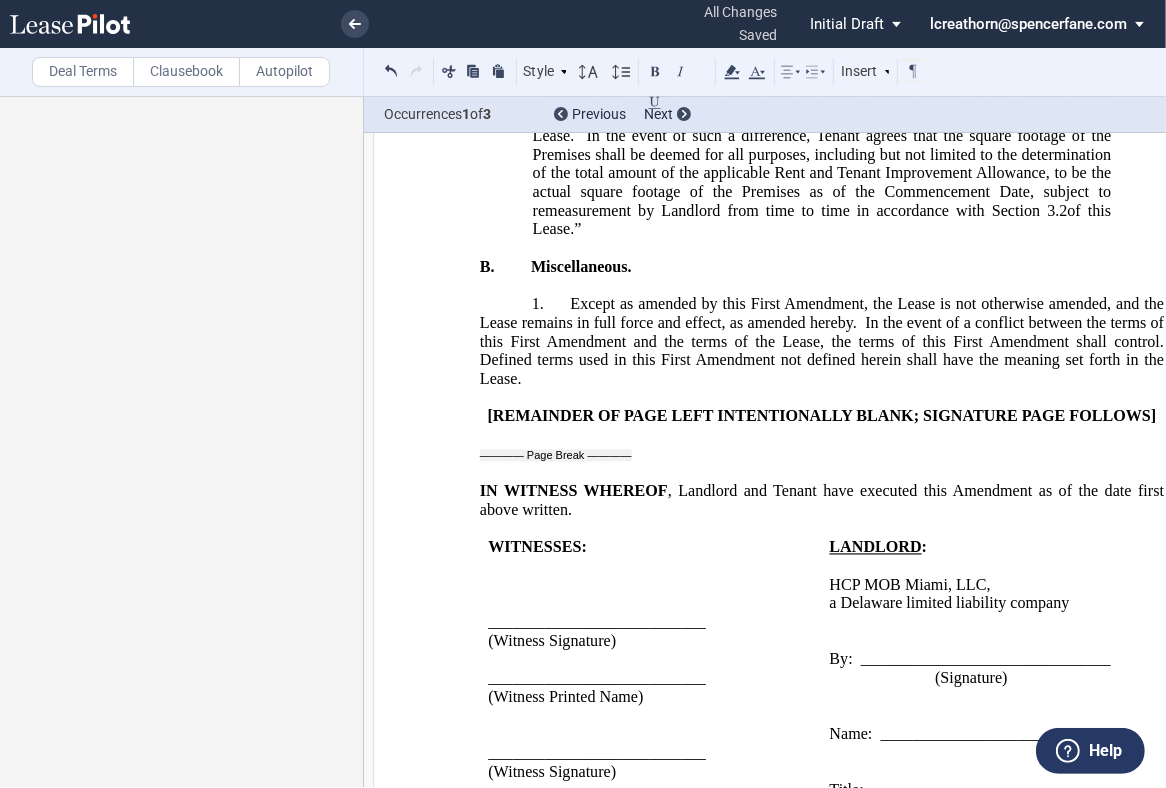 scroll, scrollTop: 0, scrollLeft: 0, axis: both 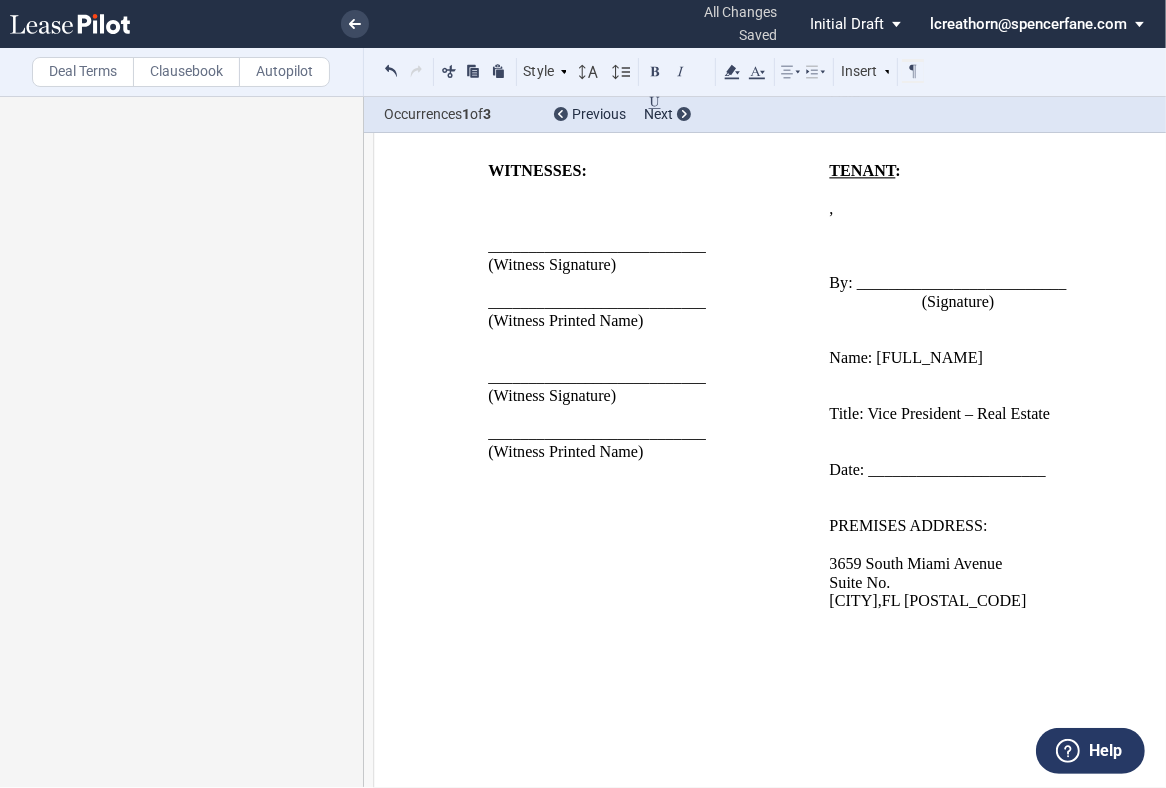 click on ".”" 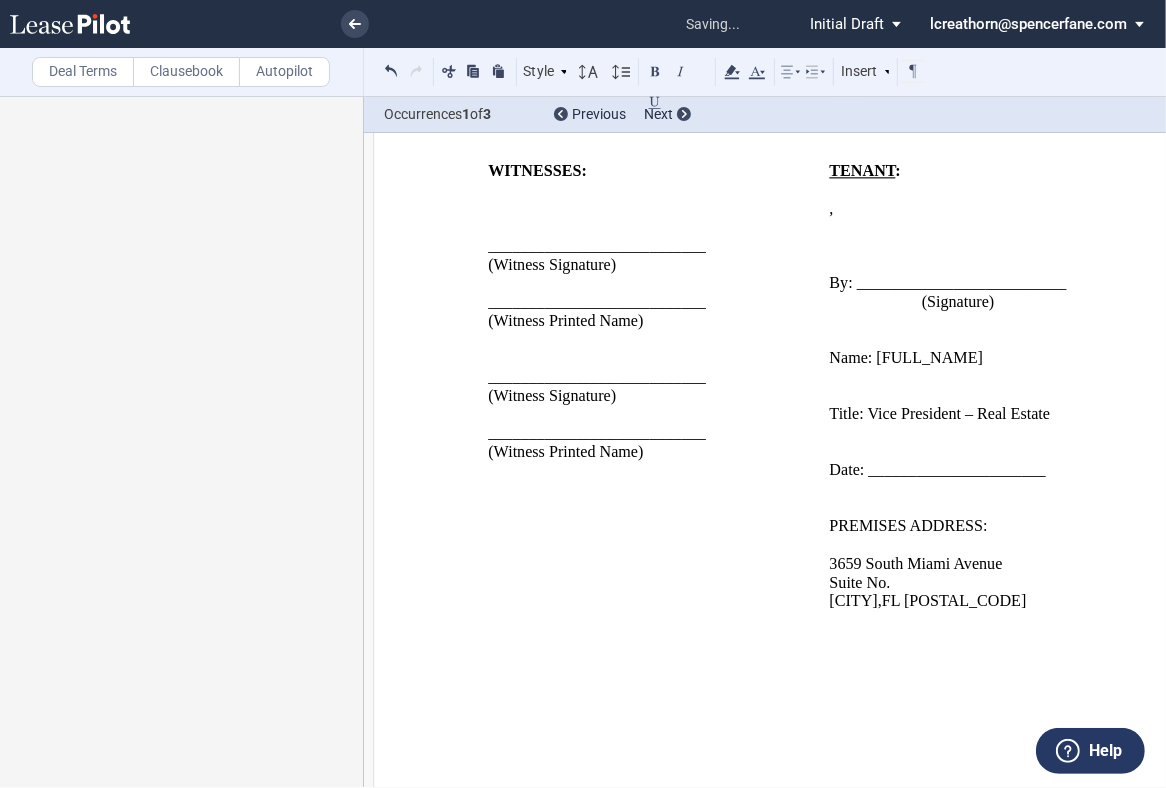 type 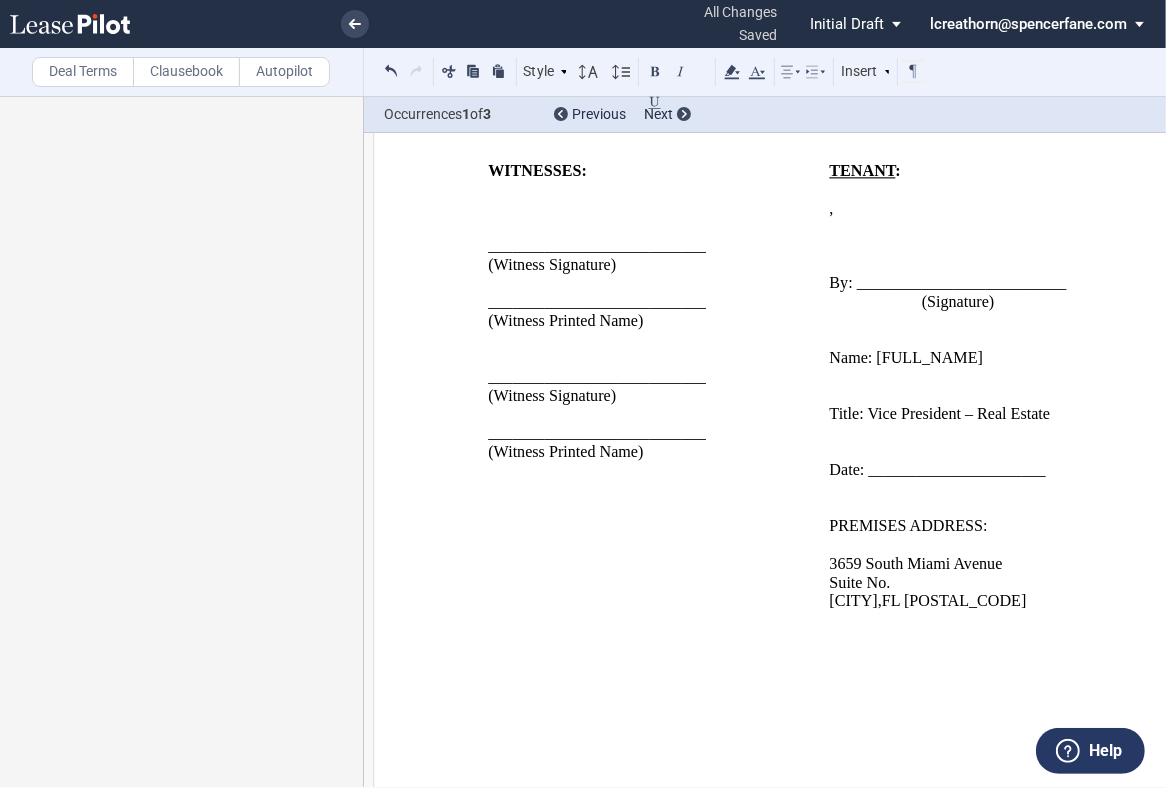 drag, startPoint x: 615, startPoint y: 589, endPoint x: 876, endPoint y: 596, distance: 261.09384 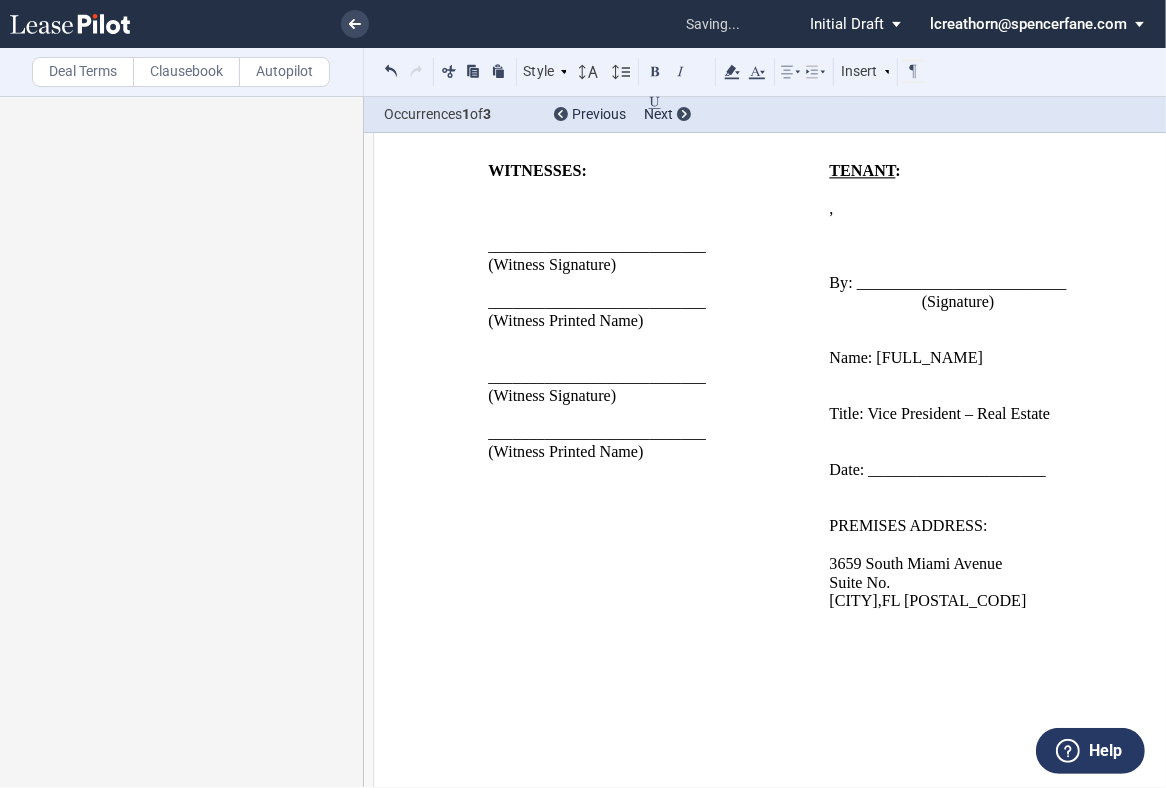 click on "11.9   Sharing Tenant Improvement Allowance . ”" 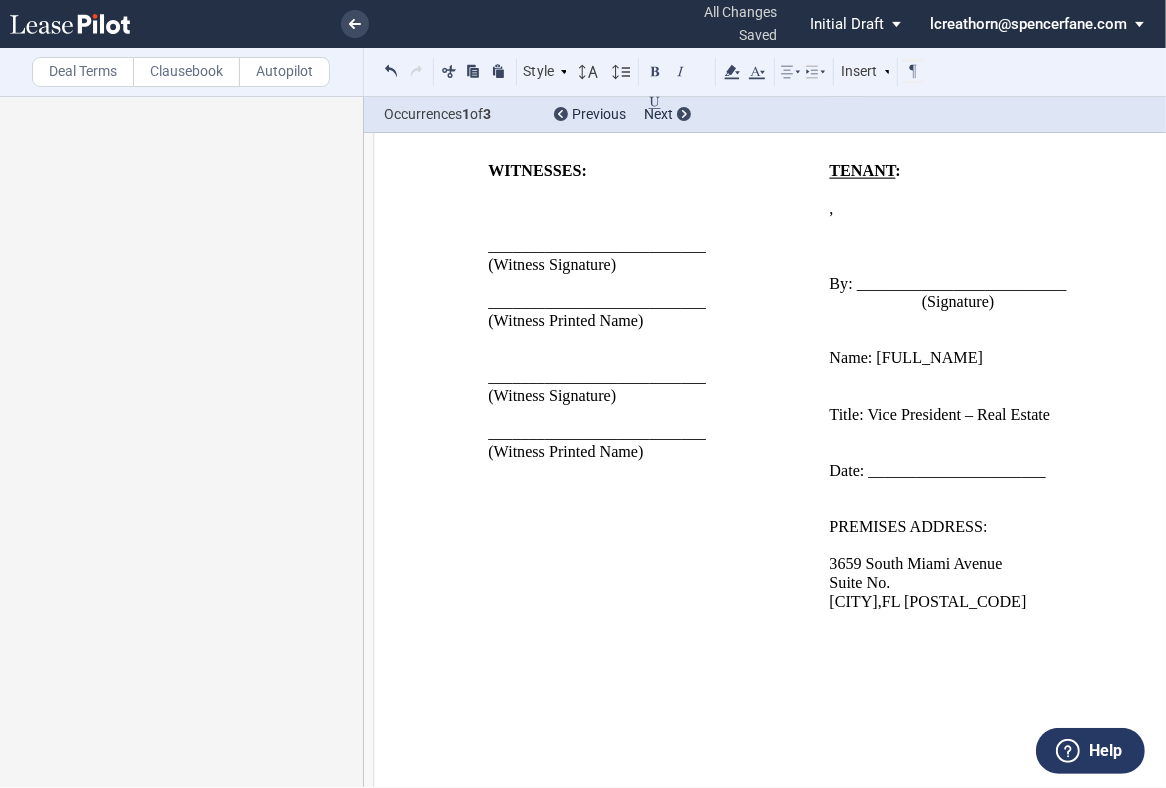 click at bounding box center [391, 71] 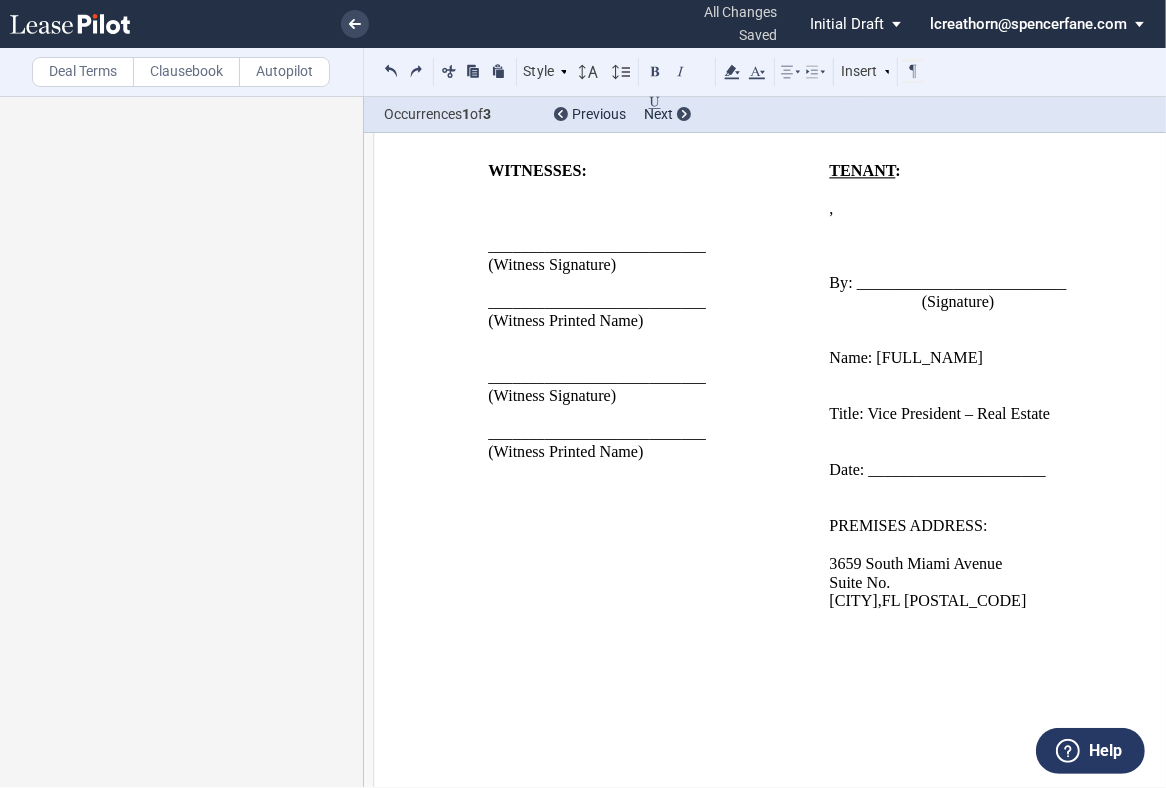 click on "11.9   Sharing Tenant Improvement Allowance . ”" 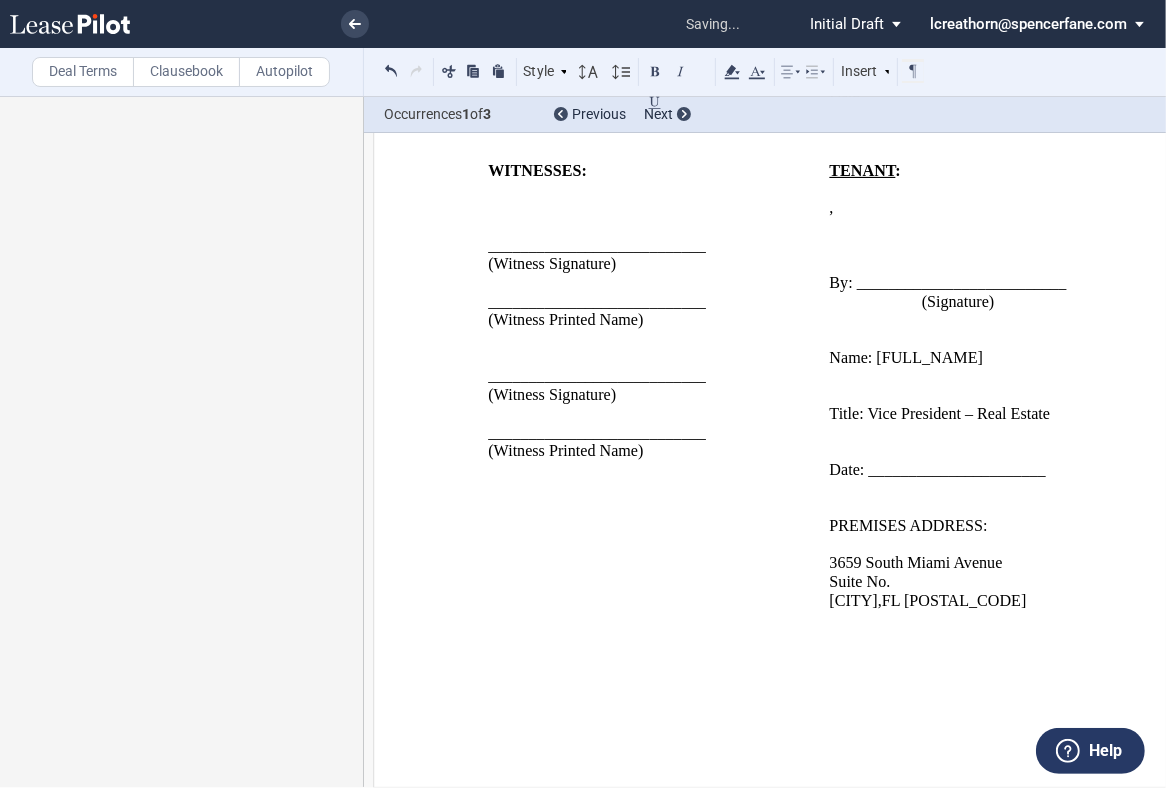click on "11.8.   Certain Modifications .    Notwithstanding anything herein to the contrary, Landlord and Tenant acknowledge that the actual square footage of the Premises may differ at the Commencement Date from the square footage set forth elsewhere in this Lease.    In the event of such a difference, Tenant agrees that the square footage of the Premises shall be deemed for all purposes, including but not limited to the determination of the total amount of the applicable Rent and Tenant Improvement Allowance, to be the actual square footage of the Premises as of the Commencement Date, subject to remeasurement by Landlord from time to time in accordance with Section   ﻿ 3.2 ﻿  of this Lease ." at bounding box center [848, -755] 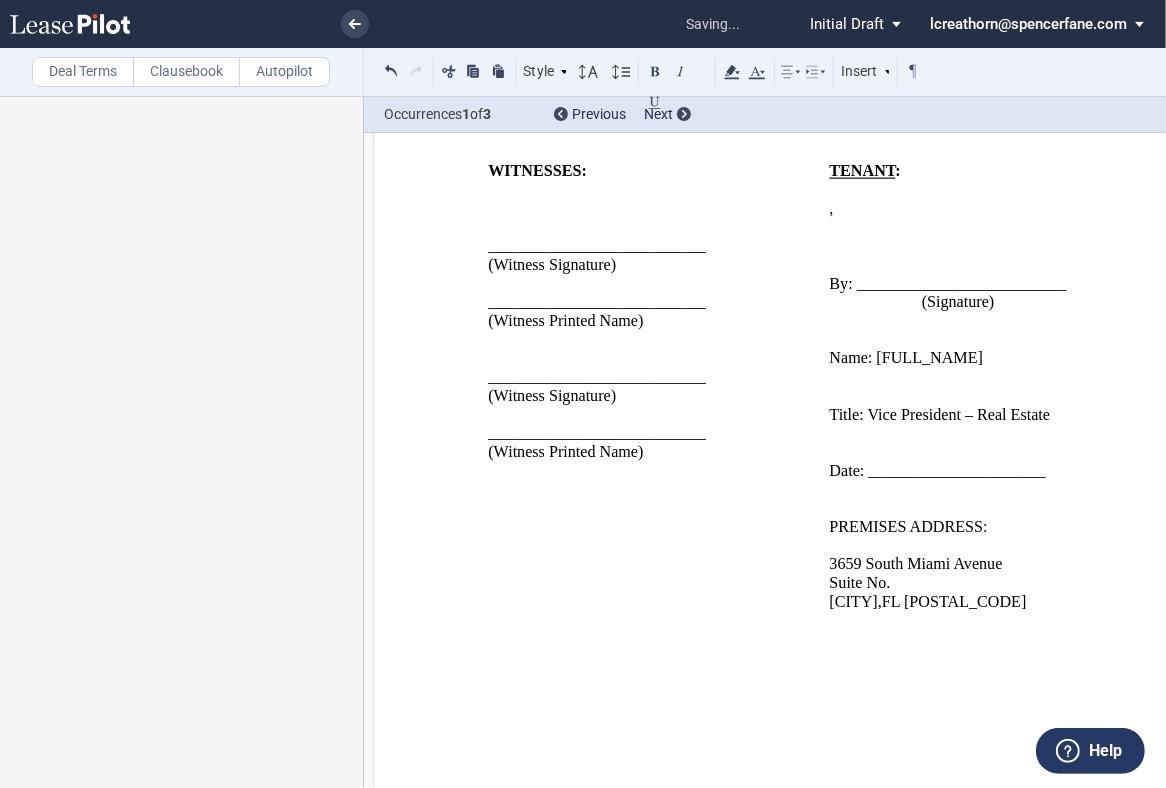 drag, startPoint x: 832, startPoint y: 747, endPoint x: 863, endPoint y: 746, distance: 31.016125 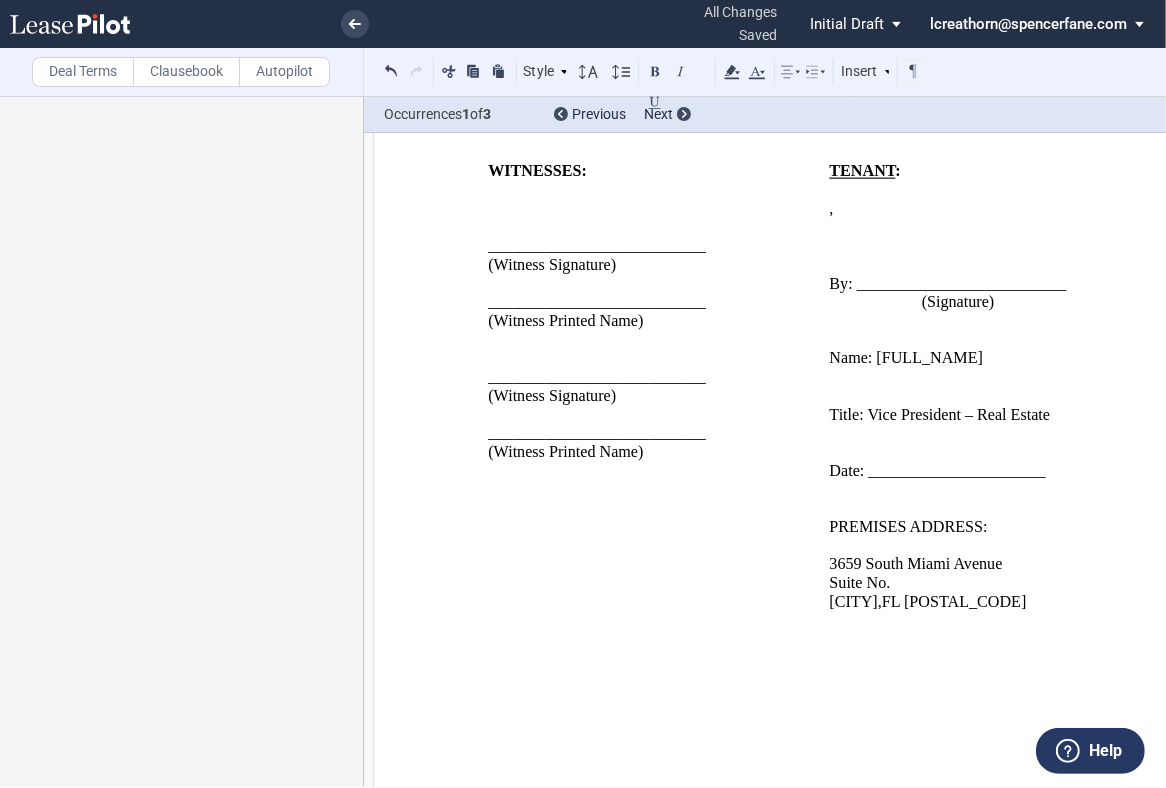 click on "Notwithstanding any provision of the Lease to the contrary, in the event any unused or unallocated portion of the Tenant Improvement Allowance remains available after the completion of the Tenant Work, such remainder may be applied toward improvements for any suites occupied by the Tenant [or Tenant affiliate] in the Building so long as (i) Tenant [or Tenant affiliate] and Landlord are parties to a lease for such other premises, (ii) no default exists under such lease, (iii) Landlord approves all improvements in advance in writing, and (iv) improvements to such other premises shall be performed on and subject to the terms and conditions of Section 11 (including  but not limited to the availability of such funds) of the Lease." 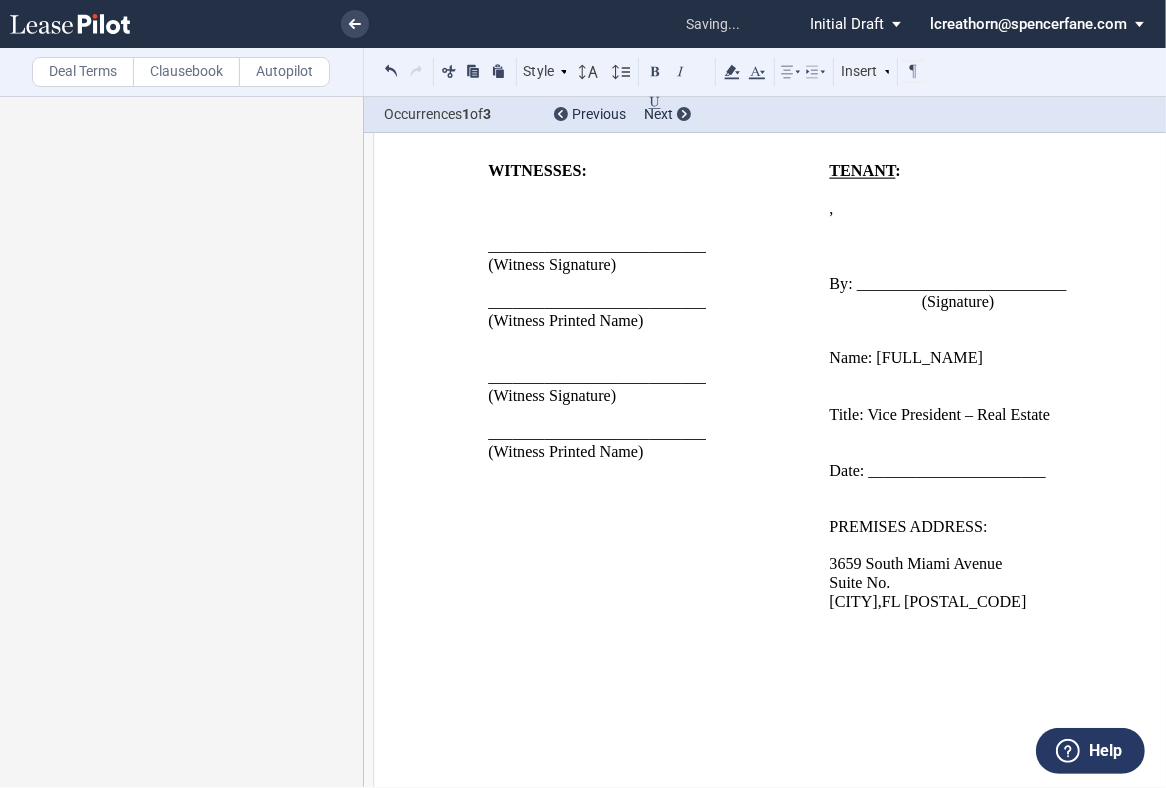 click on "Notwithstanding any provision of the Lease to the contrary, in the event any unused or unallocated portion of the Tenant Improvement Allowance remains available after the completion of the Tenant Work, such remainder may be applied toward improvements for any suites occupied by the Tenant or Tenant affiliate] in the Building so long as (i) Tenant [or Tenant affiliate] and Landlord are parties to a lease for such other premises, (ii) no default exists under such lease, (iii) Landlord approves all improvements in advance in writing, and (iv) improvements to such other premises shall be performed on and subject to the terms and conditions of Section 11 (including  but not limited to the availability of such funds) of the Lease." 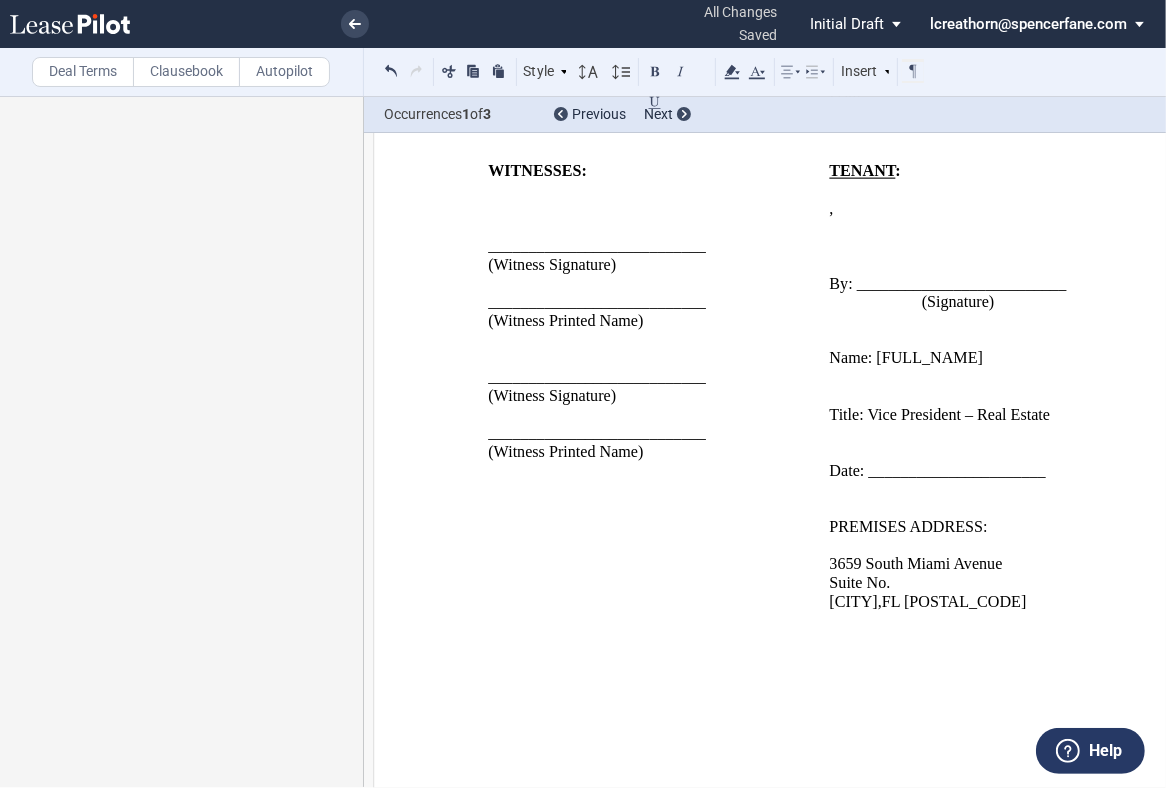 click on "Notwithstanding any provision of the Lease to the contrary, in the event any unused or unallocated portion of the Tenant Improvement Allowance remains available after the completion of the Tenant Work, such remainder may be applied toward improvements for any suites occupied by the Tenant or Tenant affiliate in the Building so long as (i) Tenant [or Tenant affiliate] and Landlord are parties to a lease for such other premises, (ii) no default exists under such lease, (iii) Landlord approves all improvements in advance in writing, and (iv) improvements to such other premises shall be performed on and subject to the terms and conditions of Section 11 (including  but not limited to the availability of such funds) of the Lease." 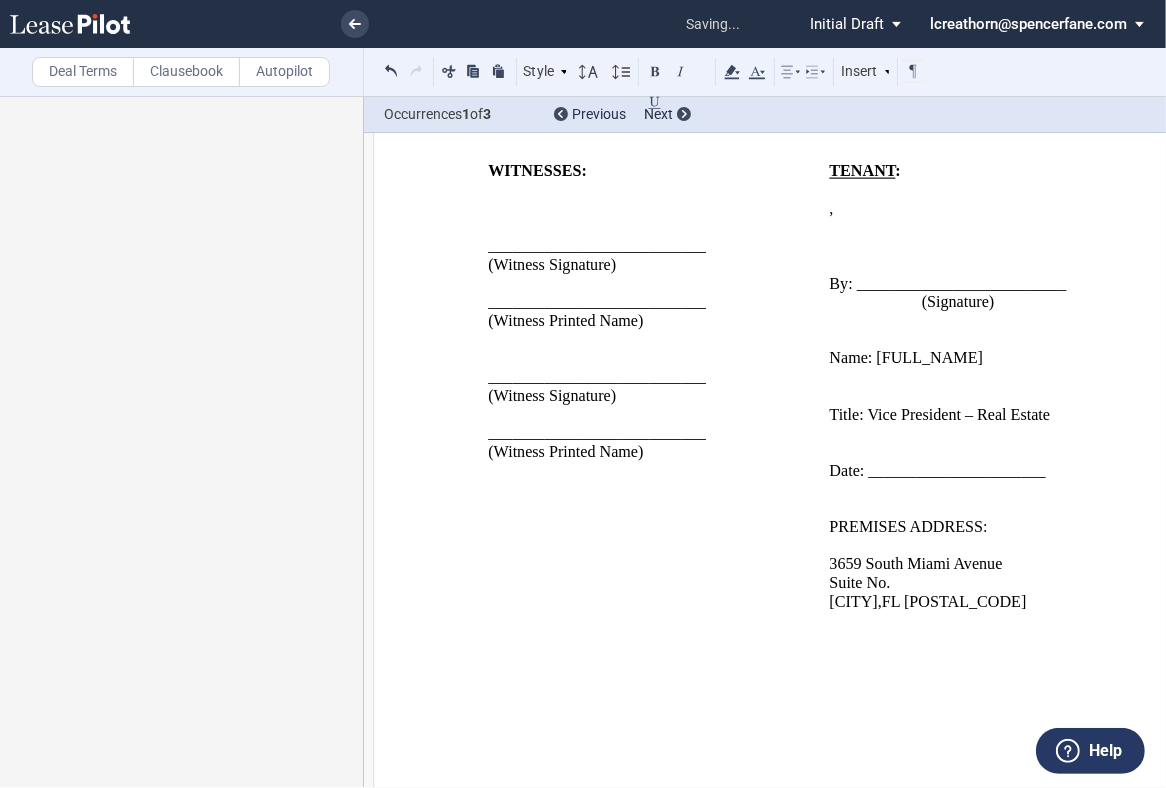 click on "Notwithstanding any provision of the Lease to the contrary, in the event any unused or unallocated portion of the Tenant Improvement Allowance remains available after the completion of the Tenant Work, such remainder may be applied toward improvements for any suites occupied by the Tenant, or Tenant affiliate in the Building so long as (i) Tenant or Tenant affiliate] and Landlord are parties to a lease for such other premises, (ii) no default exists under such lease, (iii) Landlord approves all improvements in advance in writing, and (iv) improvements to such other premises shall be performed on and subject to the terms and conditions of Section 11 (including  but not limited to the availability of such funds) of the Lease." 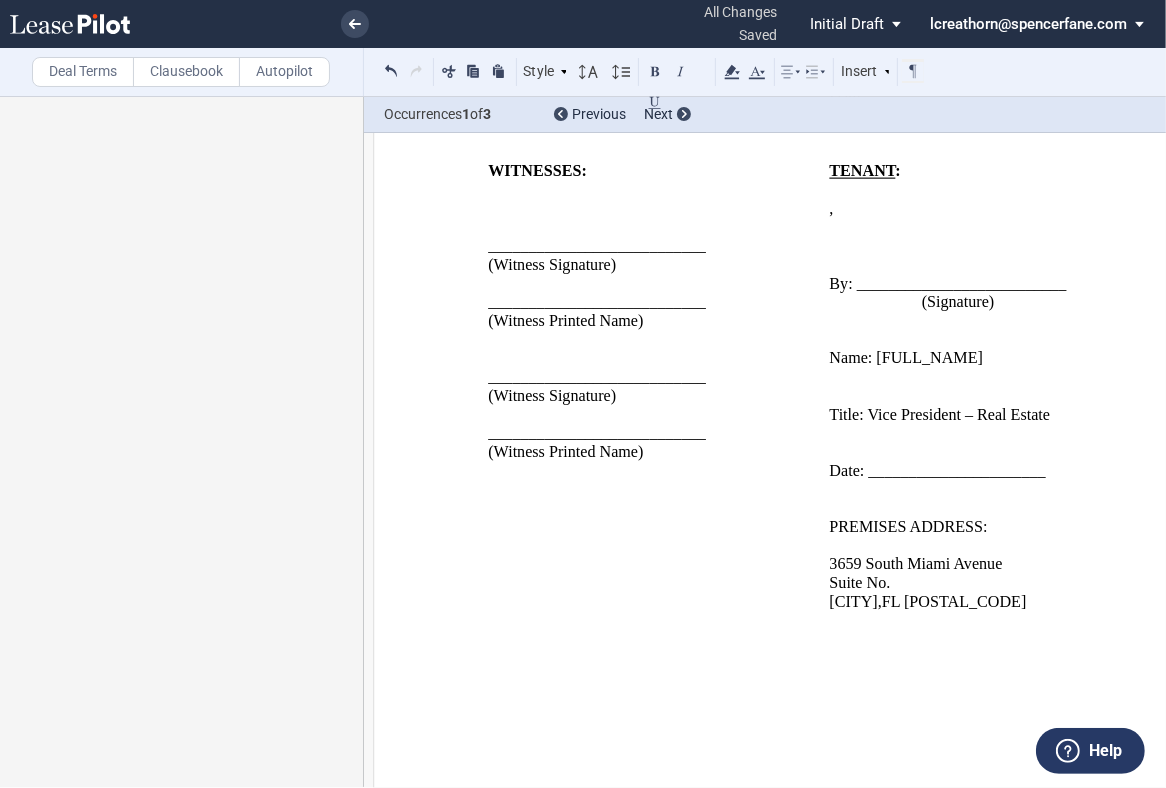 click on "Notwithstanding any provision of the Lease to the contrary, in the event any unused or unallocated portion of the Tenant Improvement Allowance remains available after the completion of the Tenant Work, such remainder may be applied toward improvements for any suites occupied by the Tenant, or Tenant affiliate in the Building so long as (i) Tenant or Tenant affiliate and Landlord are parties to a lease for such other premises, (ii) no default exists under such lease, (iii) Landlord approves all improvements in advance in writing, and (iv) improvements to such other premises shall be performed on and subject to the terms and conditions of Section 11 (including  but not limited to the availability of such funds) of the Lease." 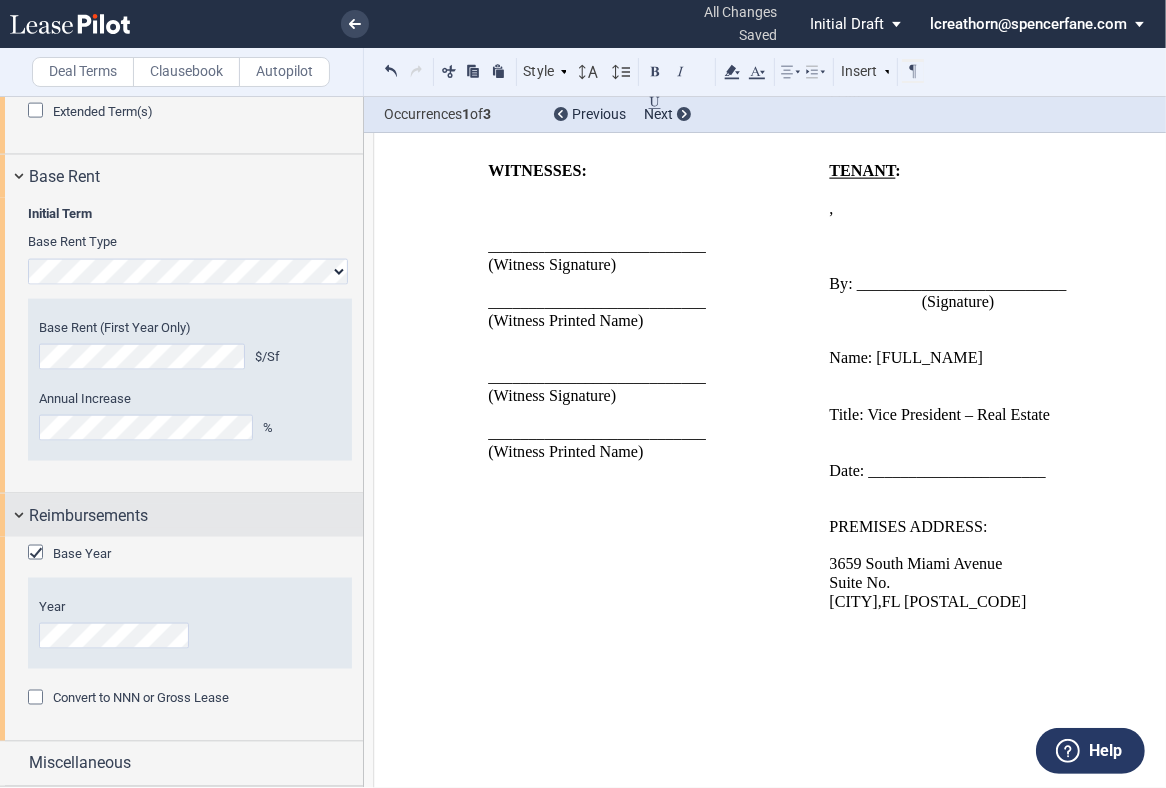scroll, scrollTop: 2234, scrollLeft: 0, axis: vertical 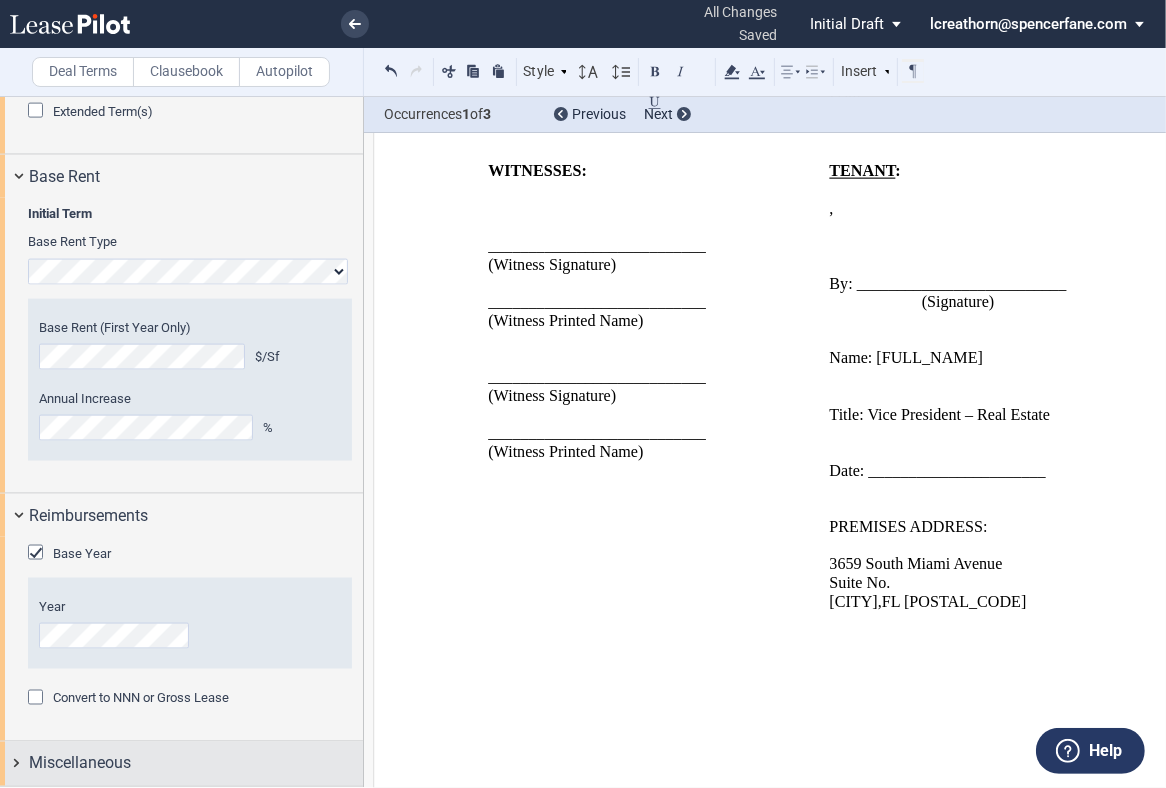 click on "Miscellaneous" at bounding box center (196, 764) 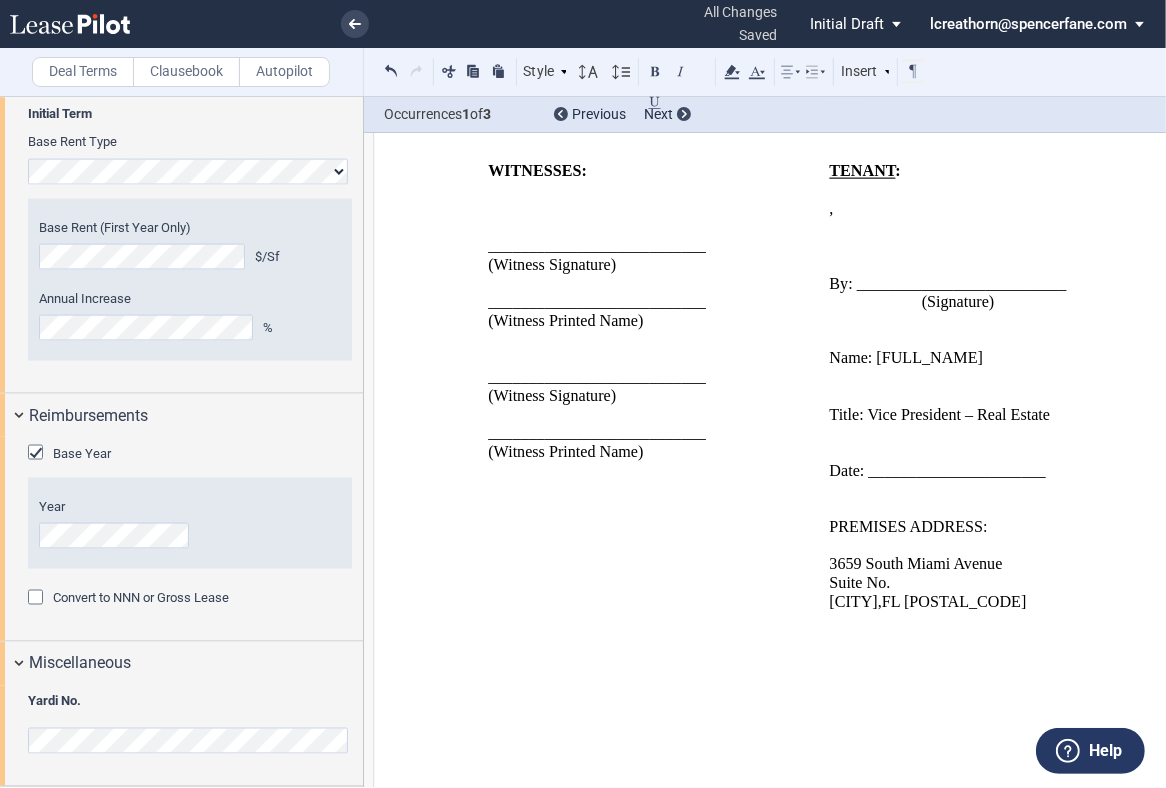 scroll, scrollTop: 2320, scrollLeft: 0, axis: vertical 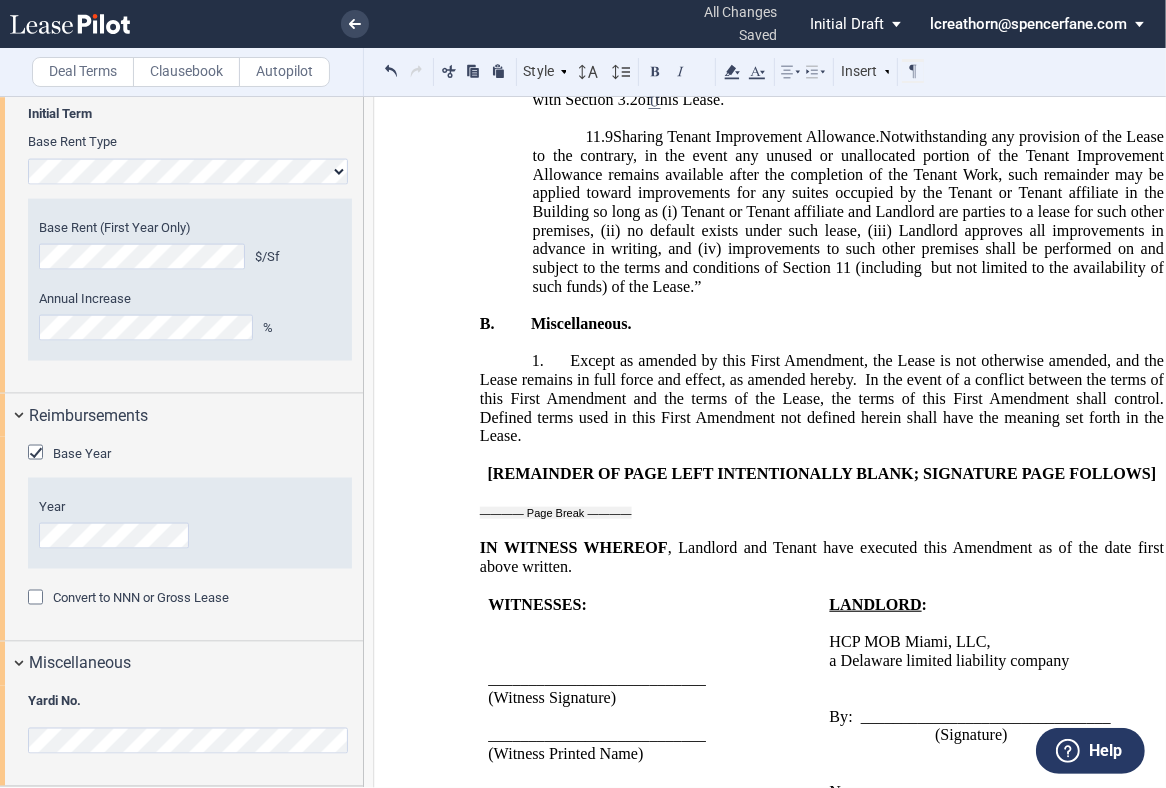 drag, startPoint x: 910, startPoint y: 204, endPoint x: 1028, endPoint y: 199, distance: 118.10589 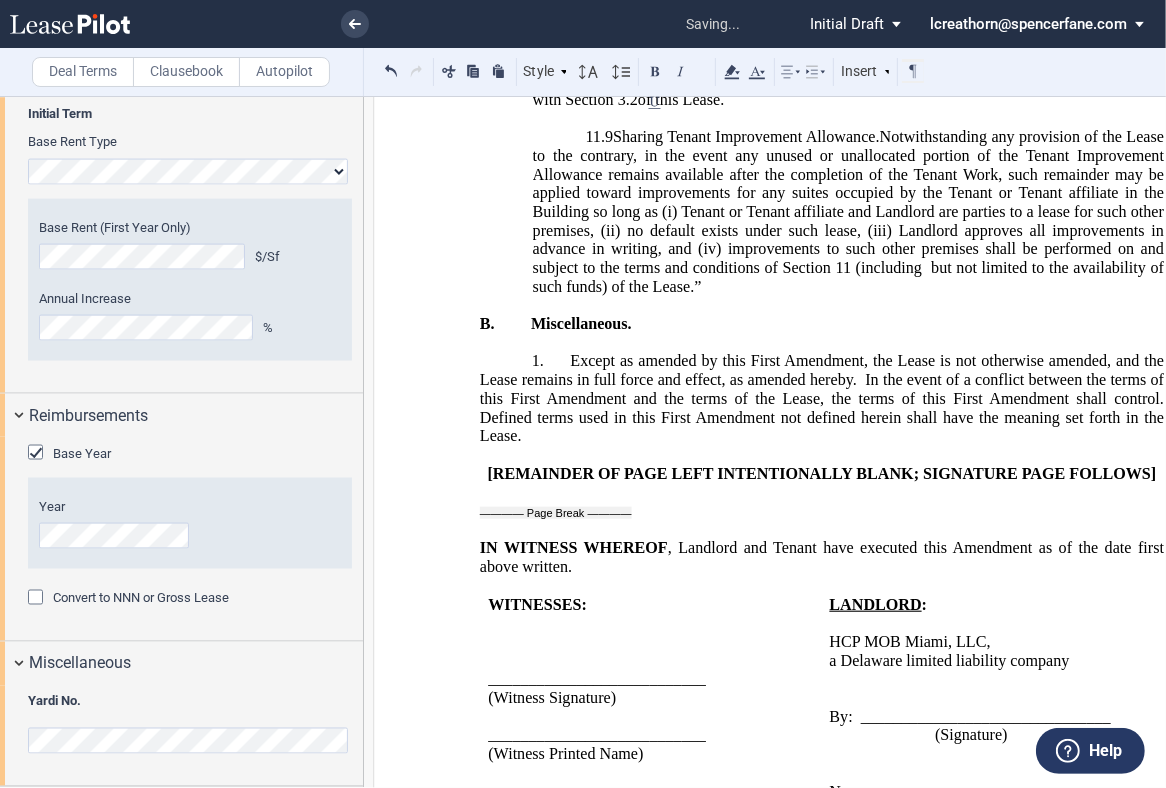 type 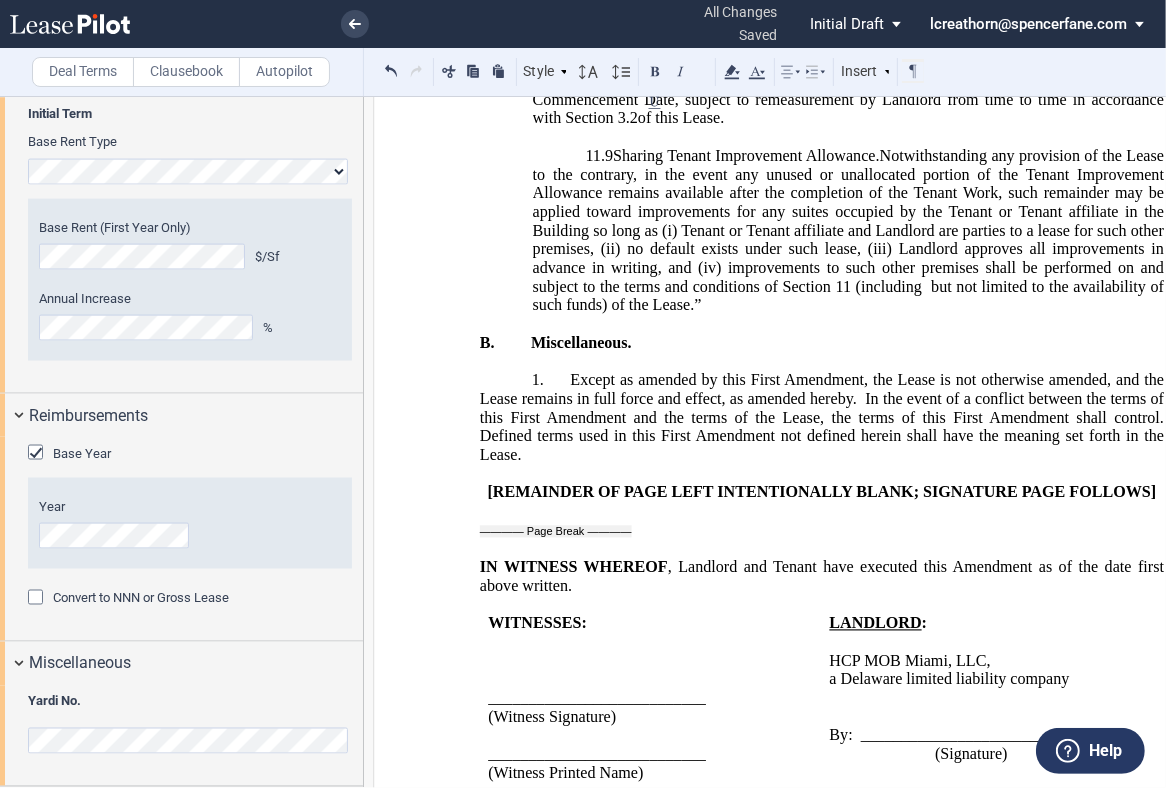 drag, startPoint x: 752, startPoint y: 199, endPoint x: 1067, endPoint y: 198, distance: 315.0016 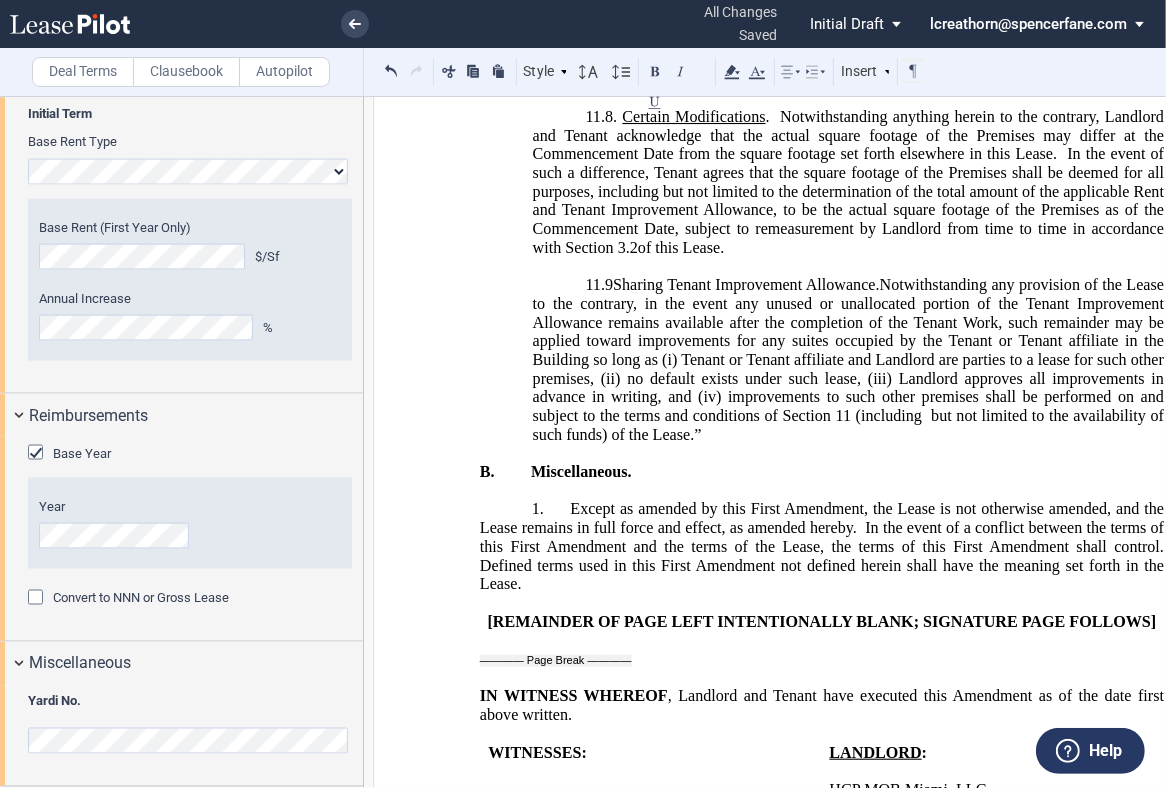 scroll, scrollTop: 29258, scrollLeft: 0, axis: vertical 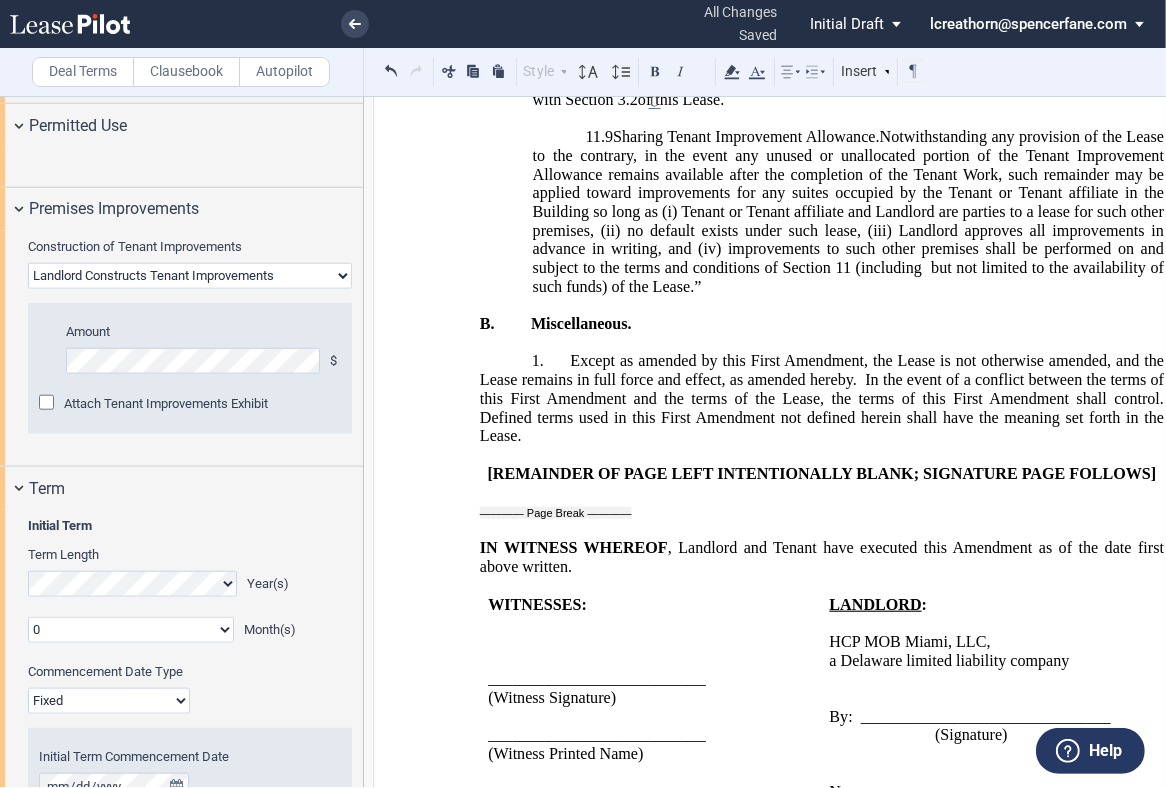 click on "Construction of Tenant Improvements
Landlord Constructs Tenant Improvements
Tenant Constructs Tenant Improvements
"As Is" - No Tenant Improvements
Amount
$" at bounding box center (190, 346) 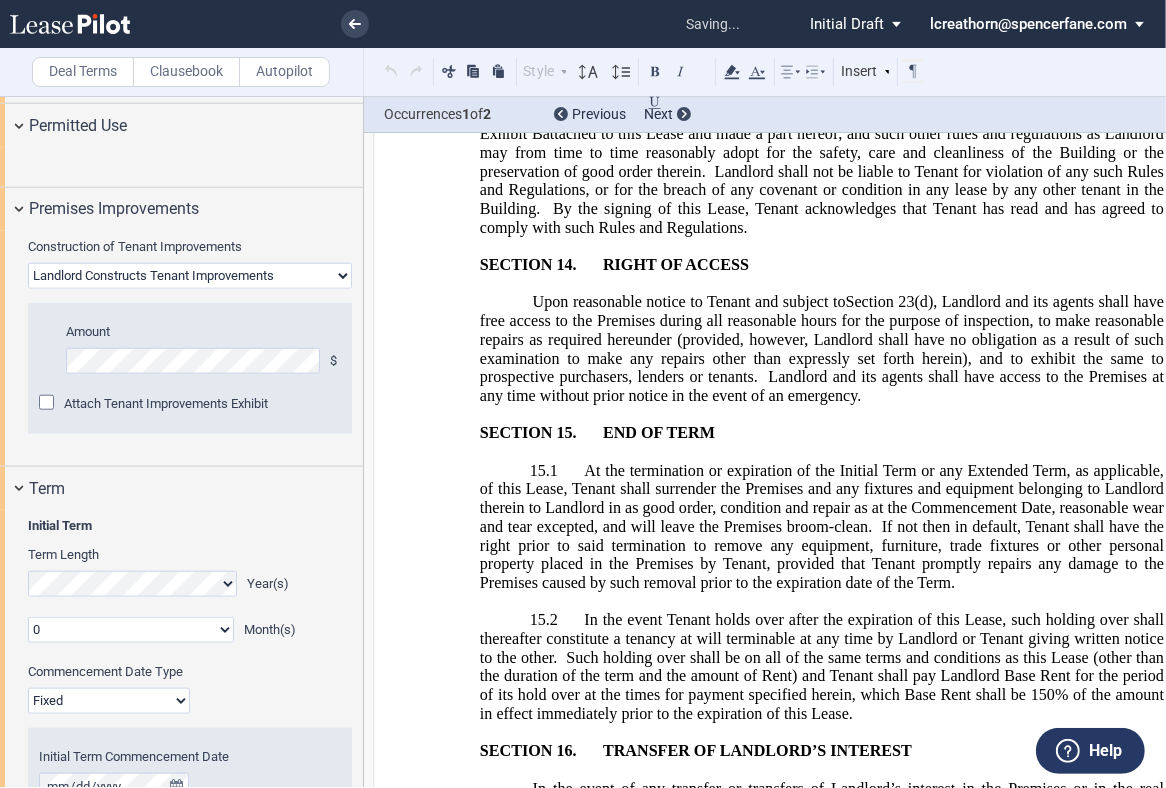 scroll, scrollTop: 6769, scrollLeft: 0, axis: vertical 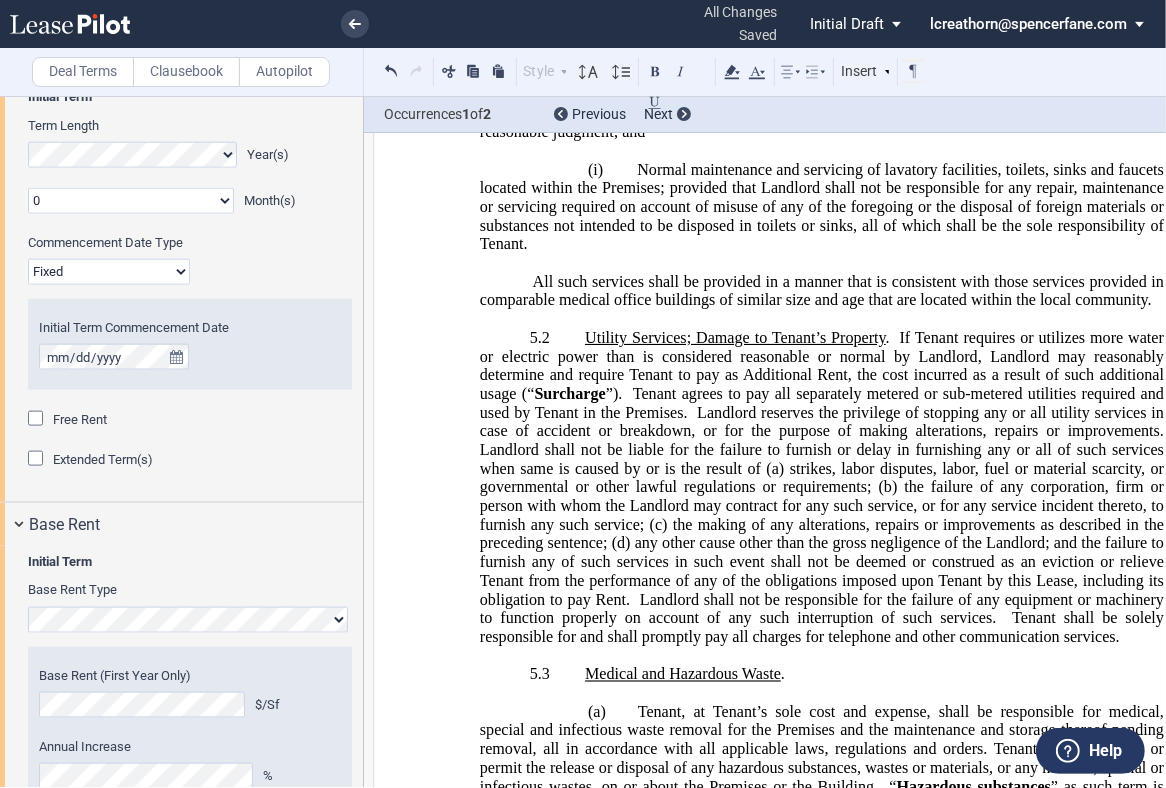 drag, startPoint x: 539, startPoint y: 226, endPoint x: 776, endPoint y: 279, distance: 242.85387 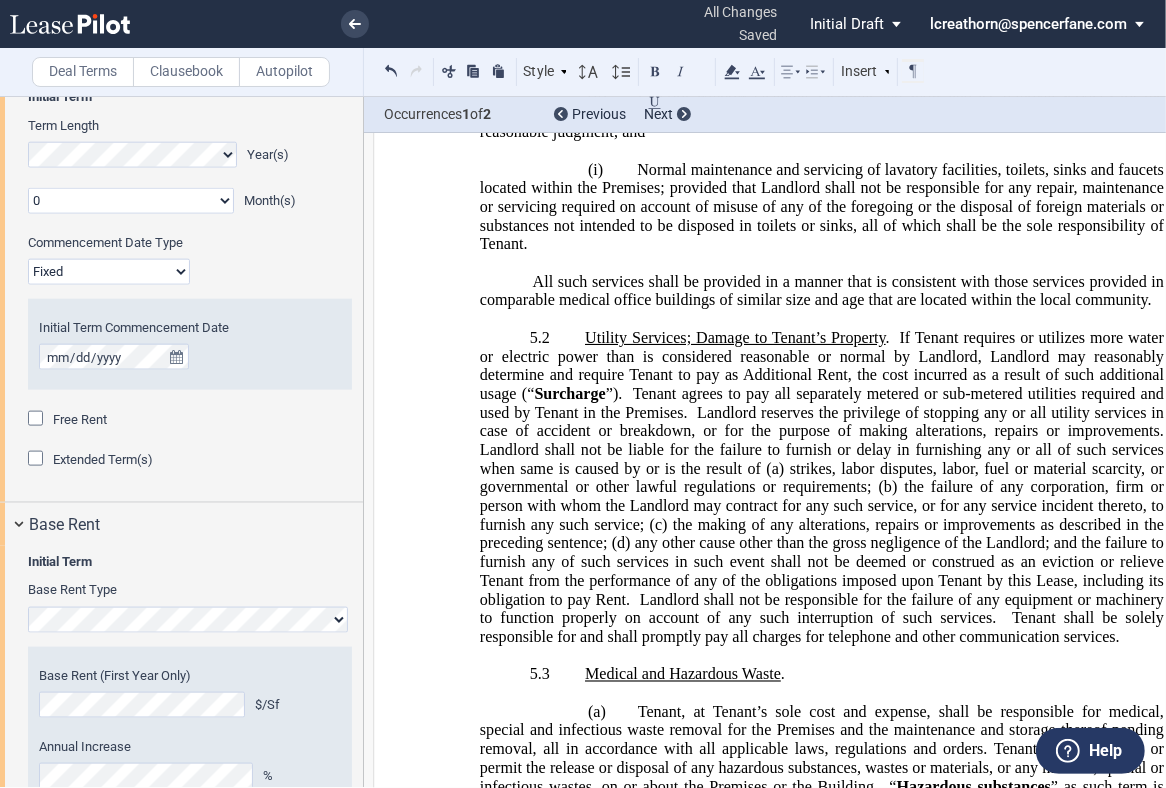 click on "8:00" 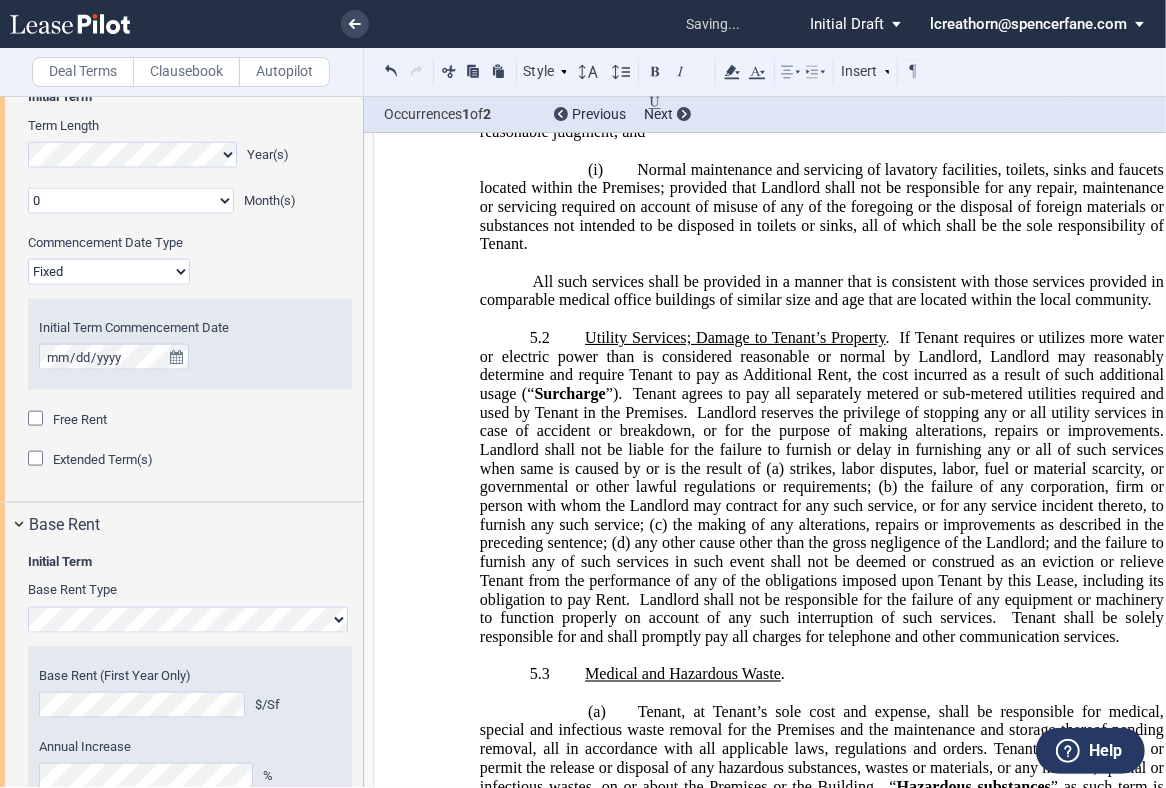 drag, startPoint x: 823, startPoint y: 269, endPoint x: 627, endPoint y: 213, distance: 203.84308 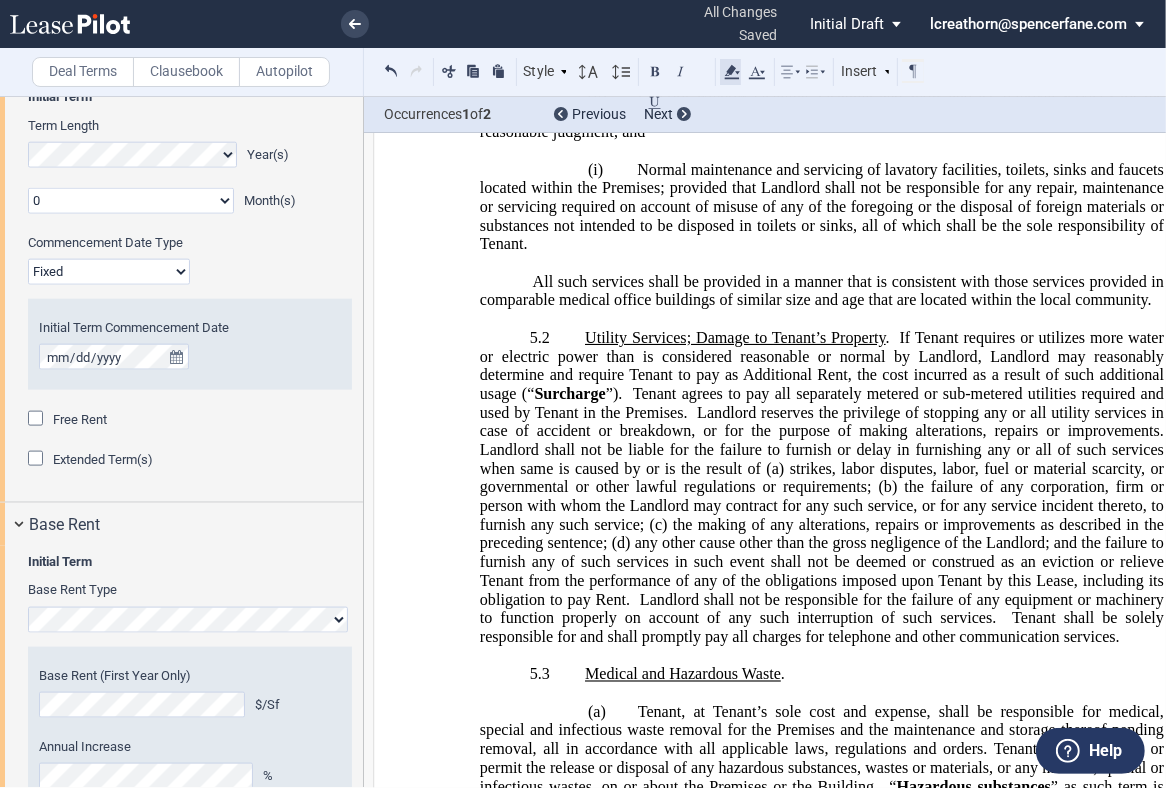 click 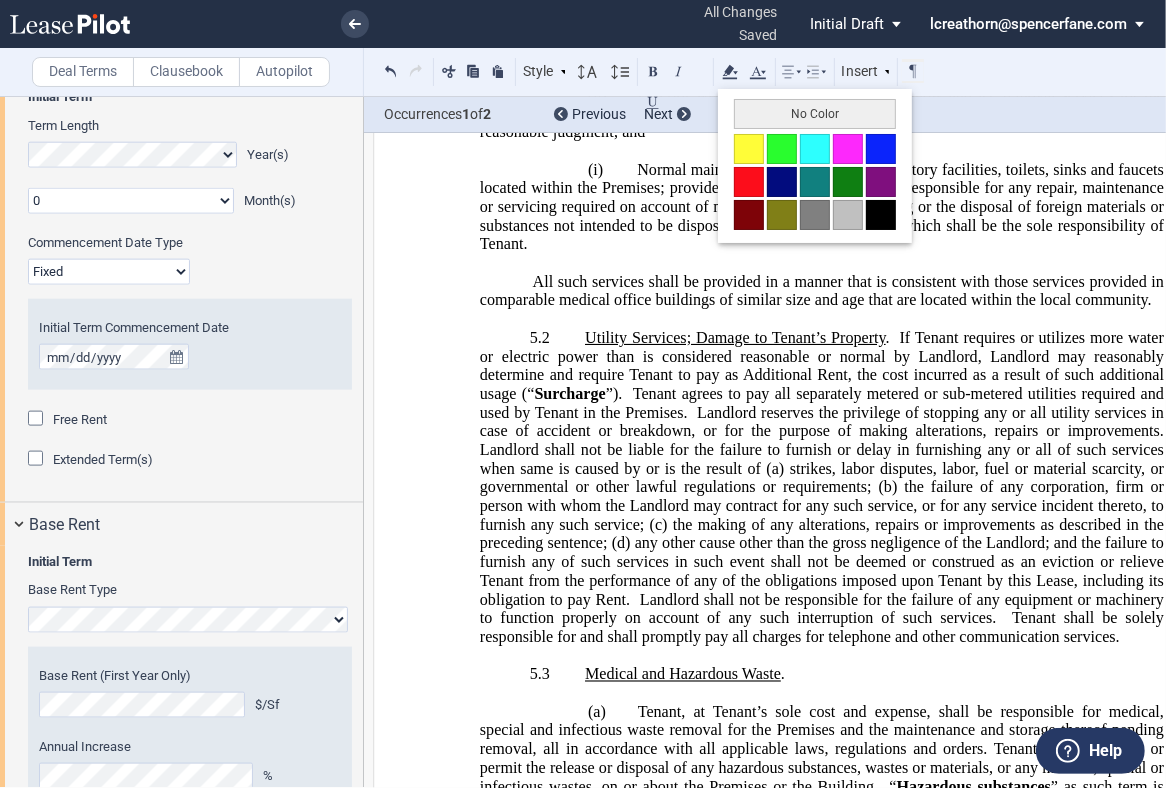 click on "No Color" at bounding box center [815, 114] 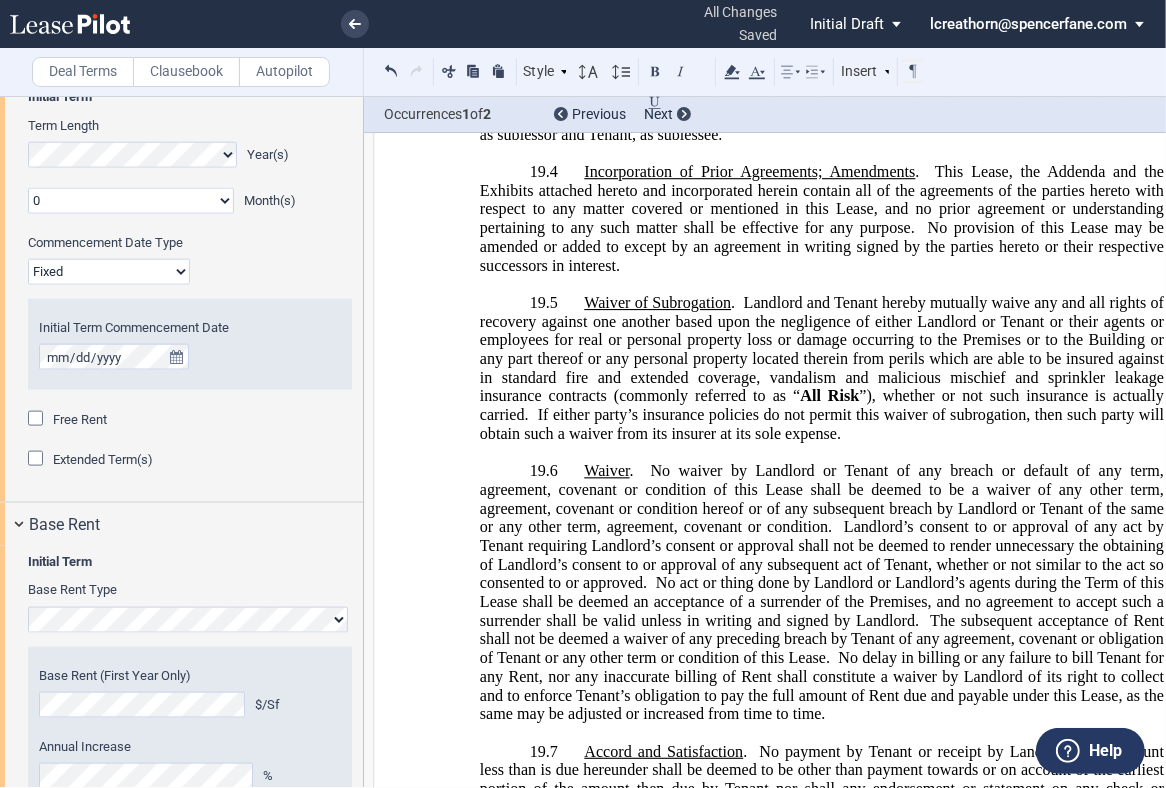 scroll, scrollTop: 16880, scrollLeft: 0, axis: vertical 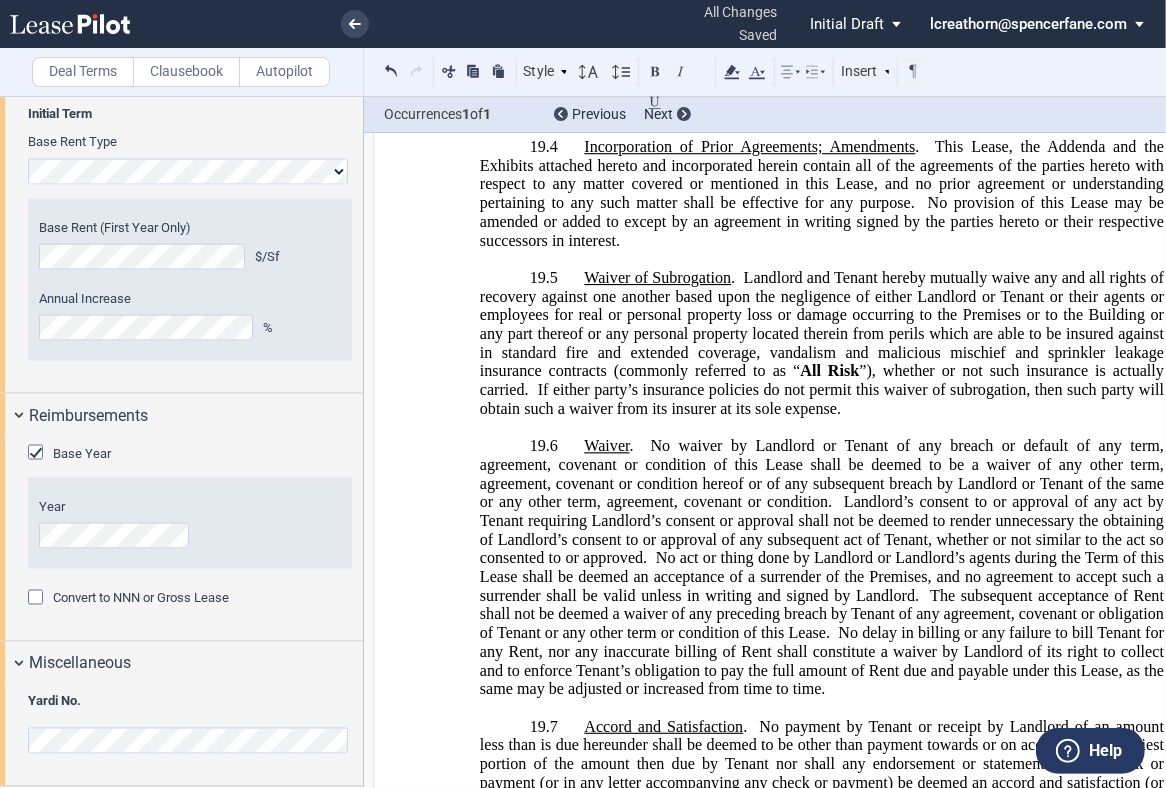drag, startPoint x: 1164, startPoint y: 429, endPoint x: 911, endPoint y: 147, distance: 378.85748 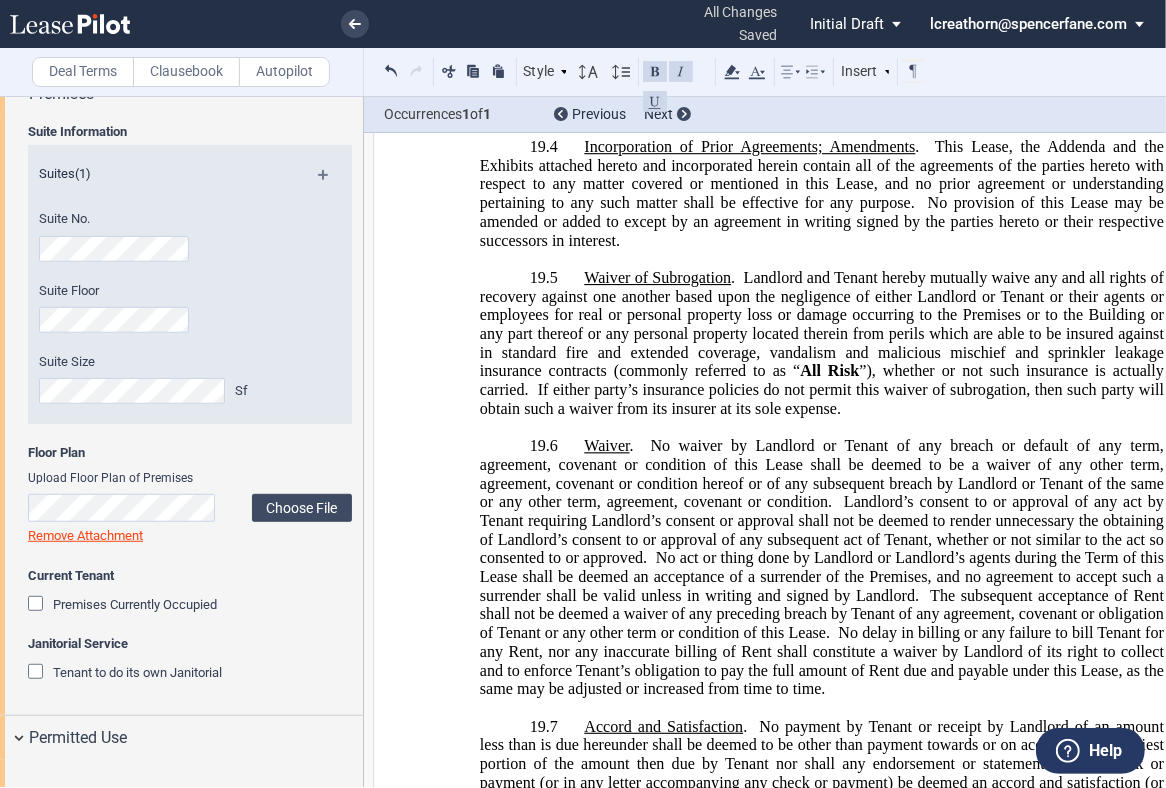 scroll, scrollTop: 1112, scrollLeft: 0, axis: vertical 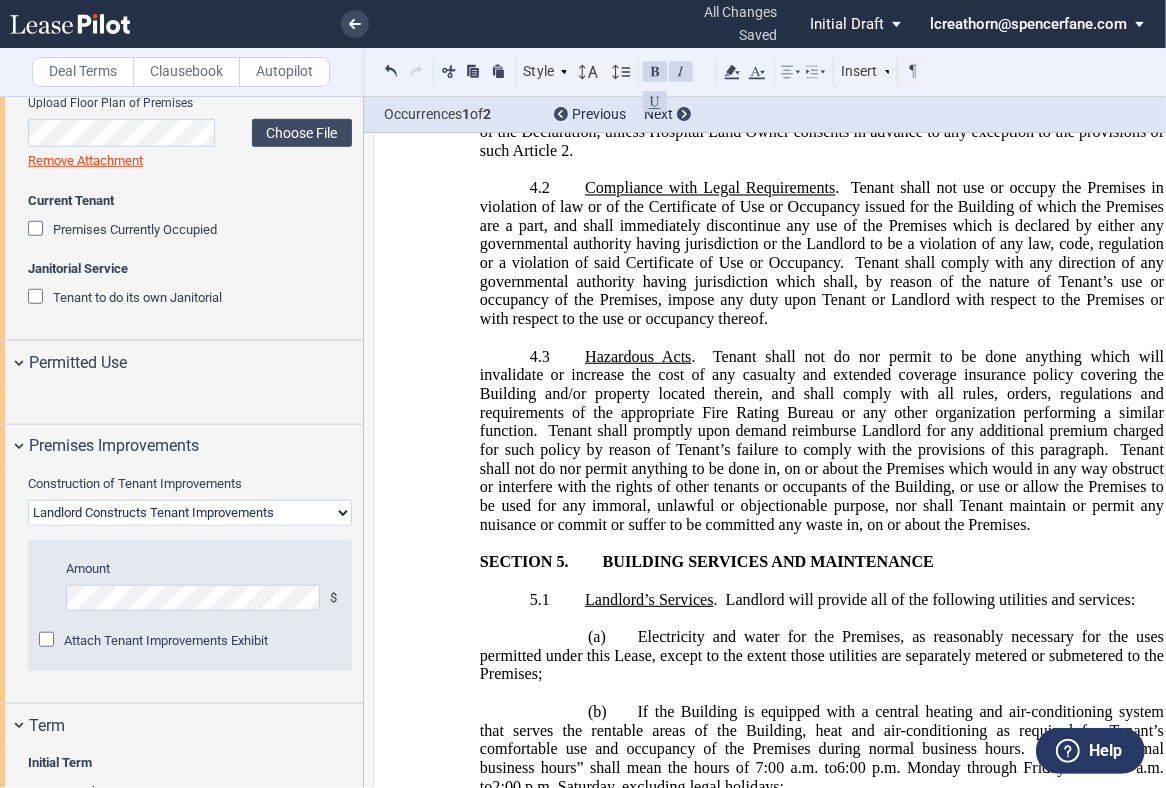 click on "4.1                   Use .    The Premises may be used, occupied, and sublet (subject to Tenant’s obligation under  ﻿ Section 10 ﻿  of this Lease regarding notice to Landlord) by Tenant for medical and administrative services, including but not limited to  ﻿ ﻿ , and any use incidental to or in connection with such use, and for any other uses permitted under that certain Declaration of Covenants, Easements and Restrictions entered into and recorded in the real property records of the county/parish in which the Premises are located (the “ Declaration ”) pursuant to that certain Contribution and Sale Agreement dated as of July   [DATE]  , [YEAR] between Healthtrust, Inc.-The Hospital Company and MedCap Properties I, LLC, as such may be amended from time to time.    In the event that Tenant’s use of the Premises for medical and administrative services, including but not limited to  ﻿ ﻿        2." at bounding box center (822, 39) 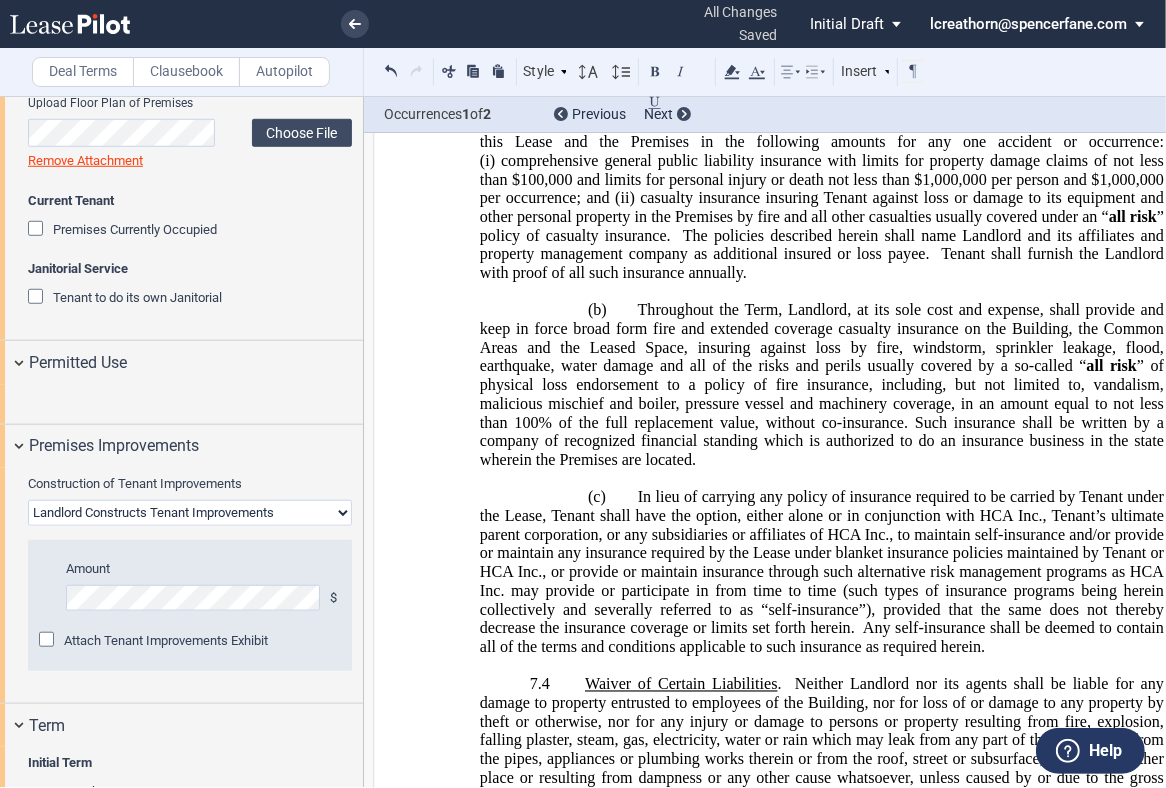 scroll, scrollTop: 11112, scrollLeft: 0, axis: vertical 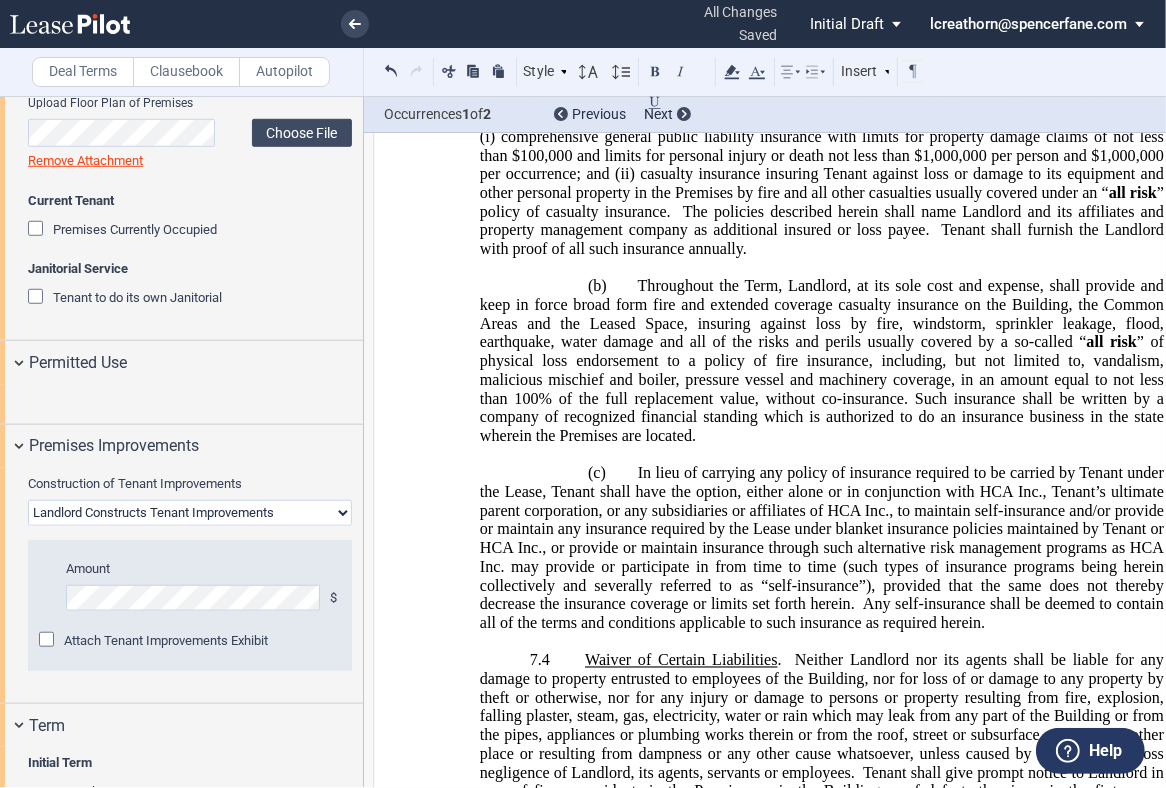 click on "Landlord shall and hereby does indemnify and hold Tenant harmless from and against any and all claims arising from: any accident or occurrence occurring within the Building (except the Premises) or the common areas and facilities, arising out of the negligence or intentional misconduct of Landlord, or of Landlord’s agents, employees, contractors or invitees." 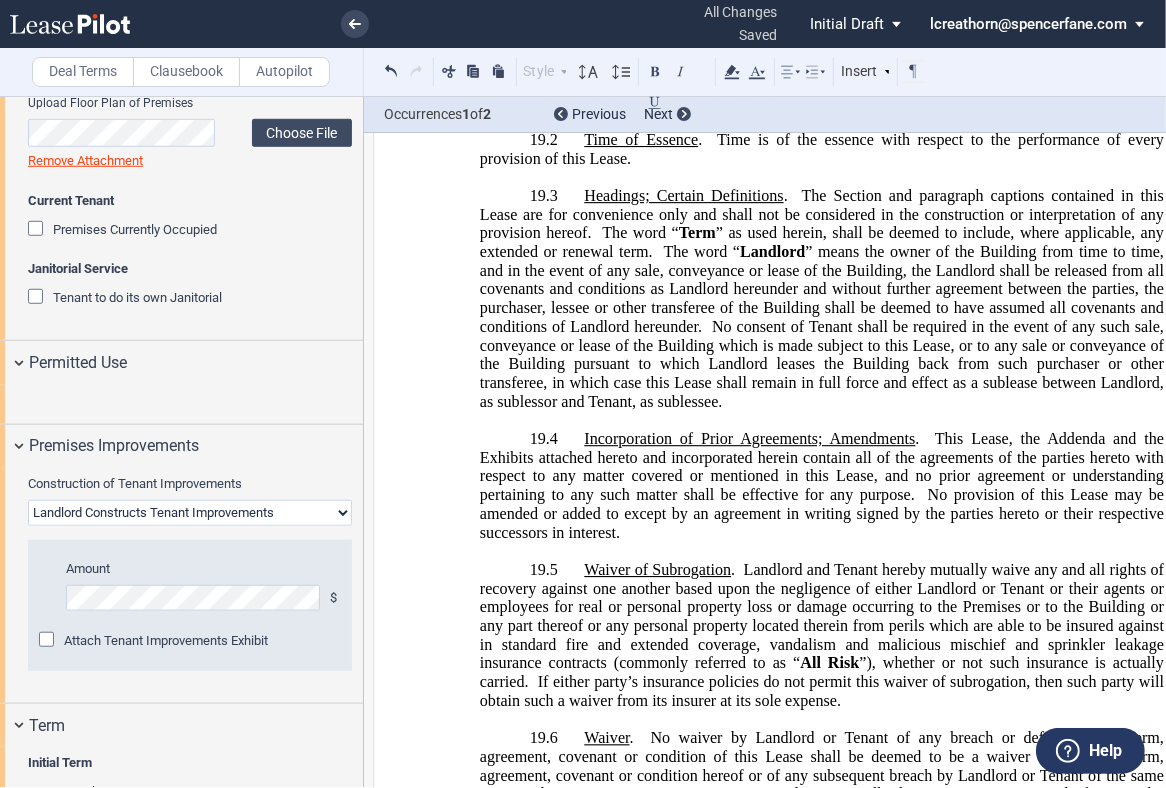scroll, scrollTop: 16890, scrollLeft: 0, axis: vertical 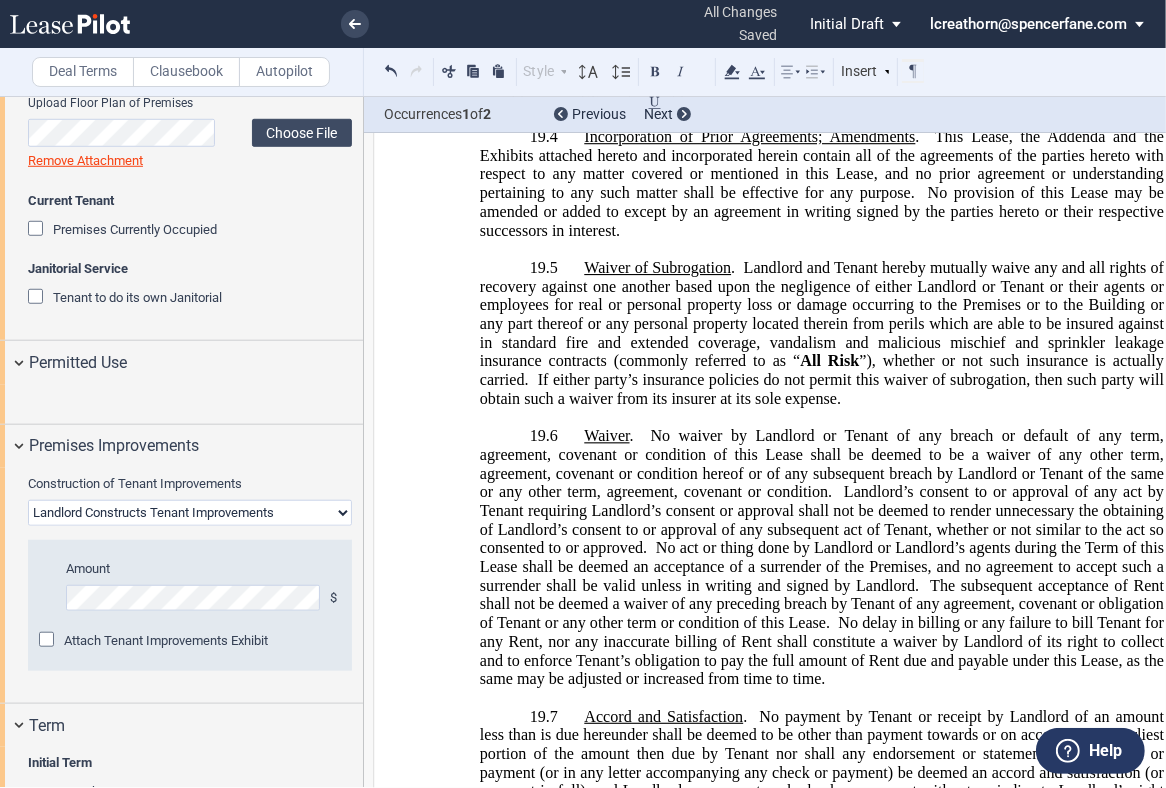 click on "HCP MOB Miami, LLC" at bounding box center (944, -574) 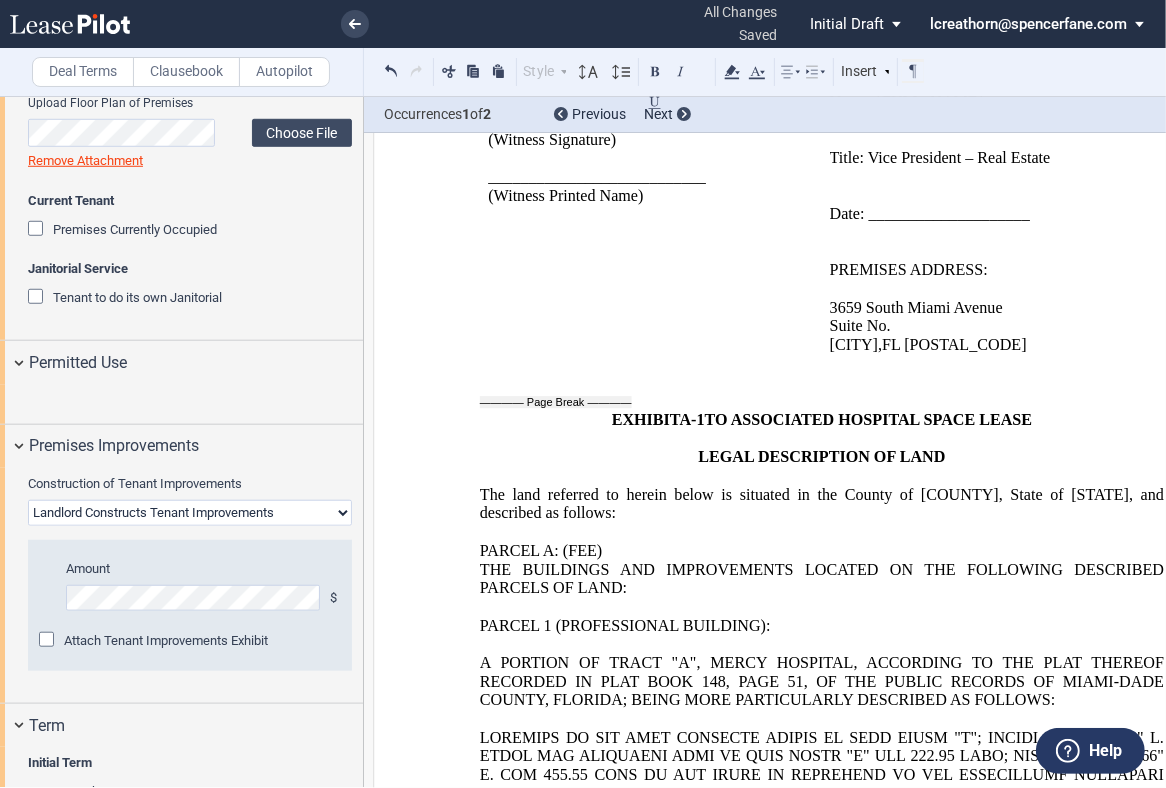 scroll, scrollTop: 20557, scrollLeft: 0, axis: vertical 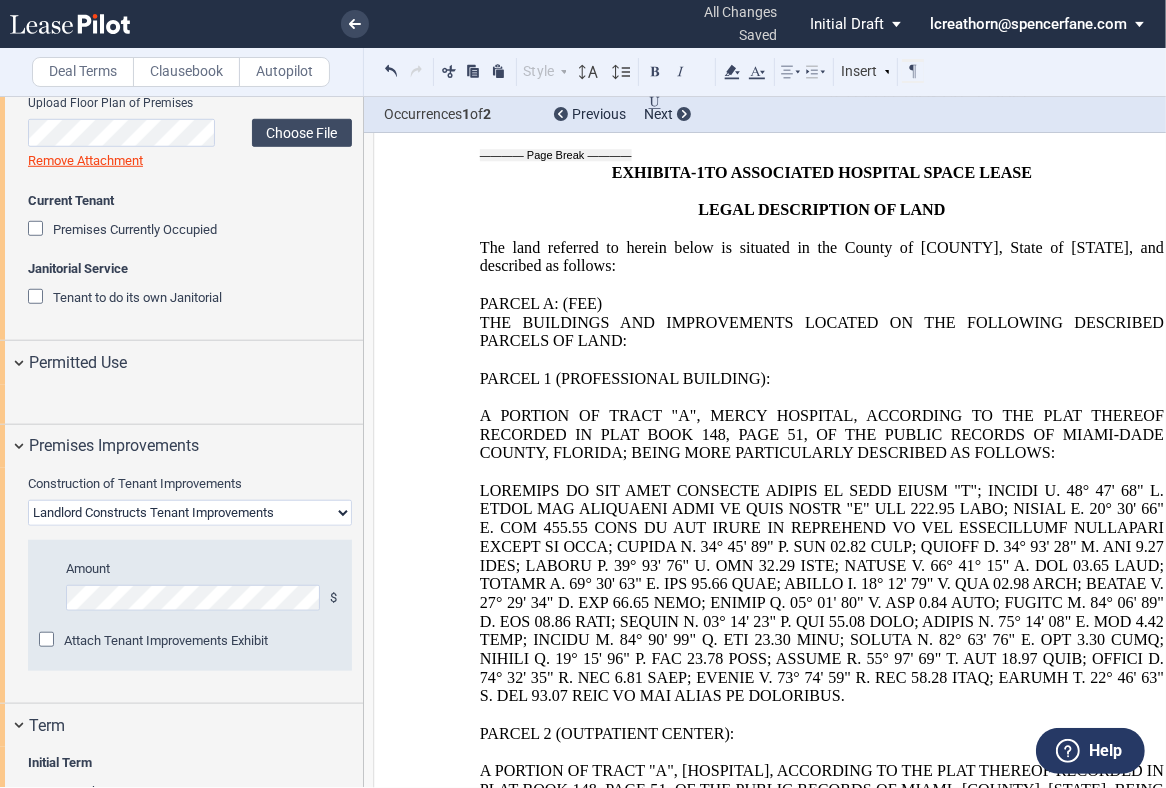 click on "﻿" at bounding box center (822, -781) 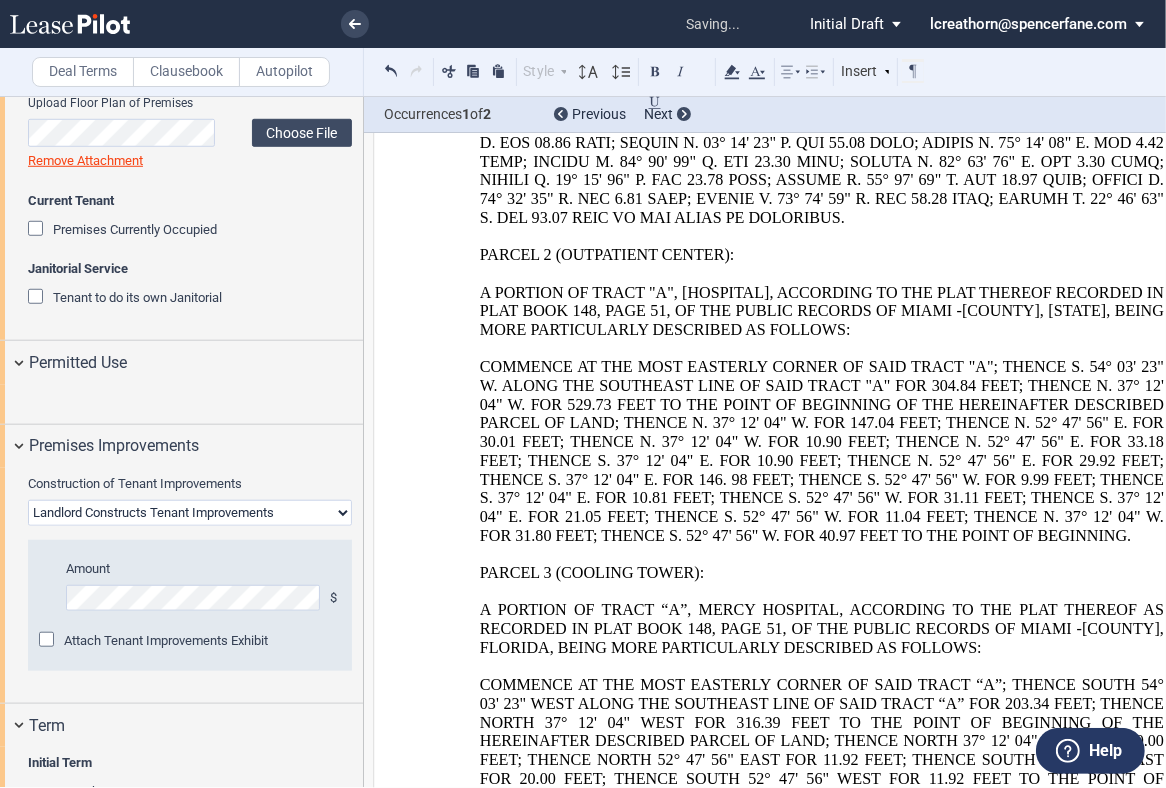 scroll, scrollTop: 21223, scrollLeft: 0, axis: vertical 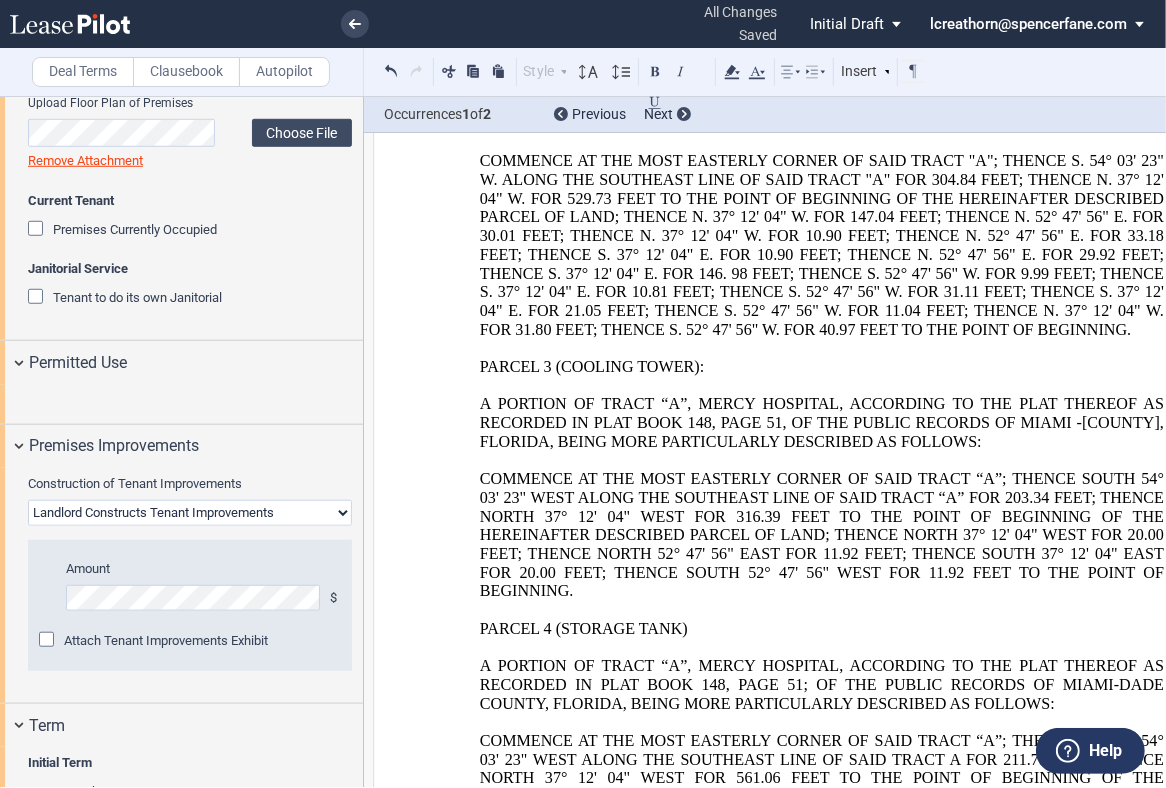 drag, startPoint x: 1038, startPoint y: 361, endPoint x: 832, endPoint y: 365, distance: 206.03883 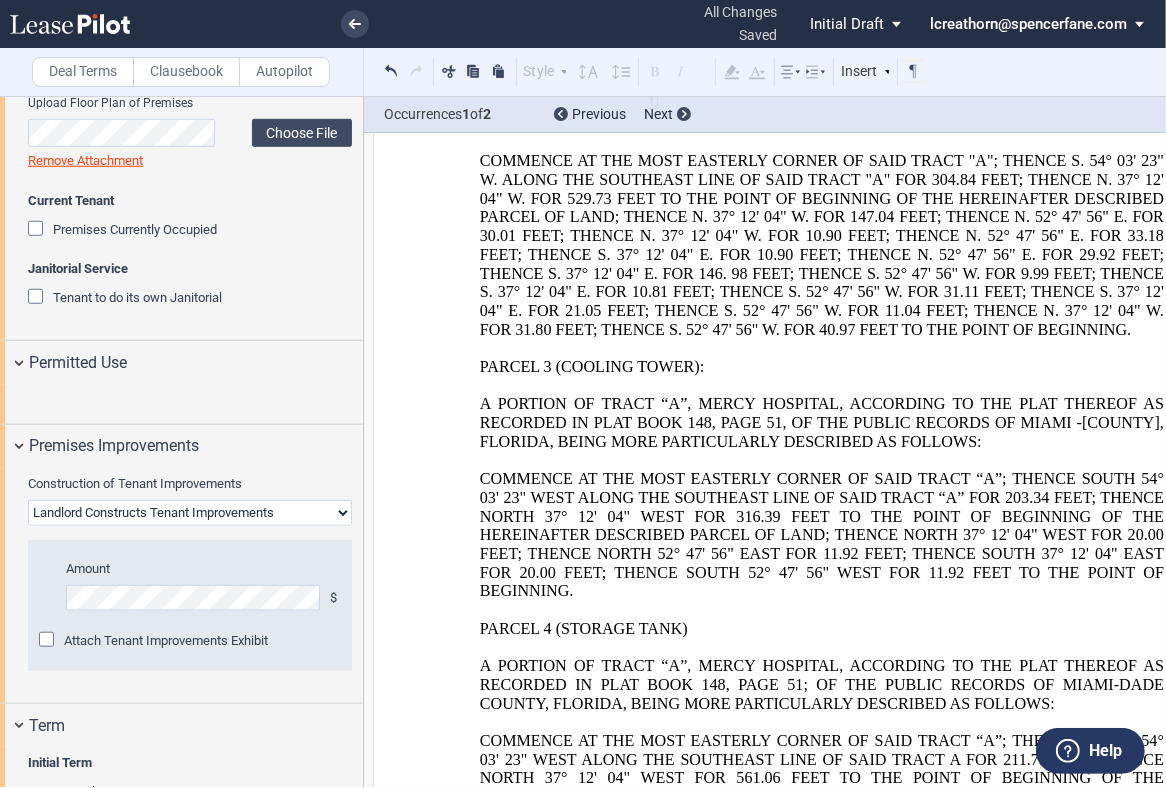 click on "﻿ ﻿ ﻿ ﻿ ﻿ ﻿" at bounding box center [994, -961] 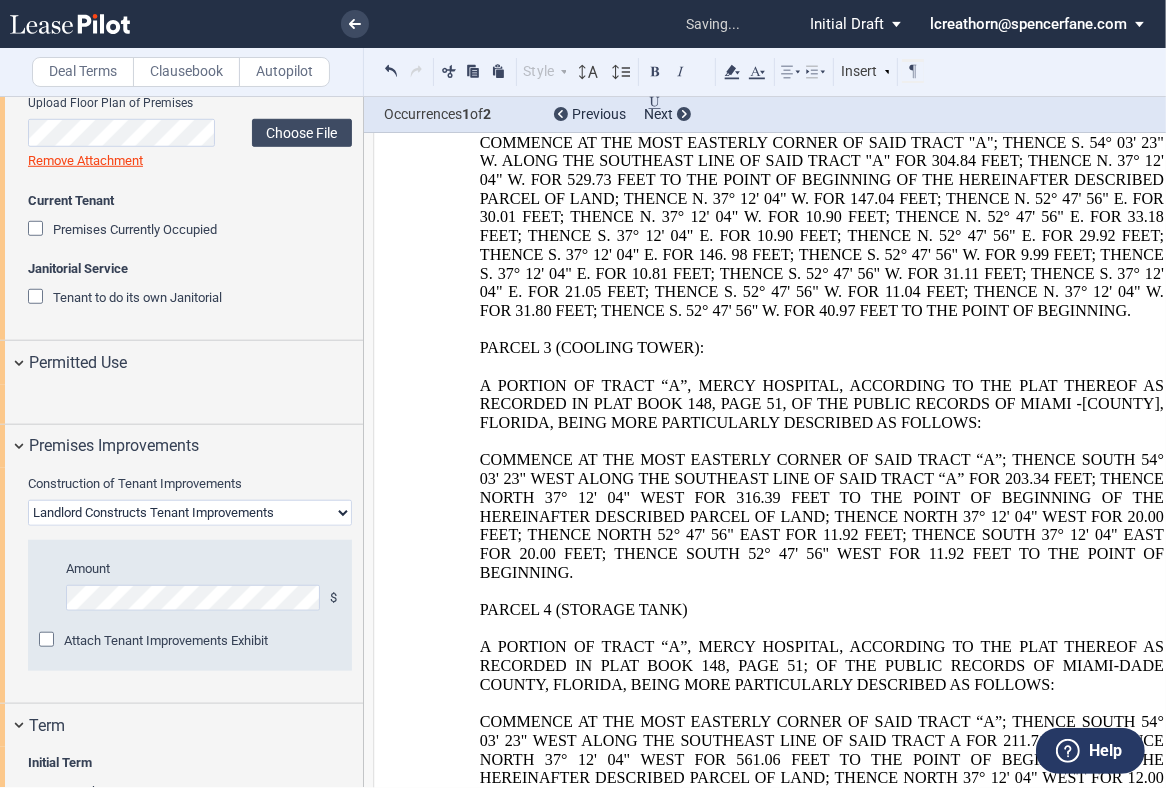 click on "﻿" at bounding box center [994, -755] 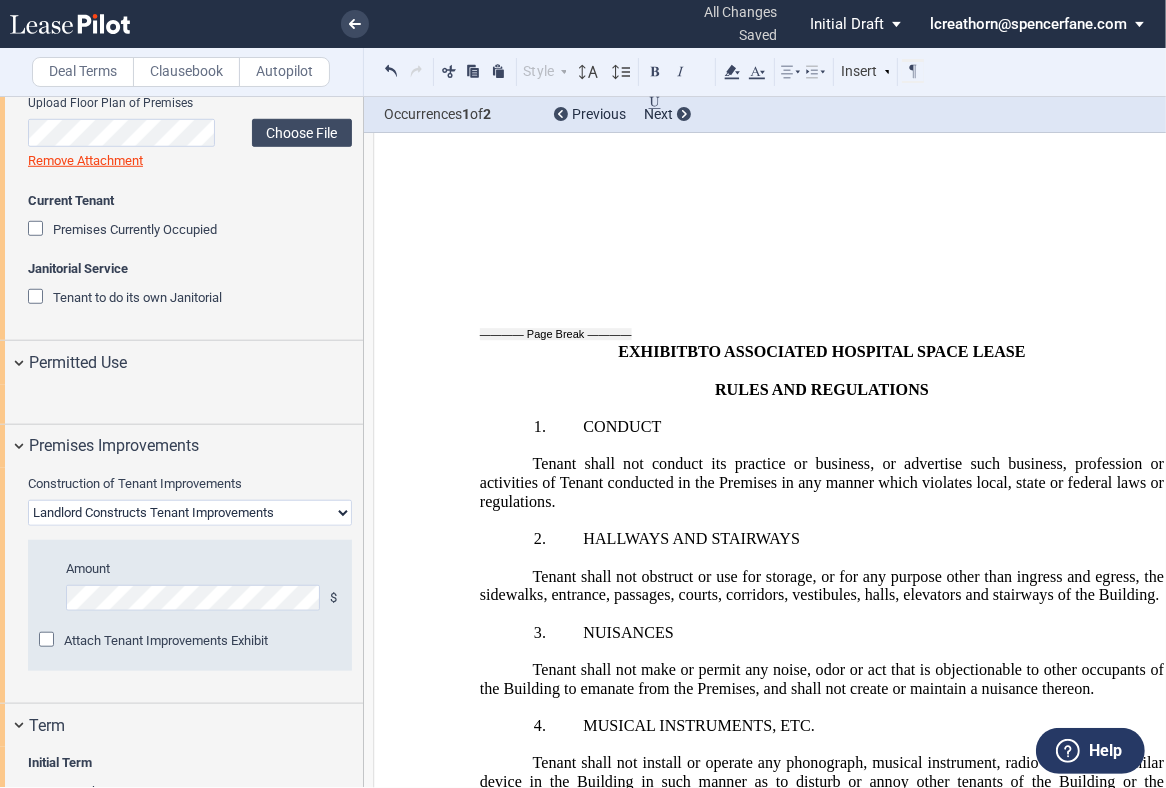 scroll, scrollTop: 24778, scrollLeft: 0, axis: vertical 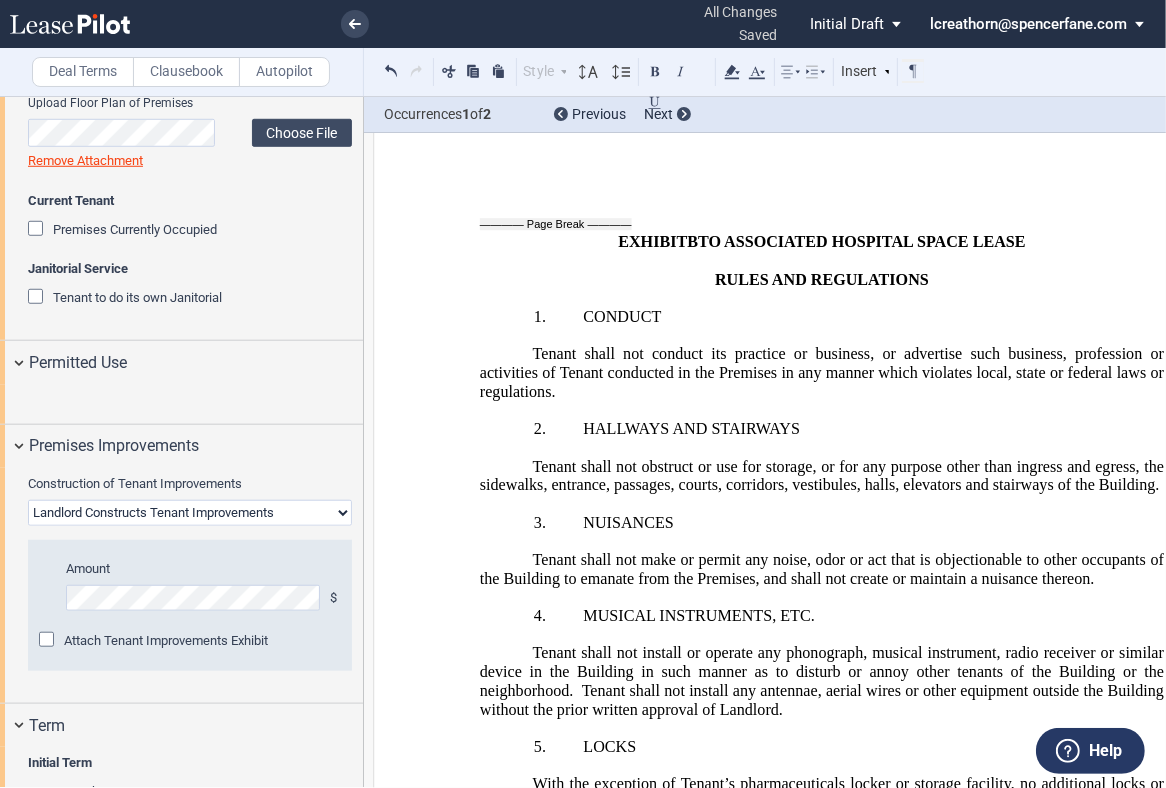 click on "EASEMENT RIGHTS FOR THE PURPOSE OF MAINTAINING, REPAIRING AND OPERATING A SEWER FORCE MAIN AS SET FORTH IN THAT CERTAIN ABANDONMENT AND RELOCATION OF EASEMENT BY [HOSPITAL], INC., A NOT-FOR-PROFIT FLORIDA CORPORATION, DATED AS OF NOVEMBER 18, 1993, RECORDED DECEMBER 29, 1993 IN O.R. BOOK 16192, PAGE 3710, PUBLIC RECORDS OF MIAMI -[COUNTY], [STATE]." 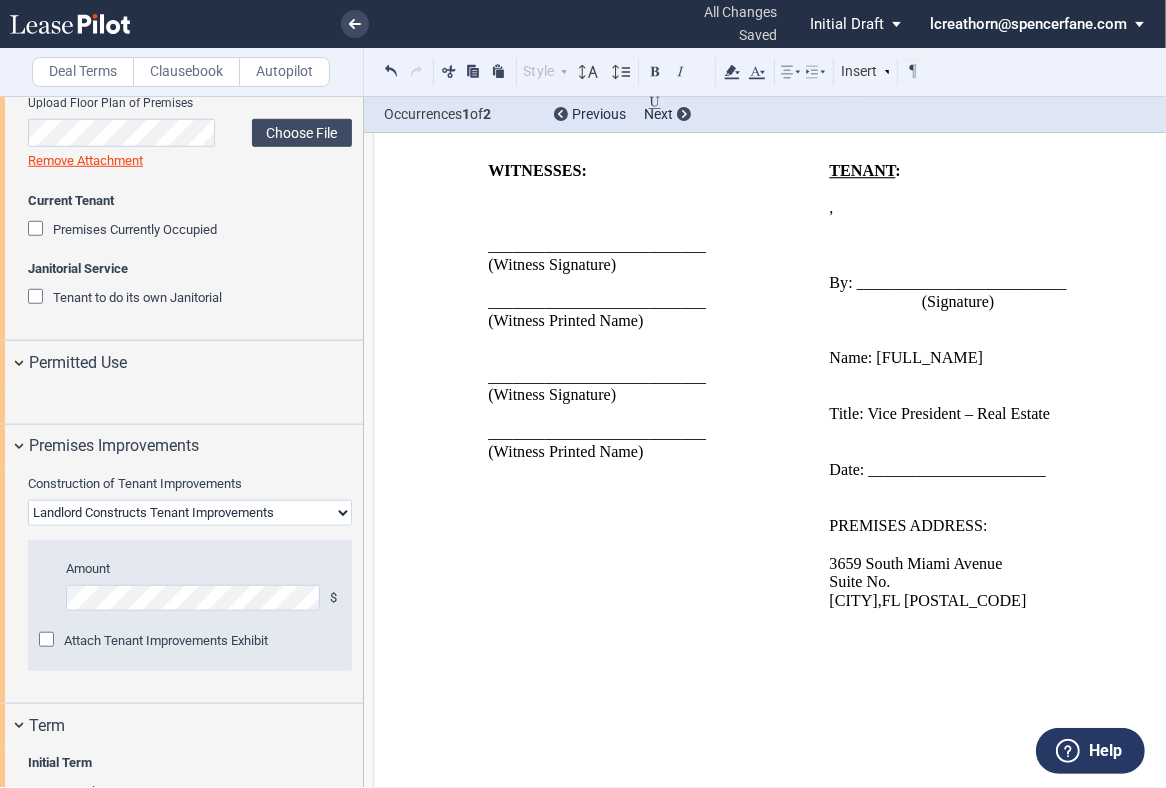 scroll, scrollTop: 31112, scrollLeft: 0, axis: vertical 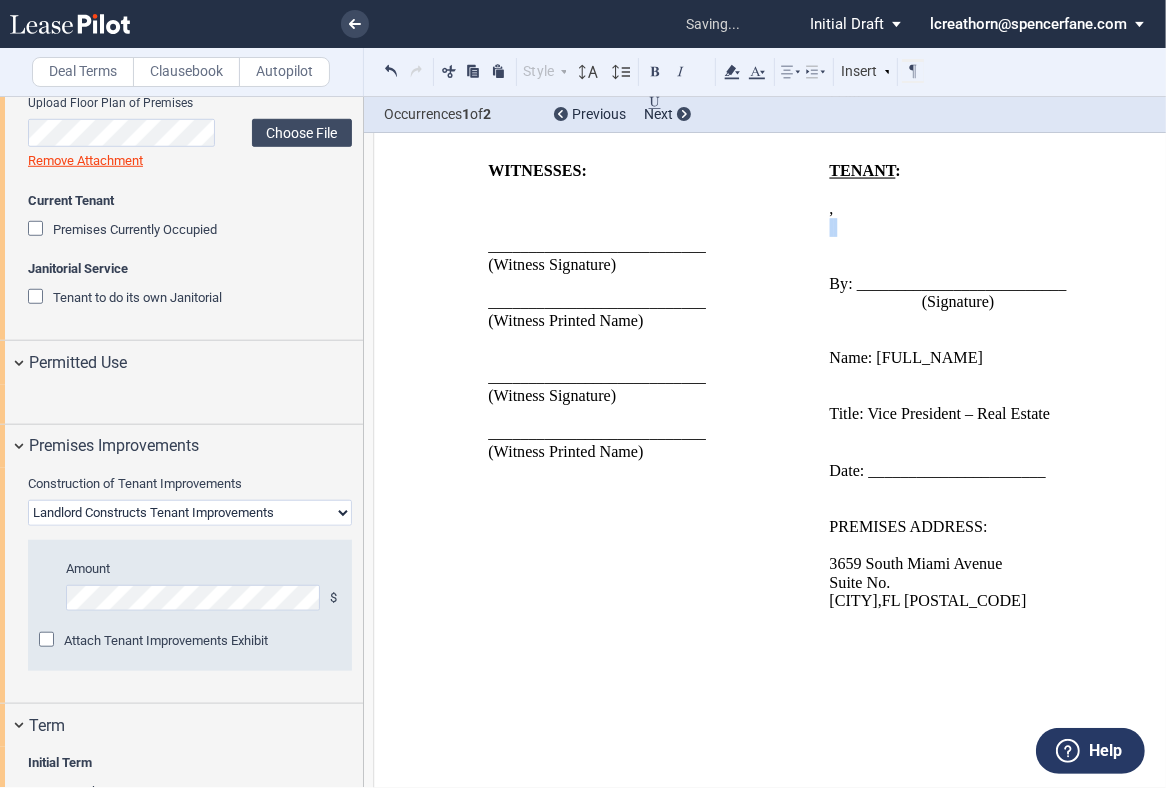 drag, startPoint x: 1025, startPoint y: 611, endPoint x: 811, endPoint y: 611, distance: 214 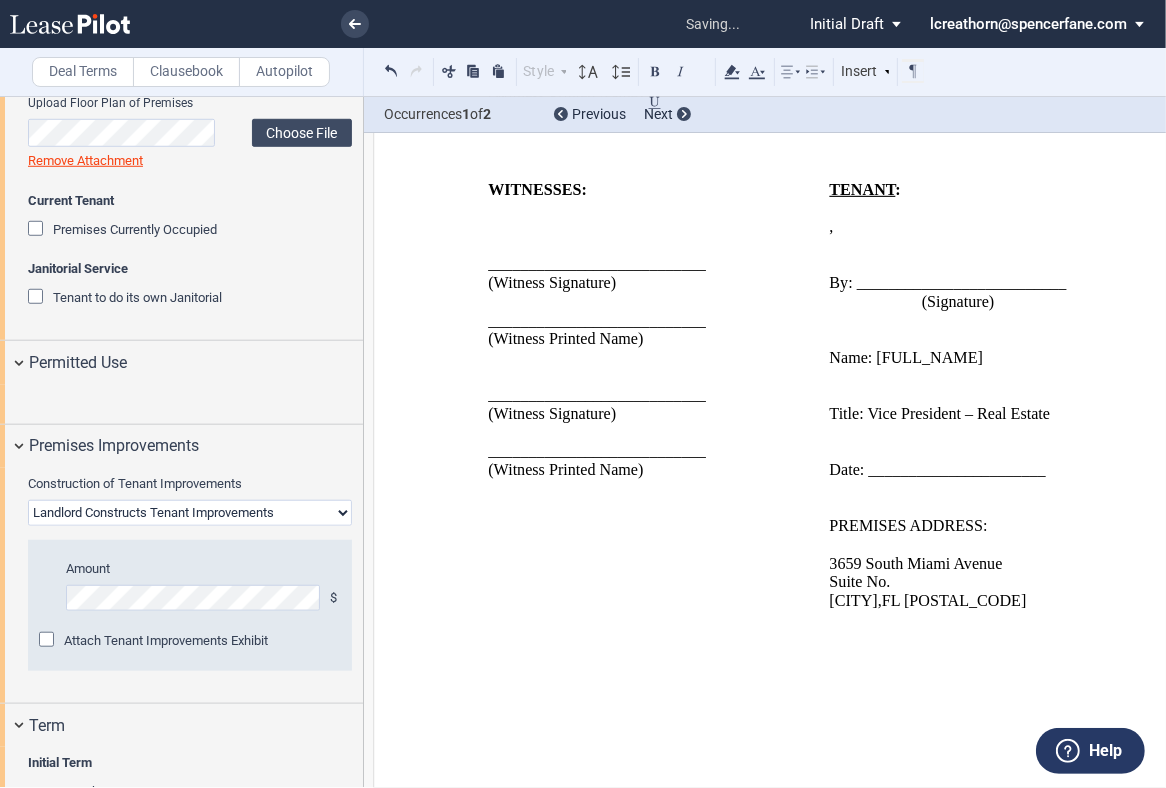 scroll, scrollTop: 31537, scrollLeft: 0, axis: vertical 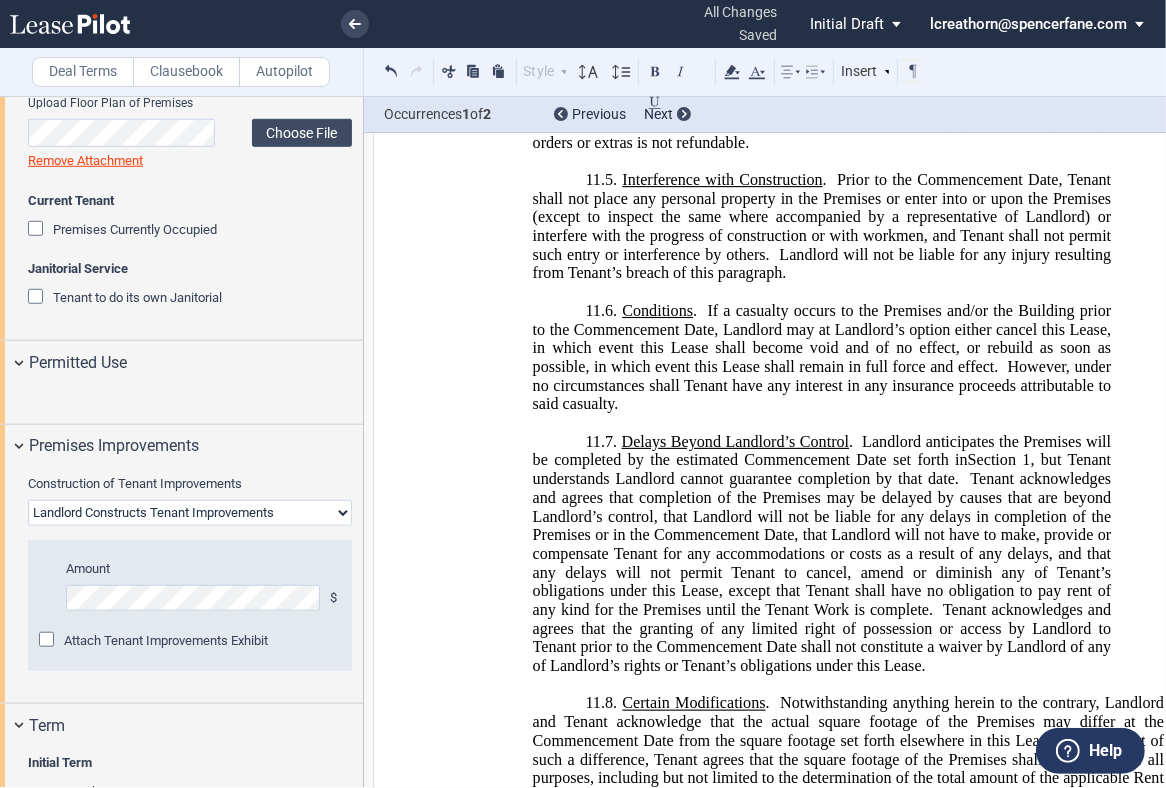 click on "﻿" at bounding box center [822, -1316] 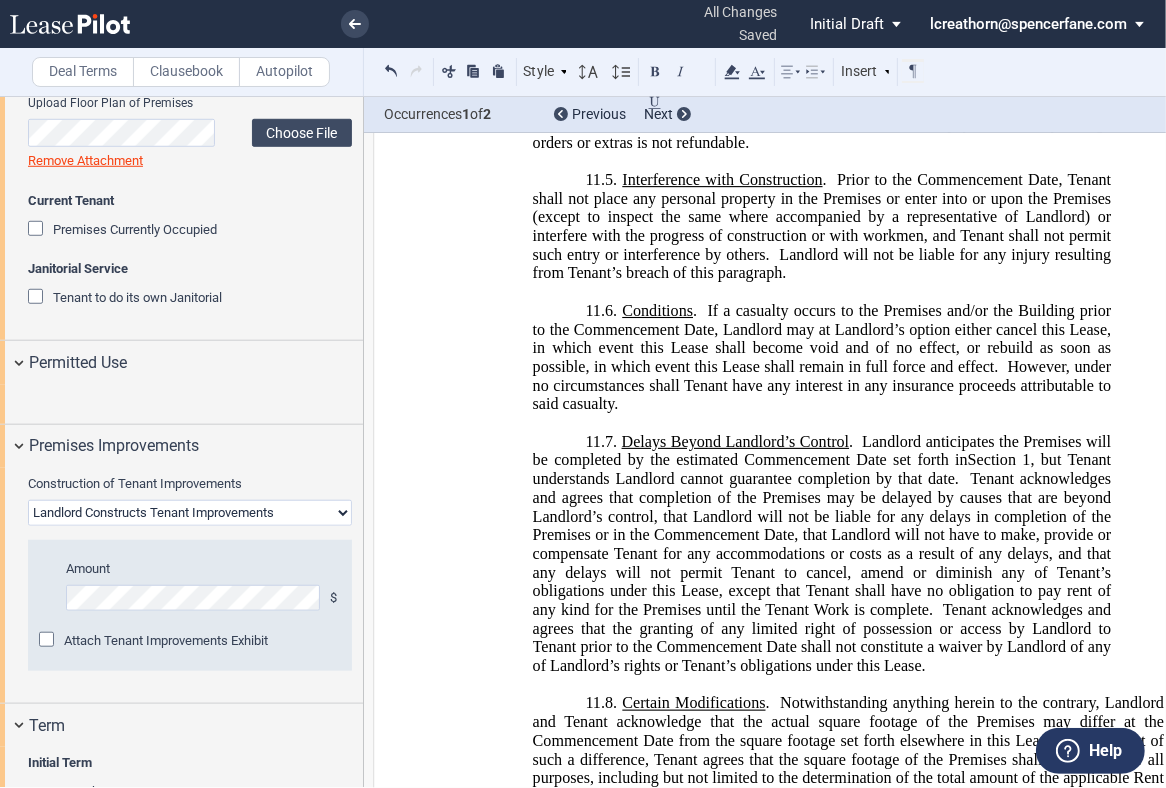 click on "﻿" at bounding box center [822, -1316] 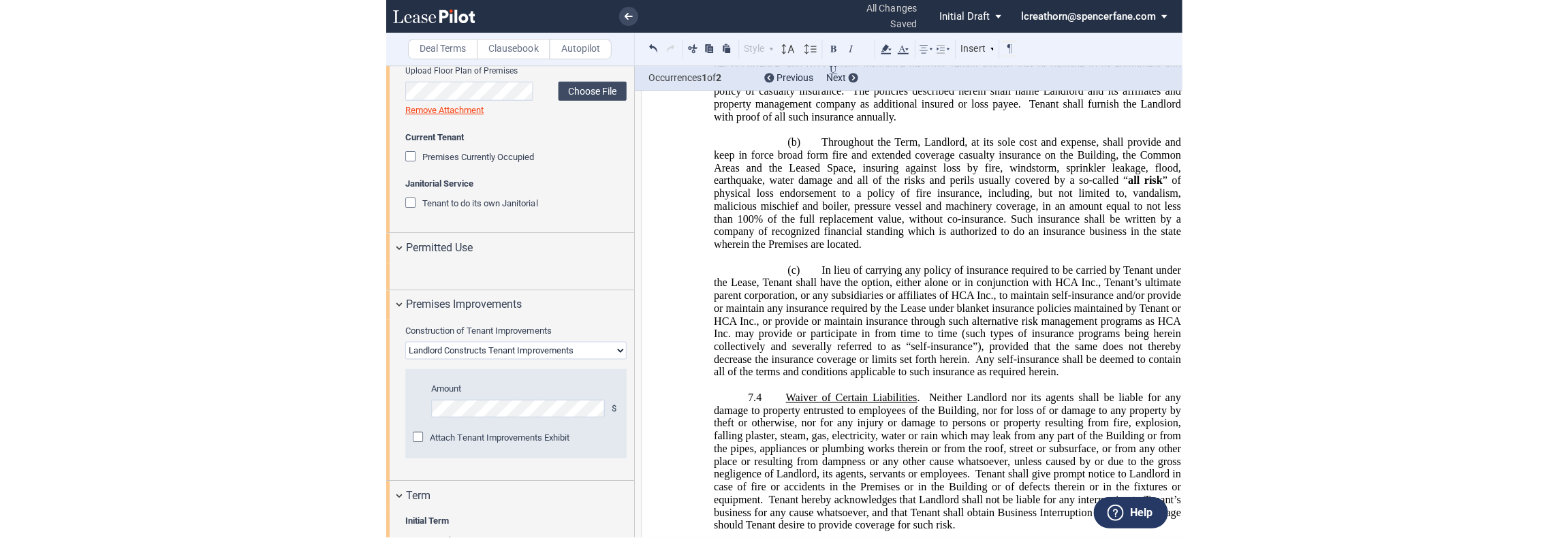 scroll, scrollTop: 7595, scrollLeft: 0, axis: vertical 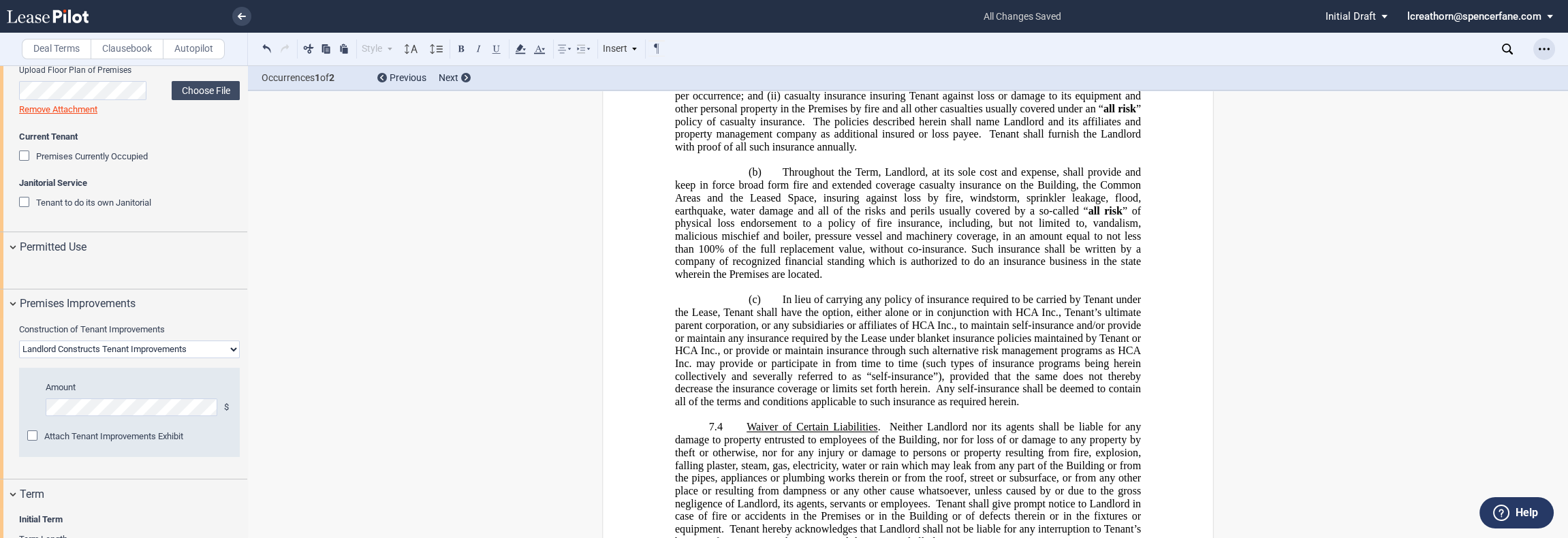 click 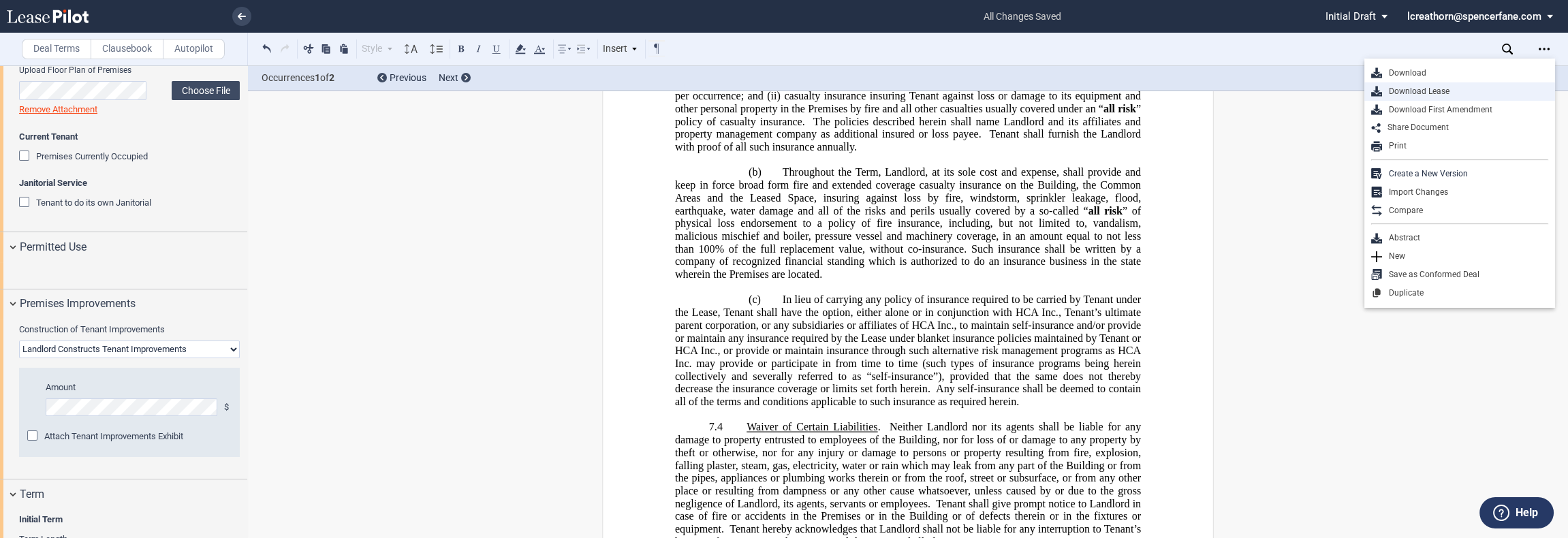click on "Download Lease" at bounding box center [1465, 91] 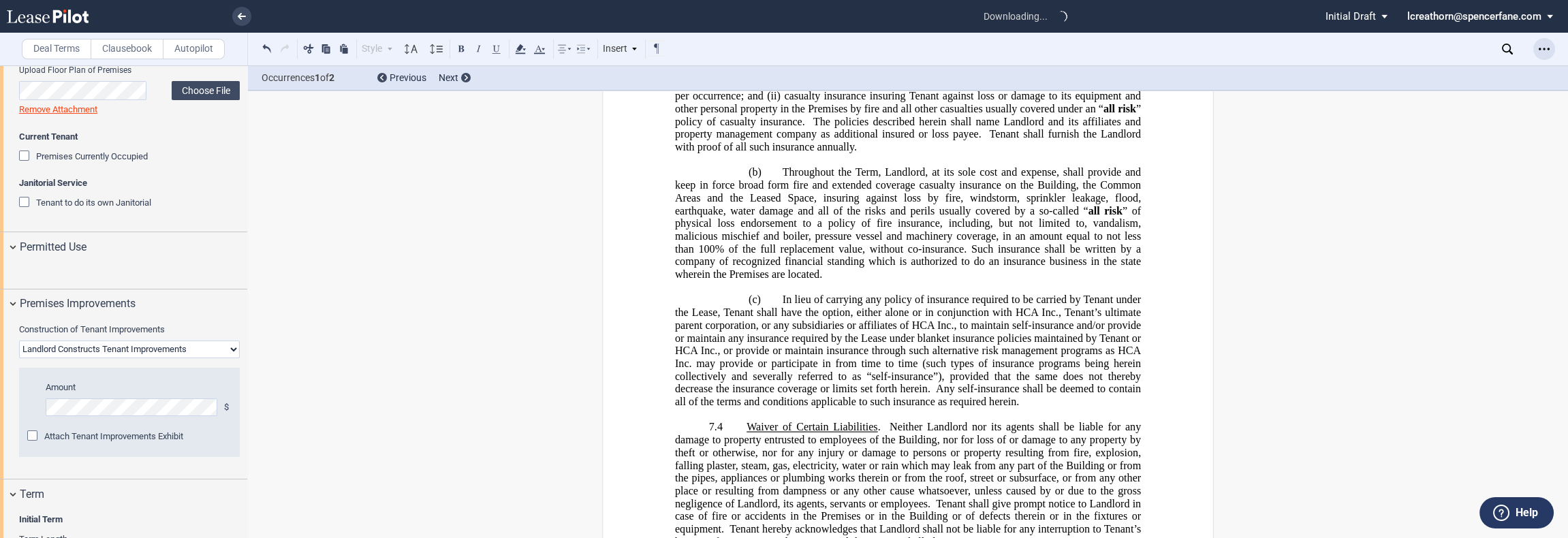 click 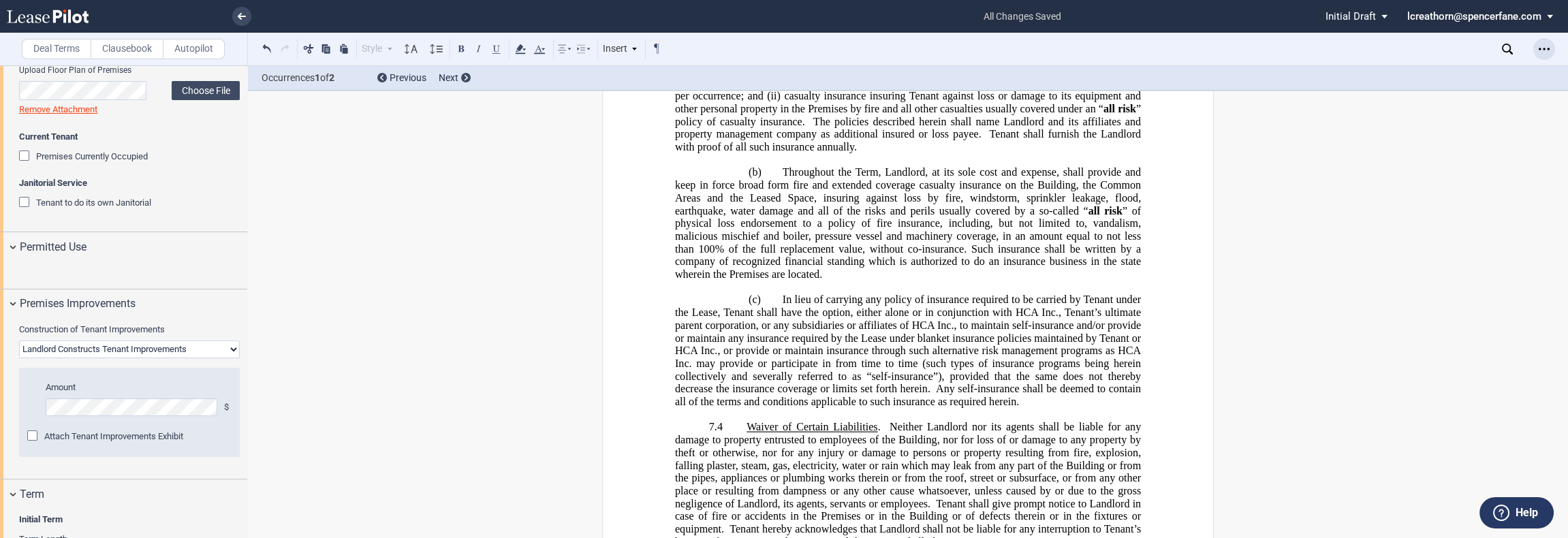 click 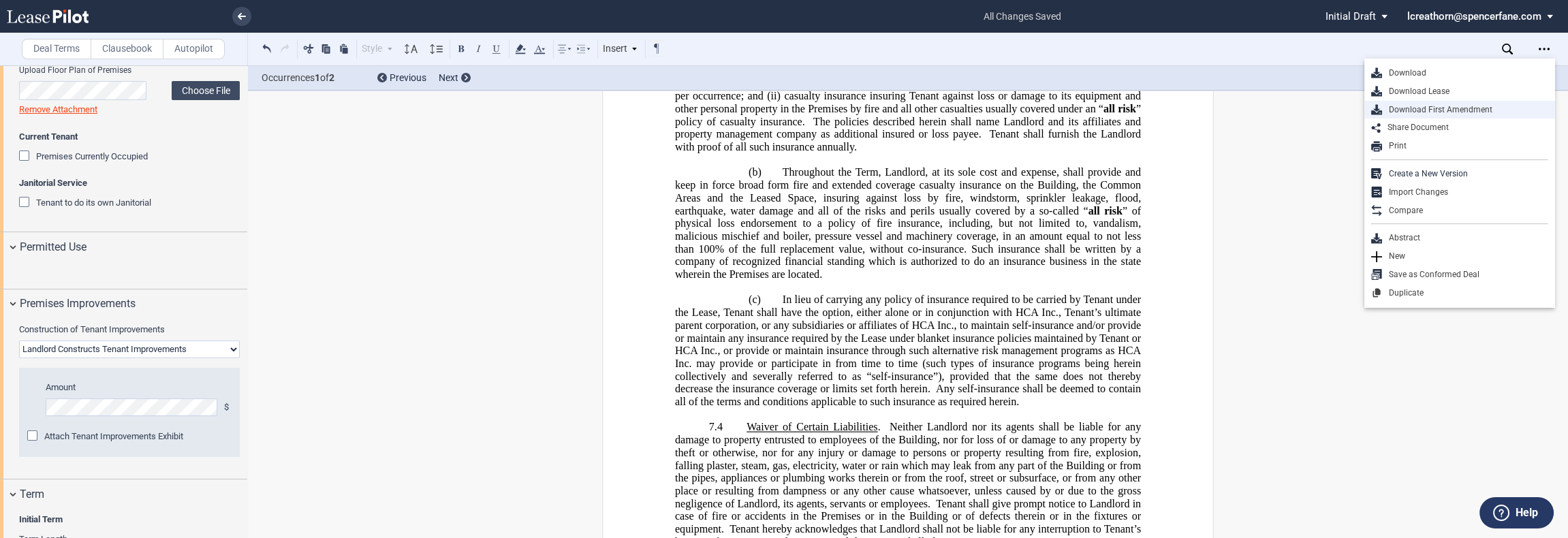 click on "Download First Amendment" at bounding box center [1465, 110] 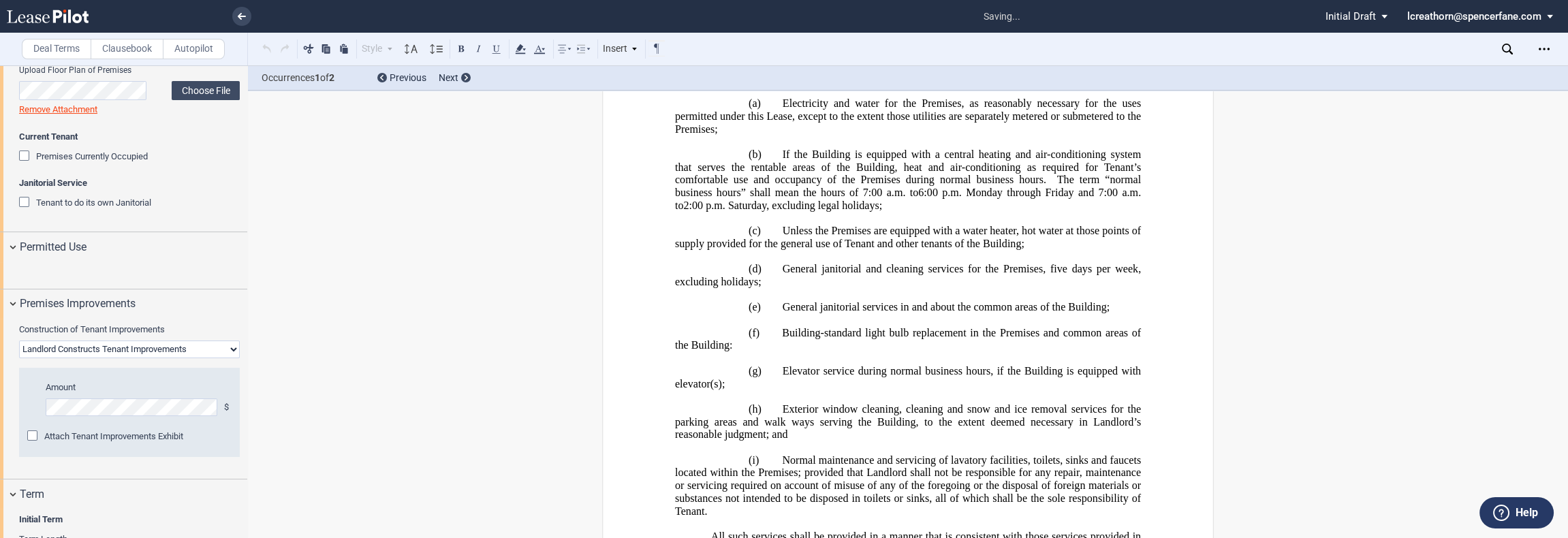 scroll, scrollTop: 4617, scrollLeft: 0, axis: vertical 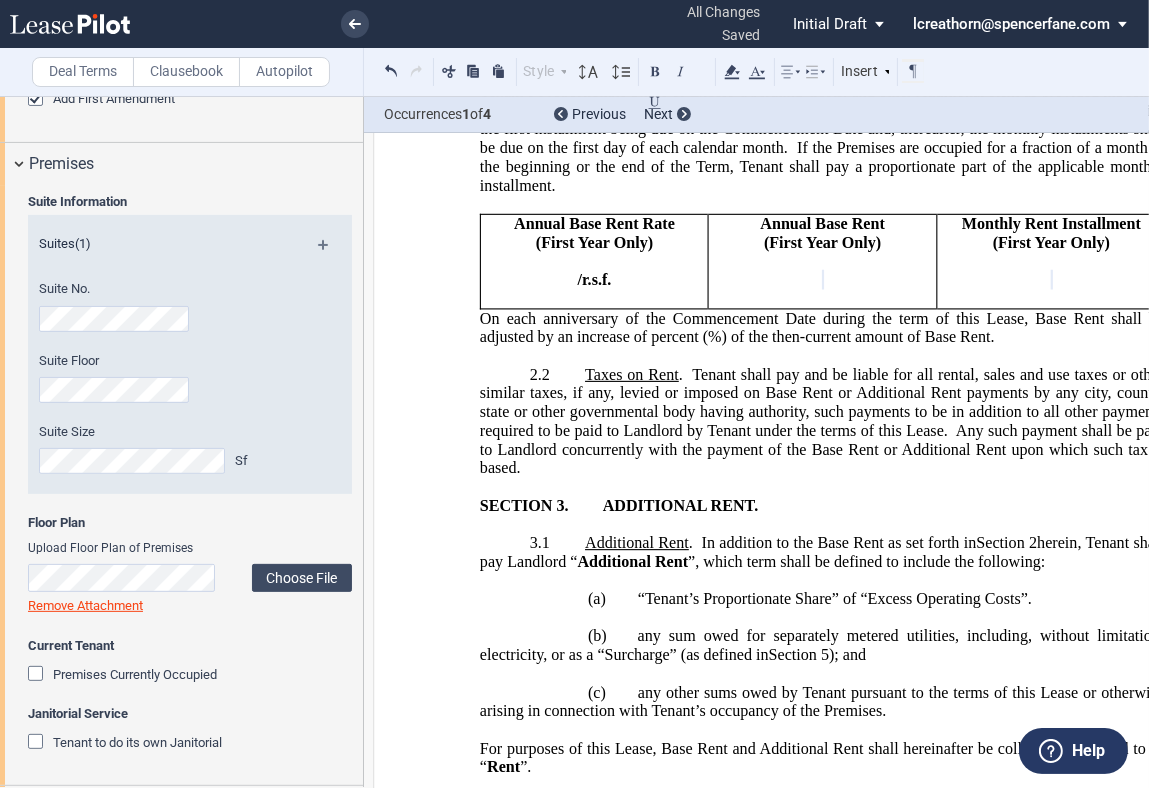 click on "“Tenant’s Proportionate Share” of “Excess Operating Costs”." 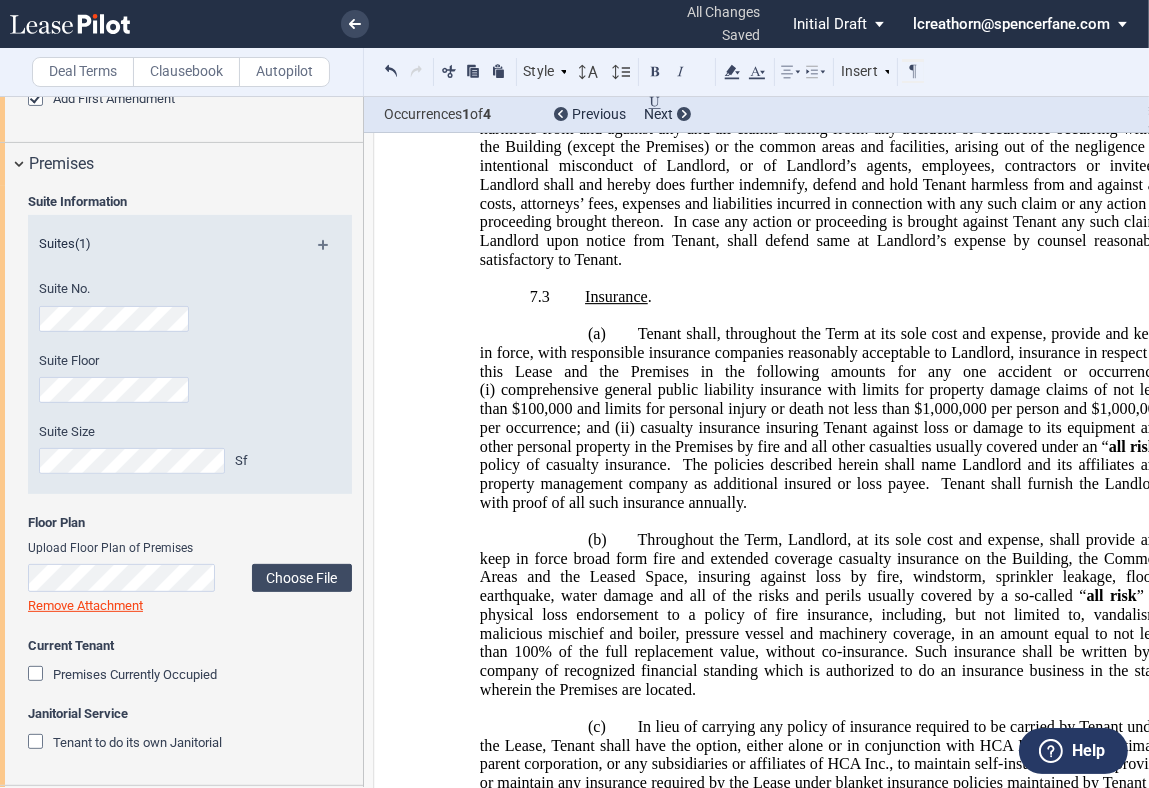 scroll, scrollTop: 11261, scrollLeft: 0, axis: vertical 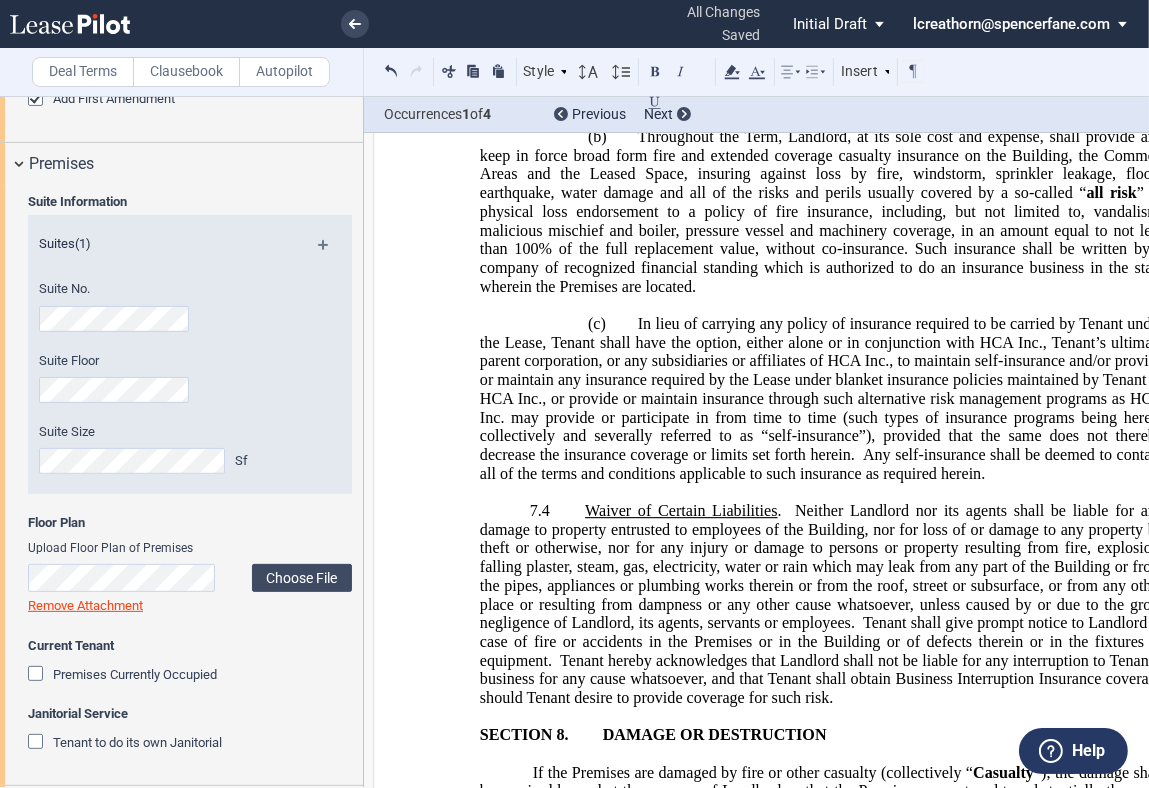 drag, startPoint x: 869, startPoint y: 603, endPoint x: 867, endPoint y: 635, distance: 32.06244 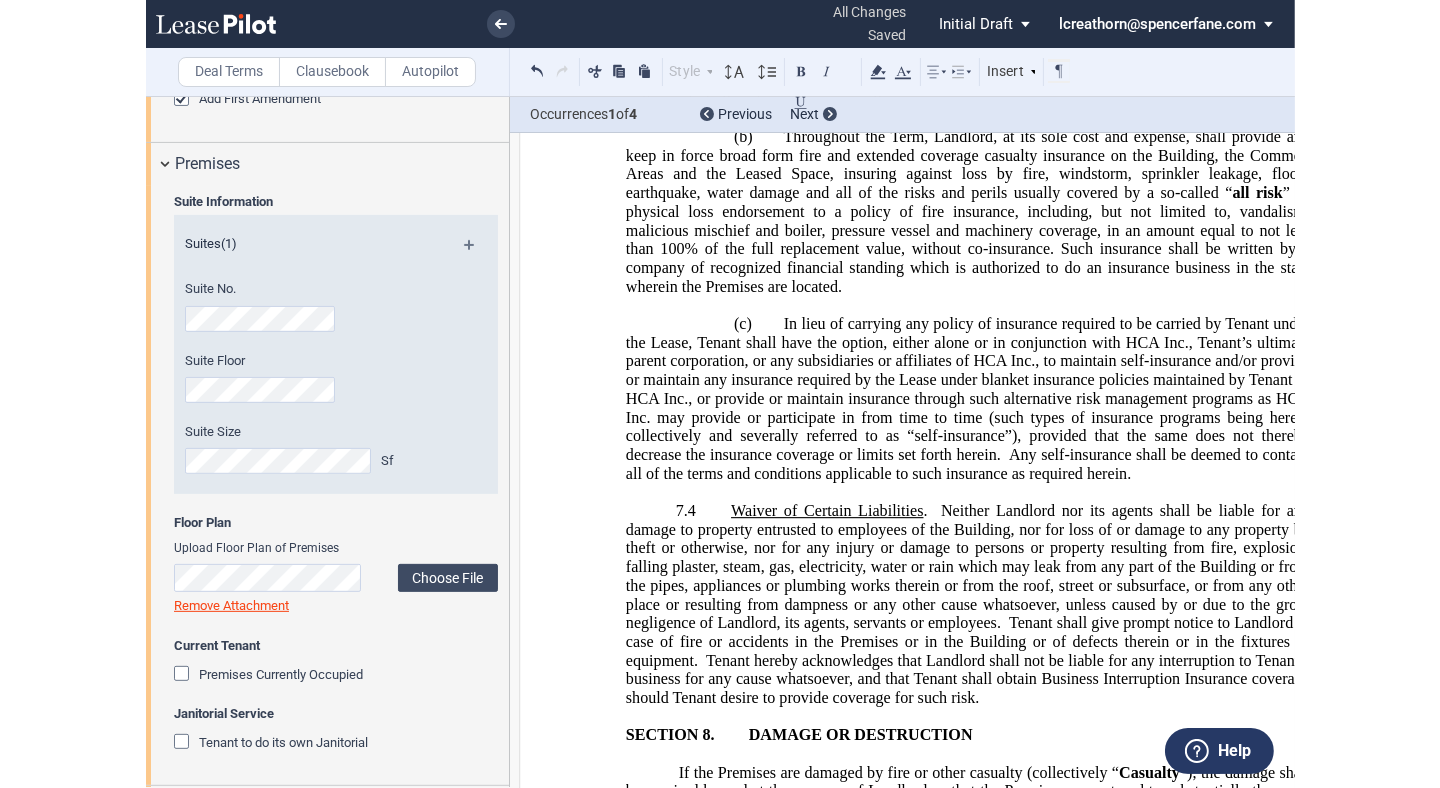 scroll, scrollTop: 12038, scrollLeft: 0, axis: vertical 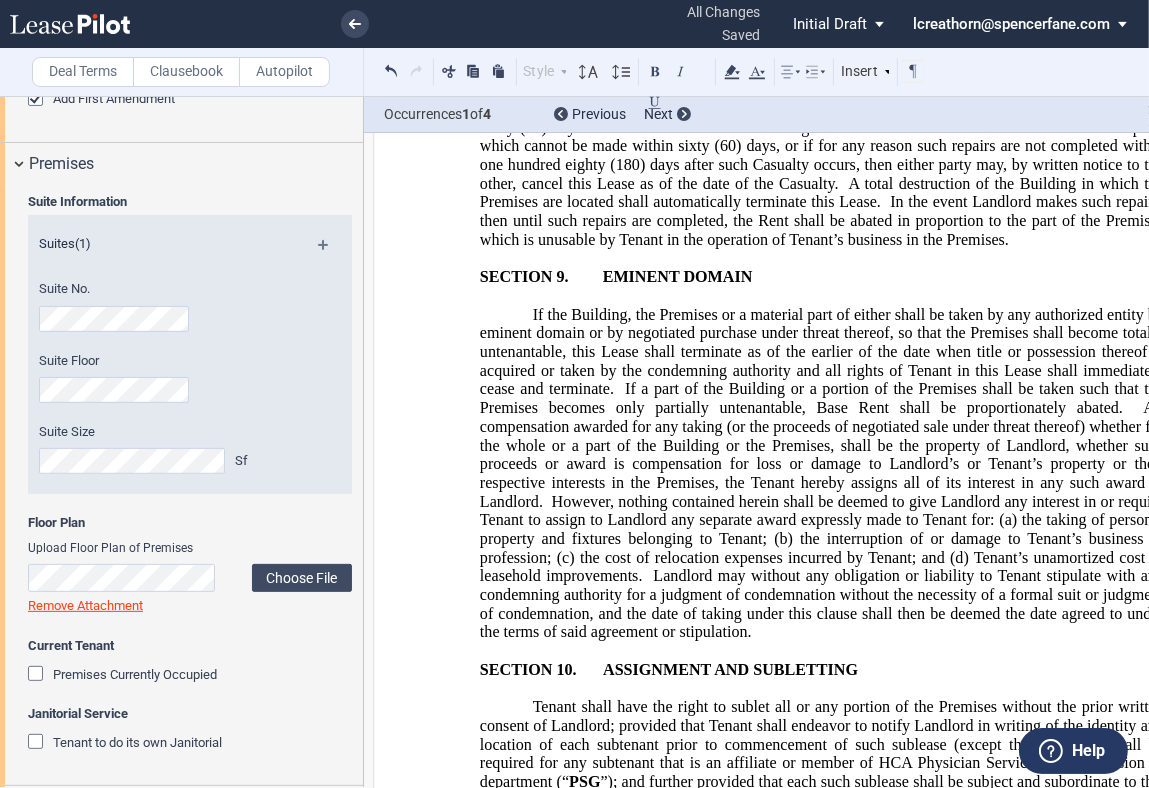 click on "Tenant hereby acknowledges that Landlord shall not be liable for any interruption to Tenant’s business for any cause whatsoever, and that Tenant shall obtain Business Interruption Insurance coverage should Tenant desire to provide coverage for such risk." 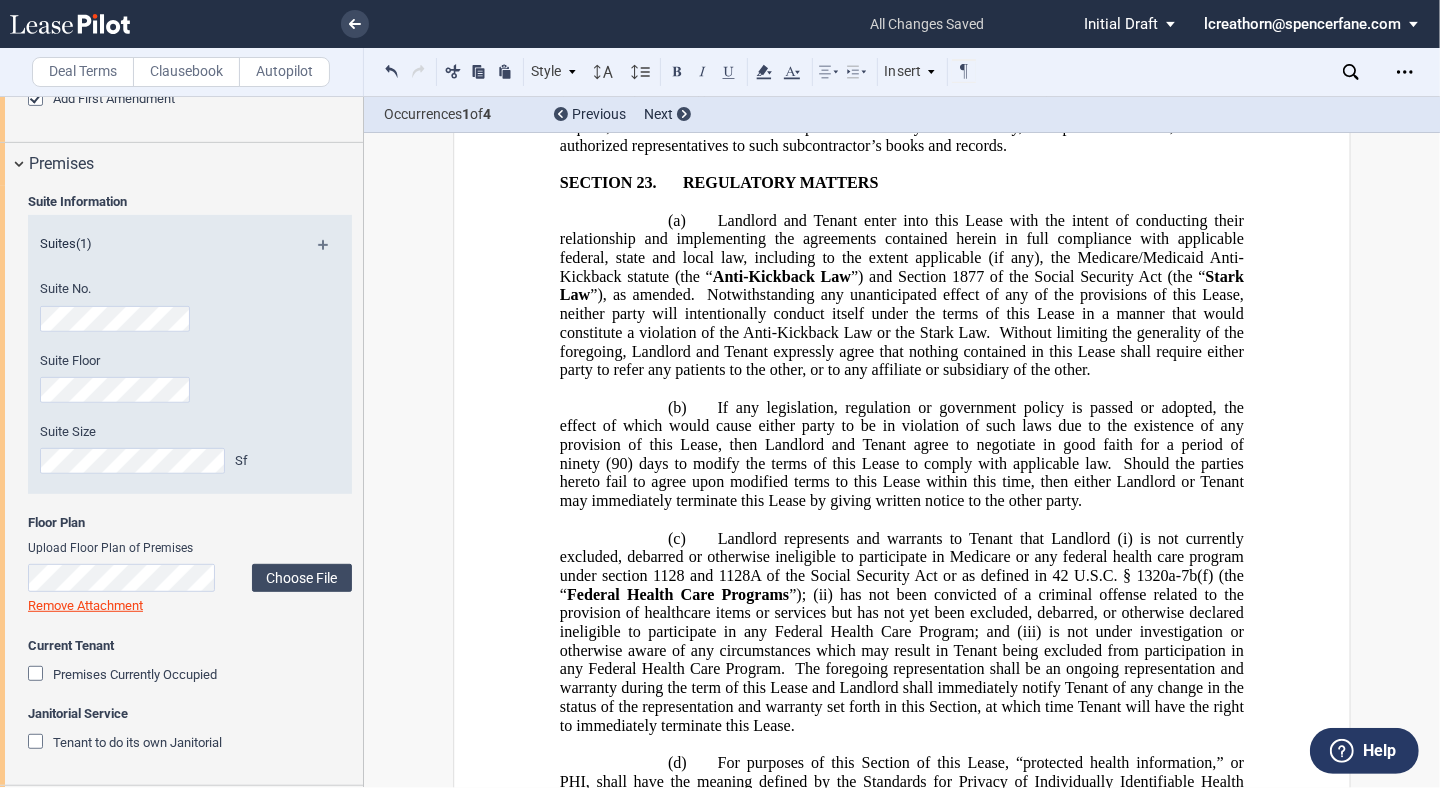 scroll, scrollTop: 18893, scrollLeft: 0, axis: vertical 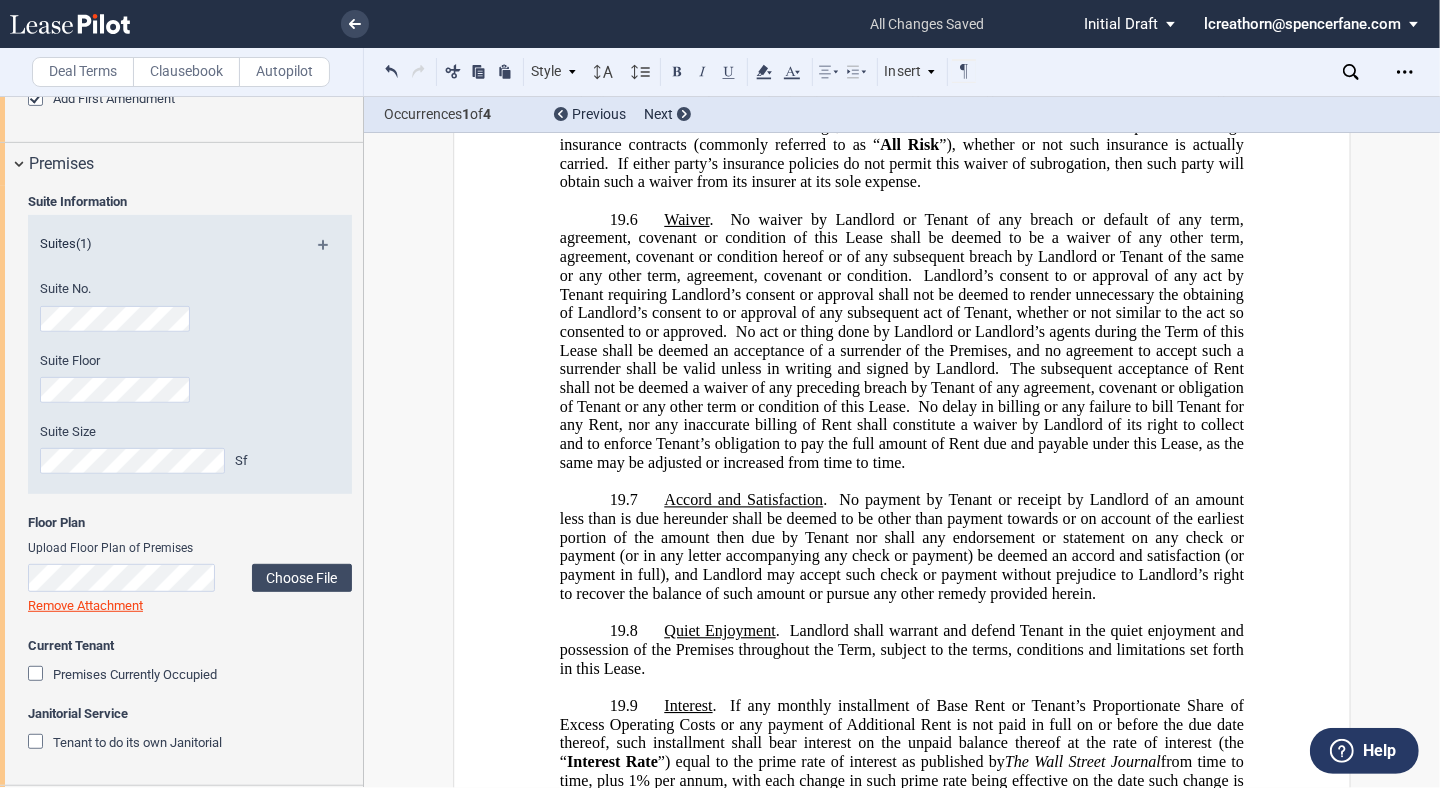 click on "Notwithstanding anything in the Lease to the contrary, Commencement Date letters and certificates, letter agreements for the extension of the time periods for the availability of tenant improvement allowances, and letter agreements for the availability of tenant improvement allowances for other premises shall be delivered to Tenant for execution via email to corporaterealestate@hca.com and and copies thereof shall not be delivered to Tenant’s notice" 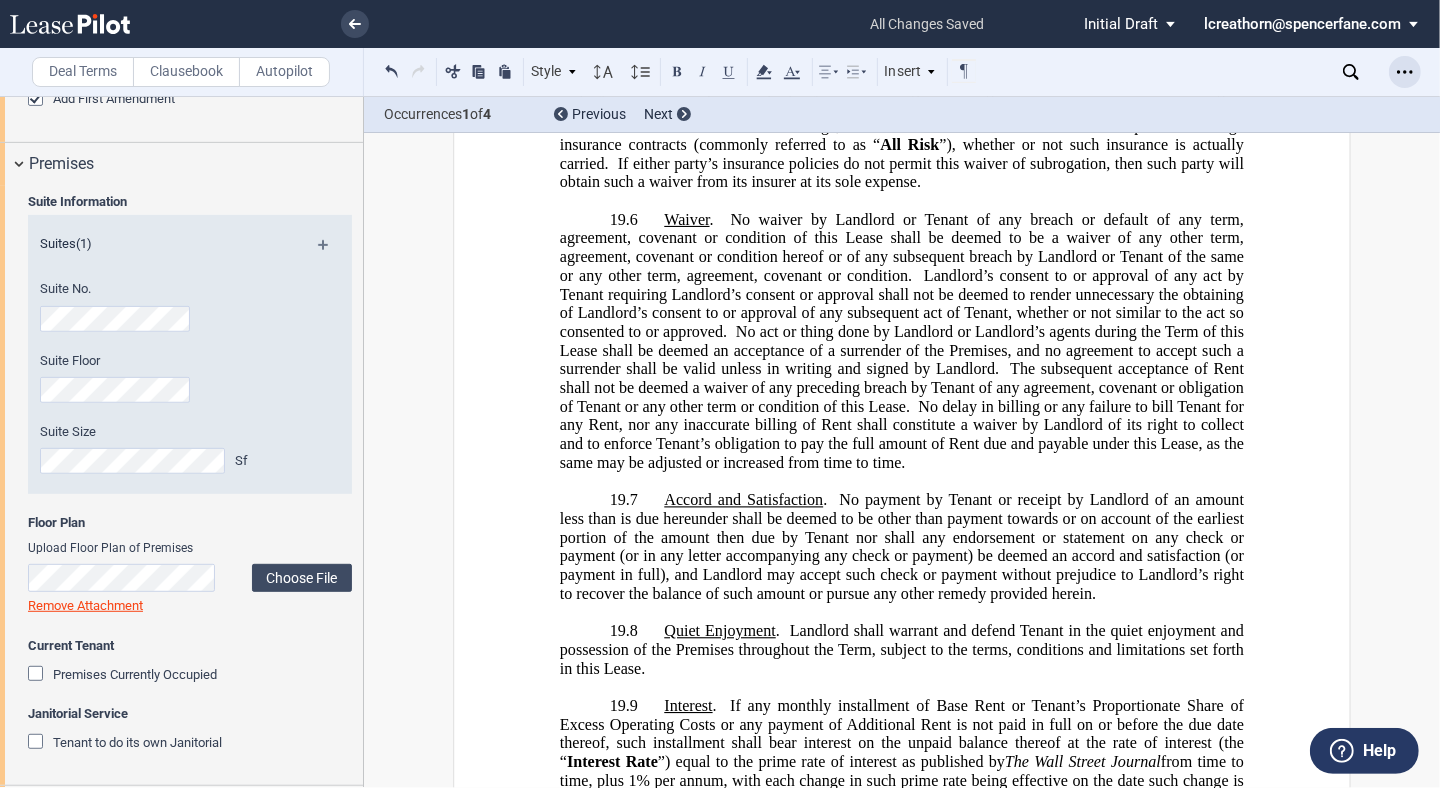 click 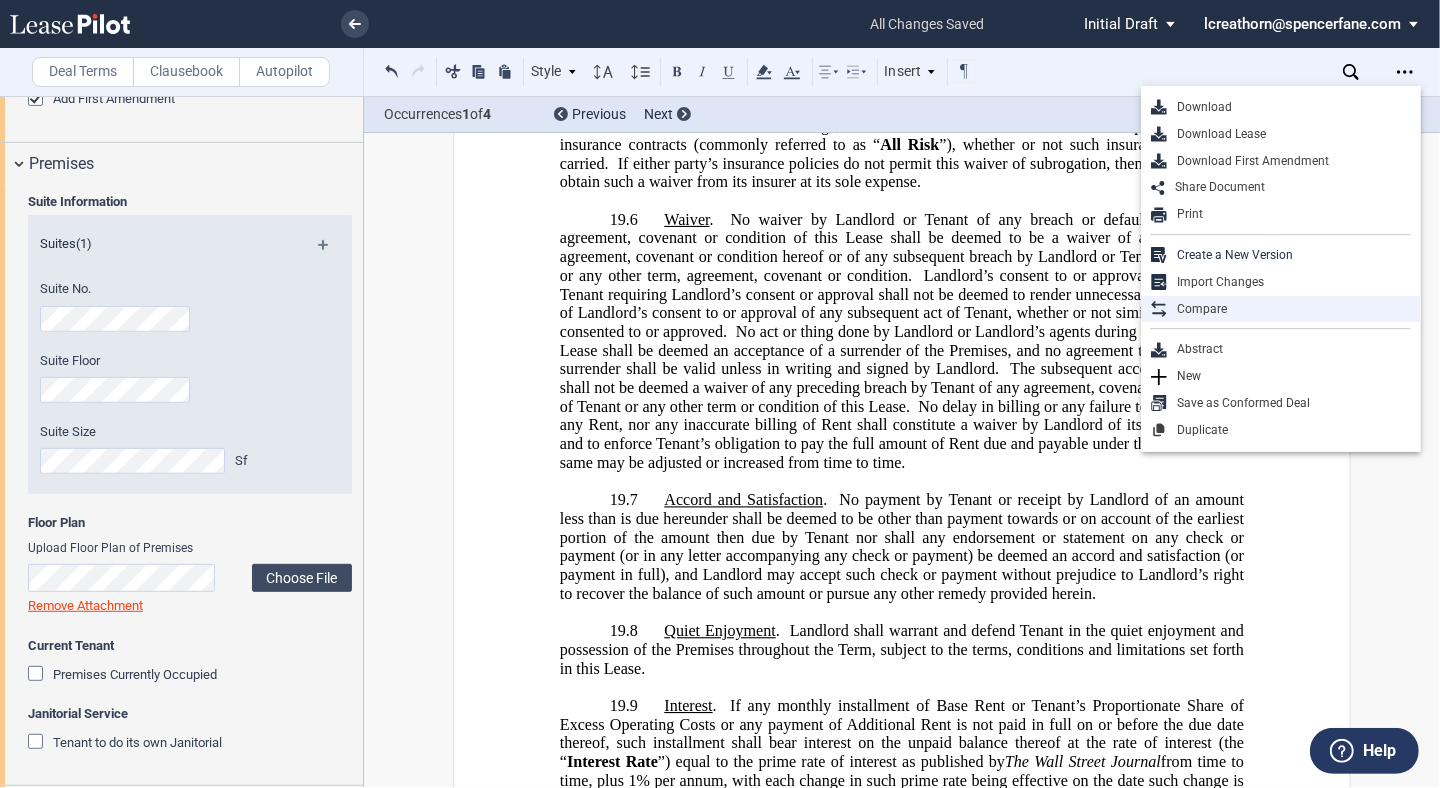 click on "Compare" at bounding box center (1289, 309) 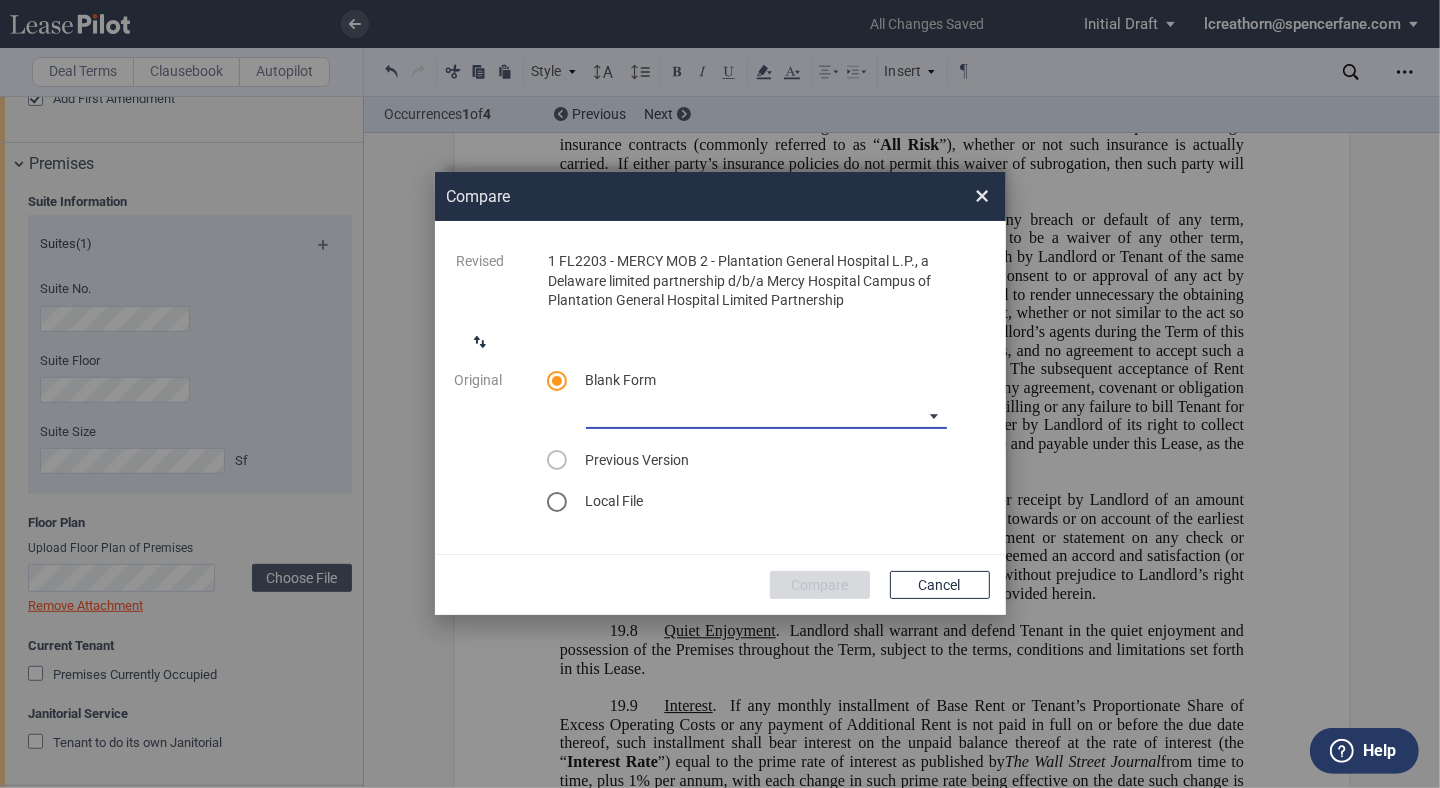 click on "Medical Office Lease Blank Form
Medical Office Lease Blank Form - Base Year
Medical Office Lease Blank Form - Triple Net
Scottsdale Lease Blank Form
Louisville Lease Blank Form
1370 Medical Place Lease Blank Form
Medical City Lease Blank Form
HCA Lease Blank Form
Seattle Lease Blank Form
Nordstrom Tower Lease Blank Form" at bounding box center (766, 414) 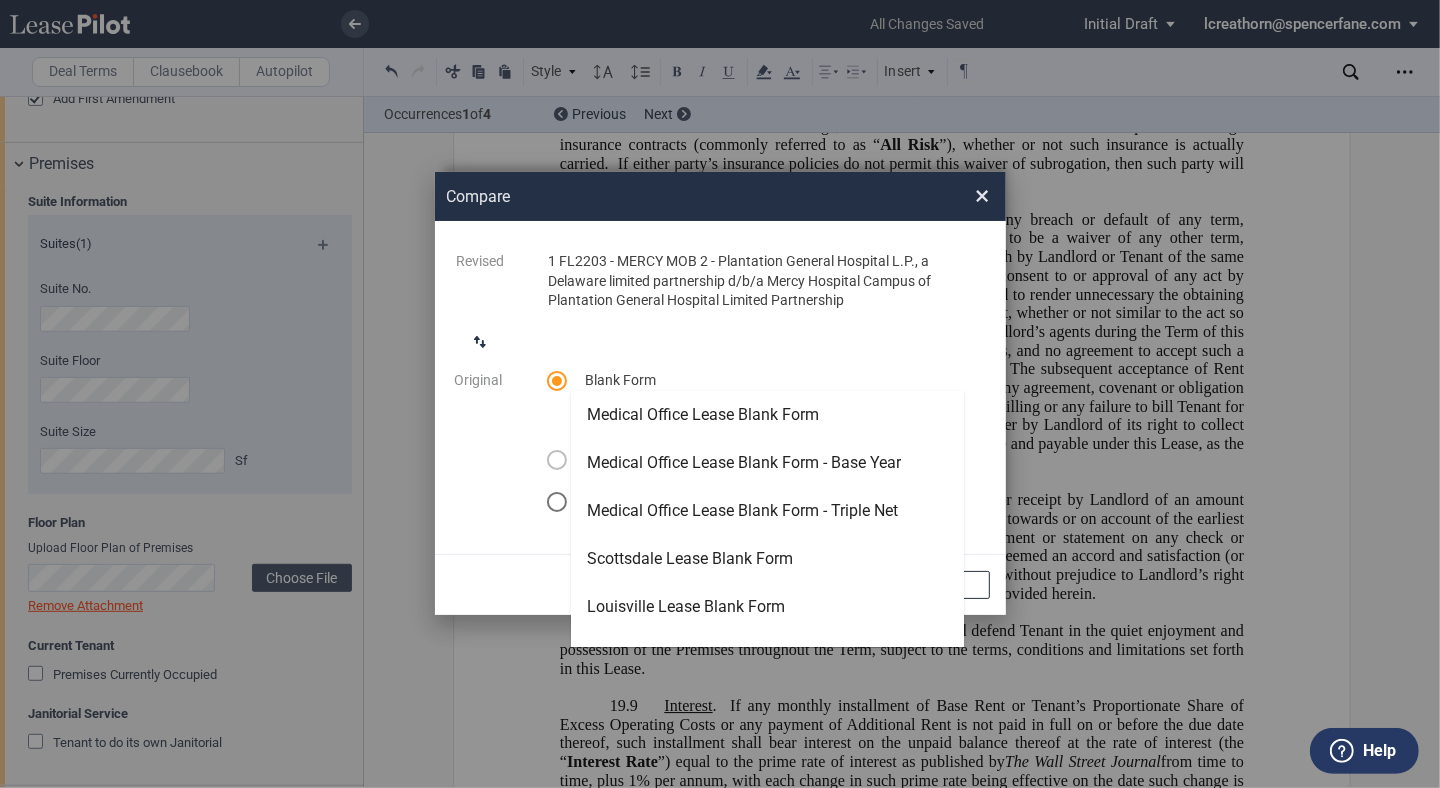 scroll, scrollTop: 223, scrollLeft: 0, axis: vertical 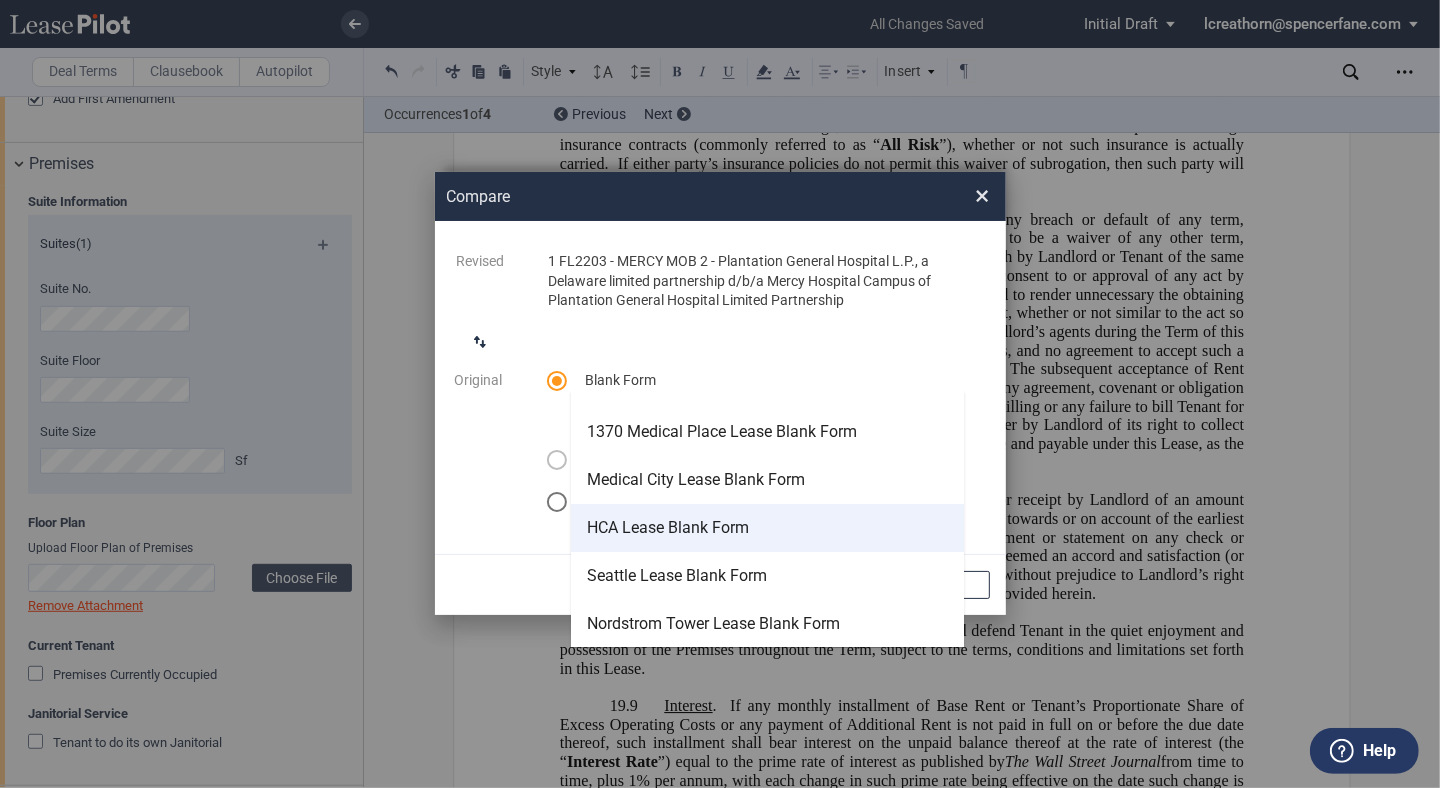 click on "HCA Lease Blank Form" at bounding box center (767, 528) 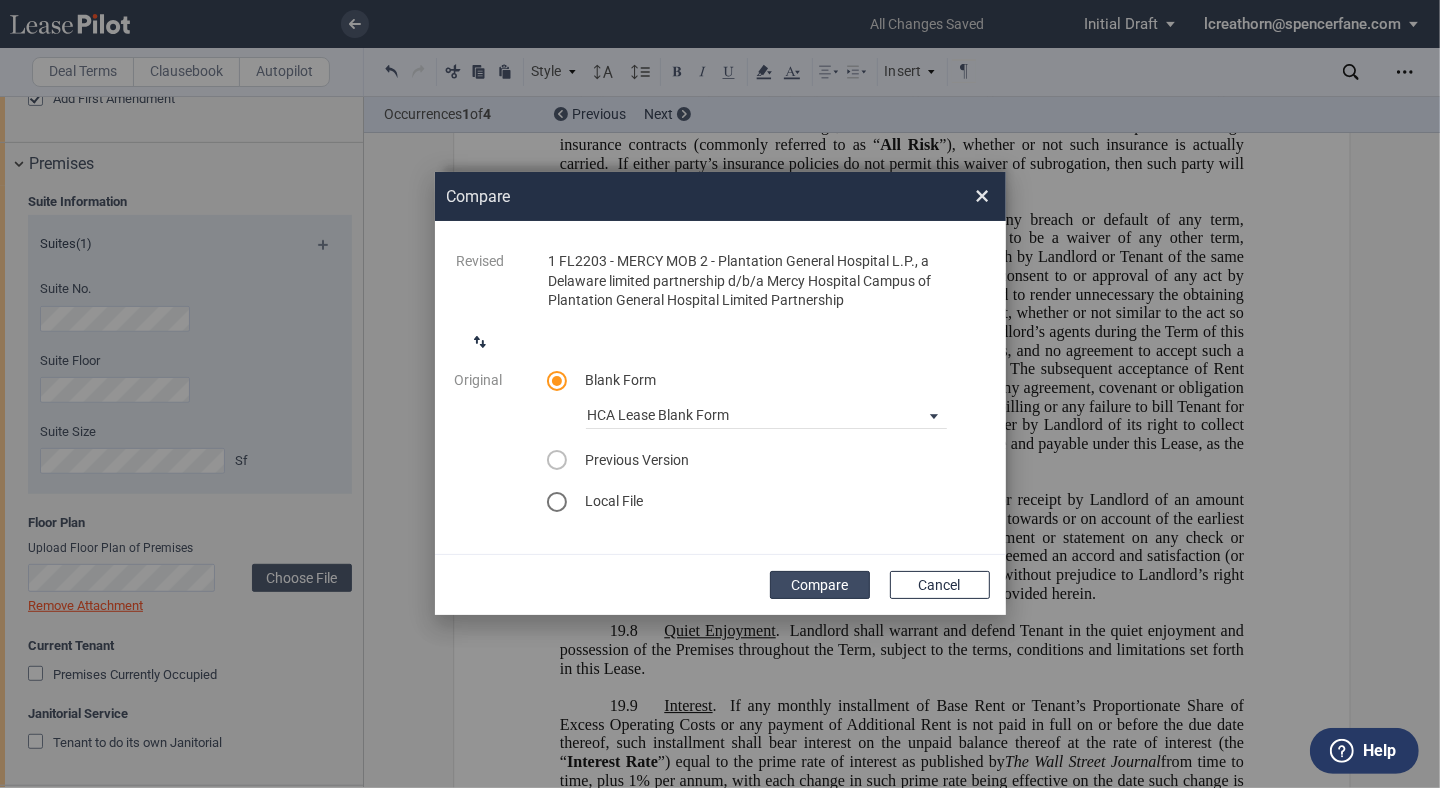 click on "Compare" 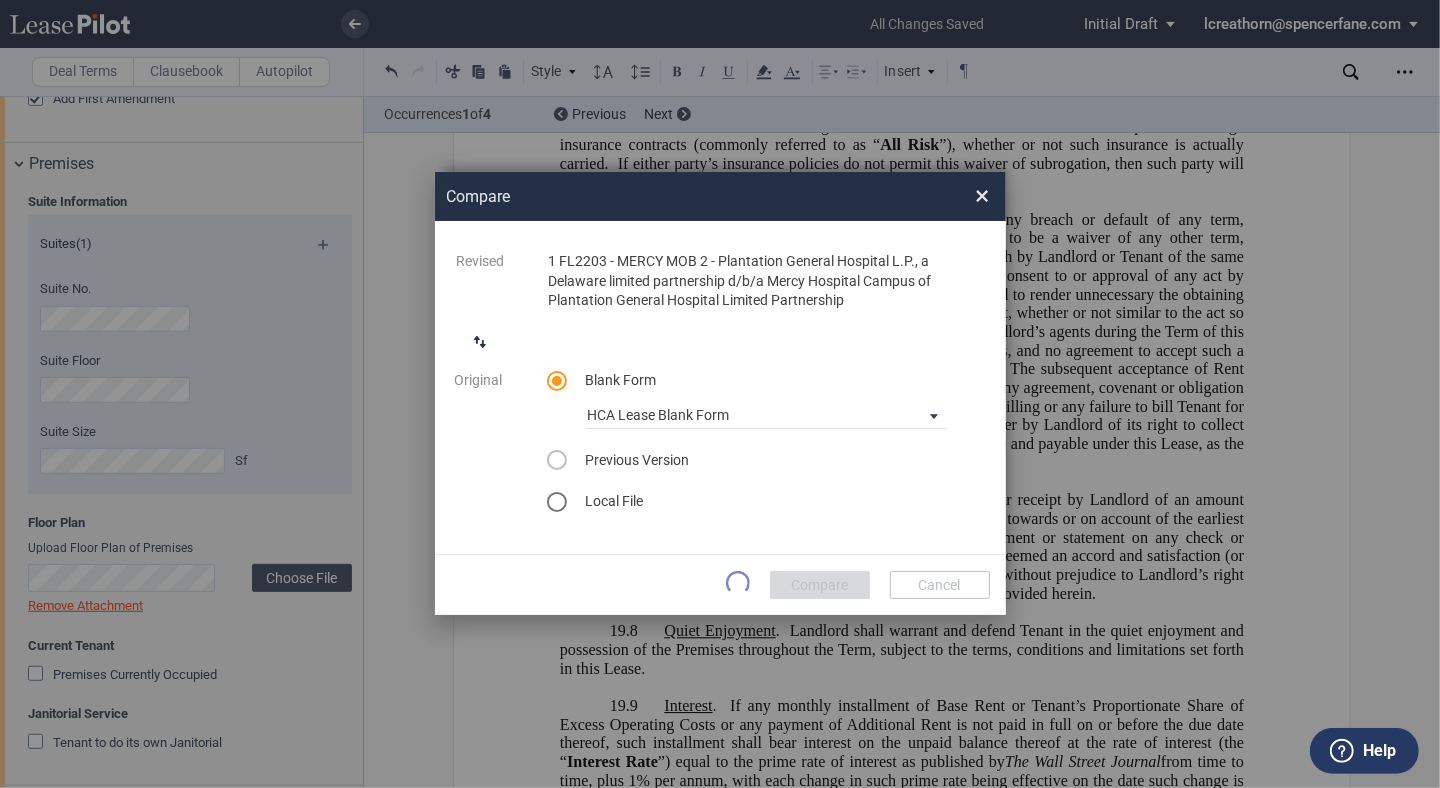 scroll, scrollTop: 0, scrollLeft: 0, axis: both 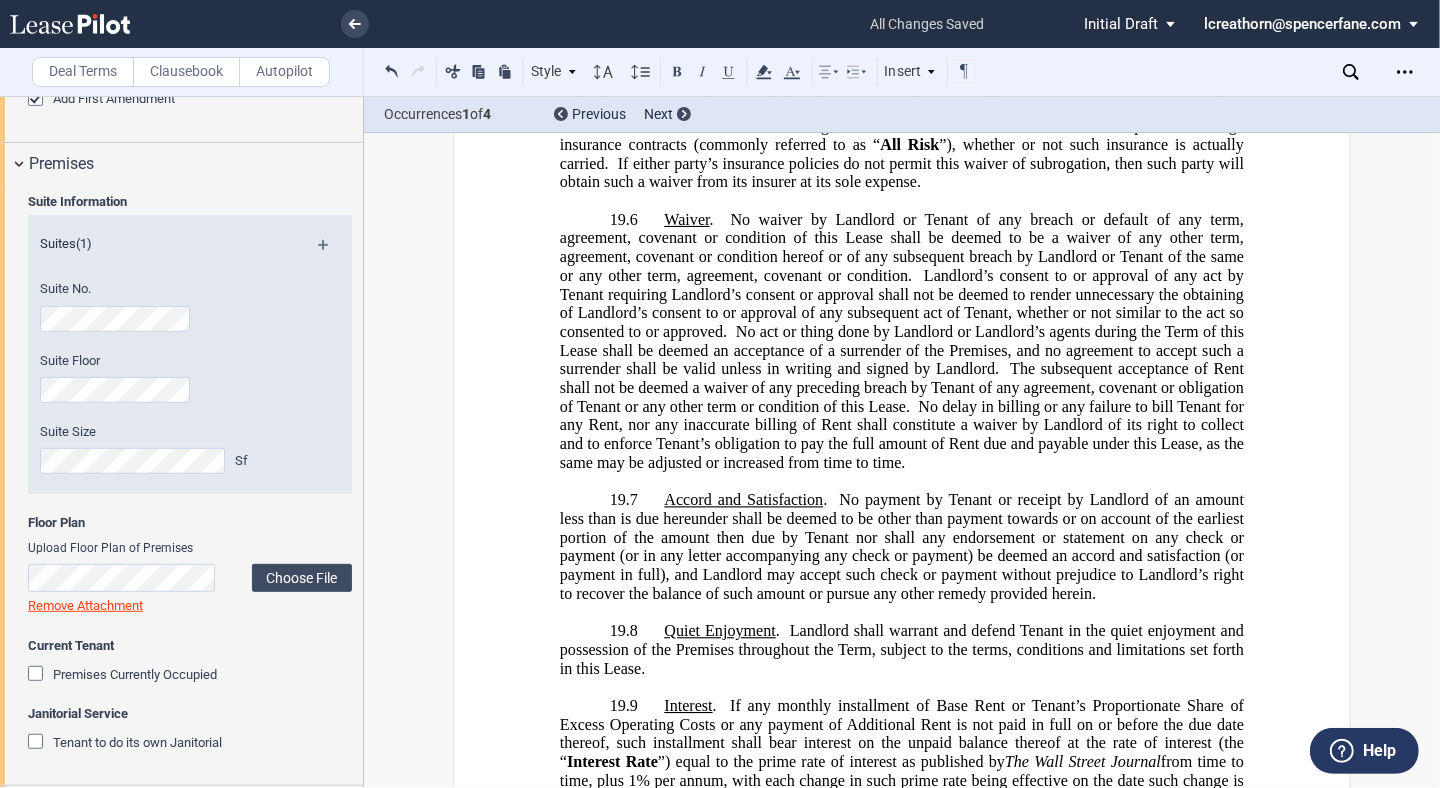click on "﻿" at bounding box center [902, -659] 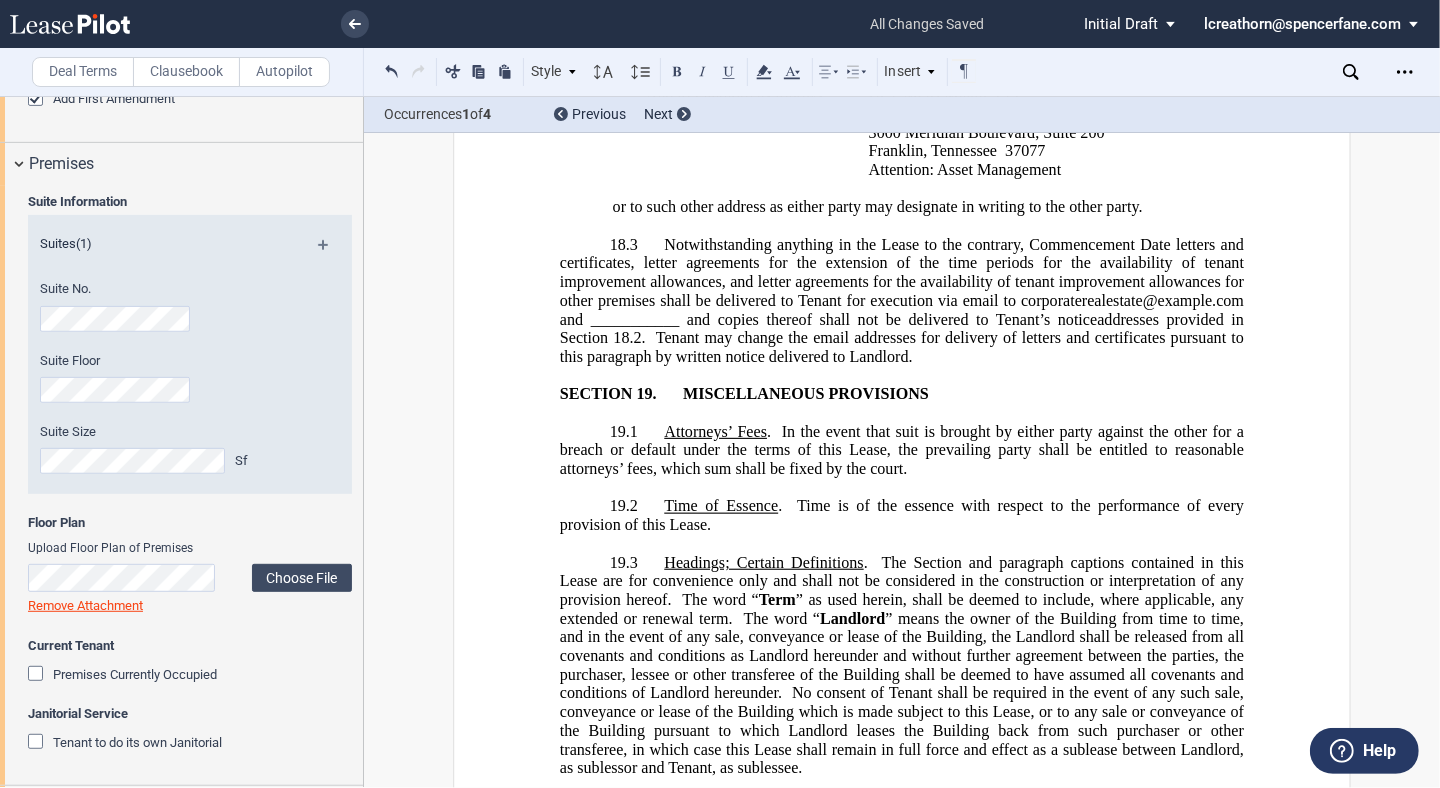 scroll, scrollTop: 16226, scrollLeft: 0, axis: vertical 